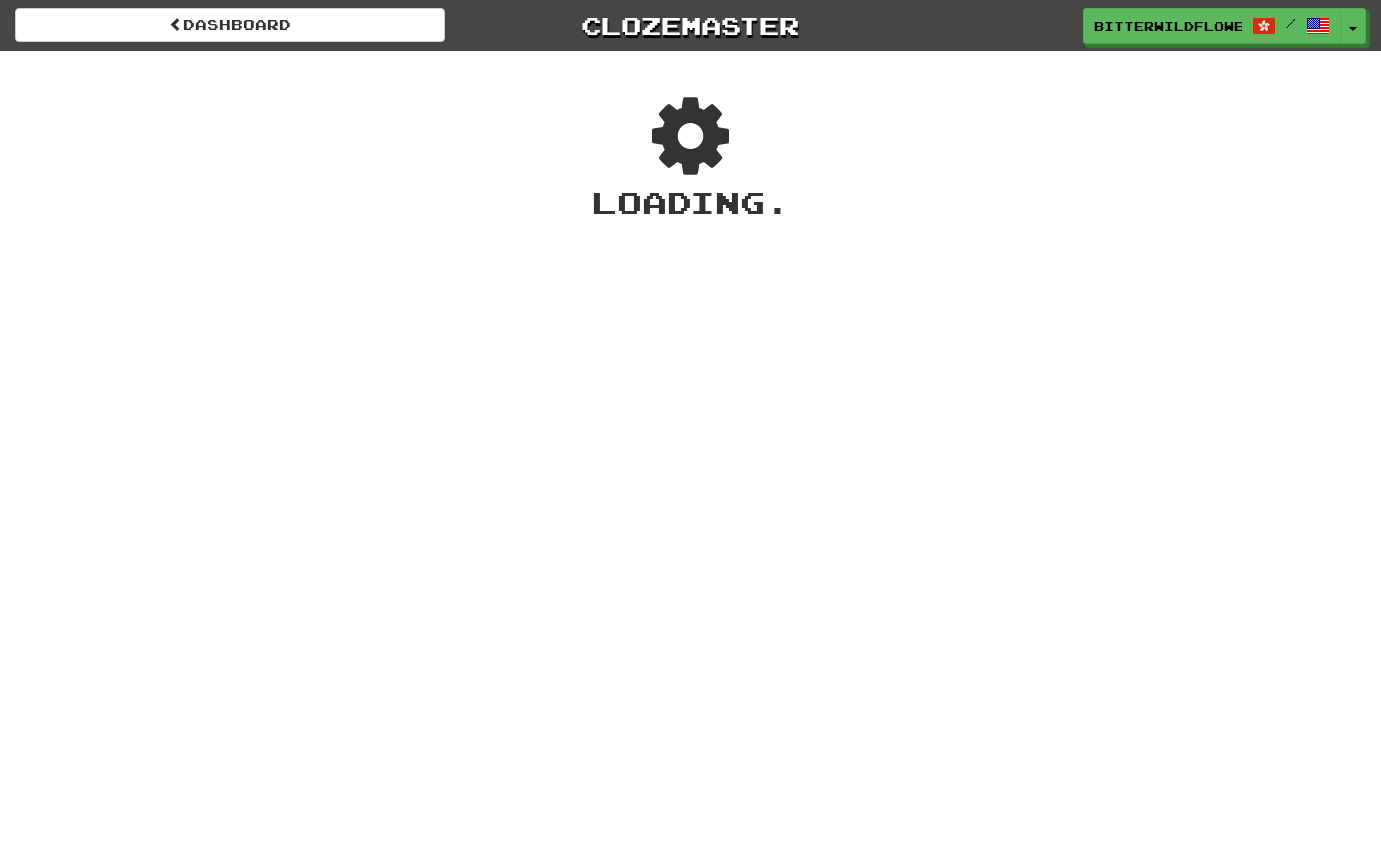 scroll, scrollTop: 0, scrollLeft: 0, axis: both 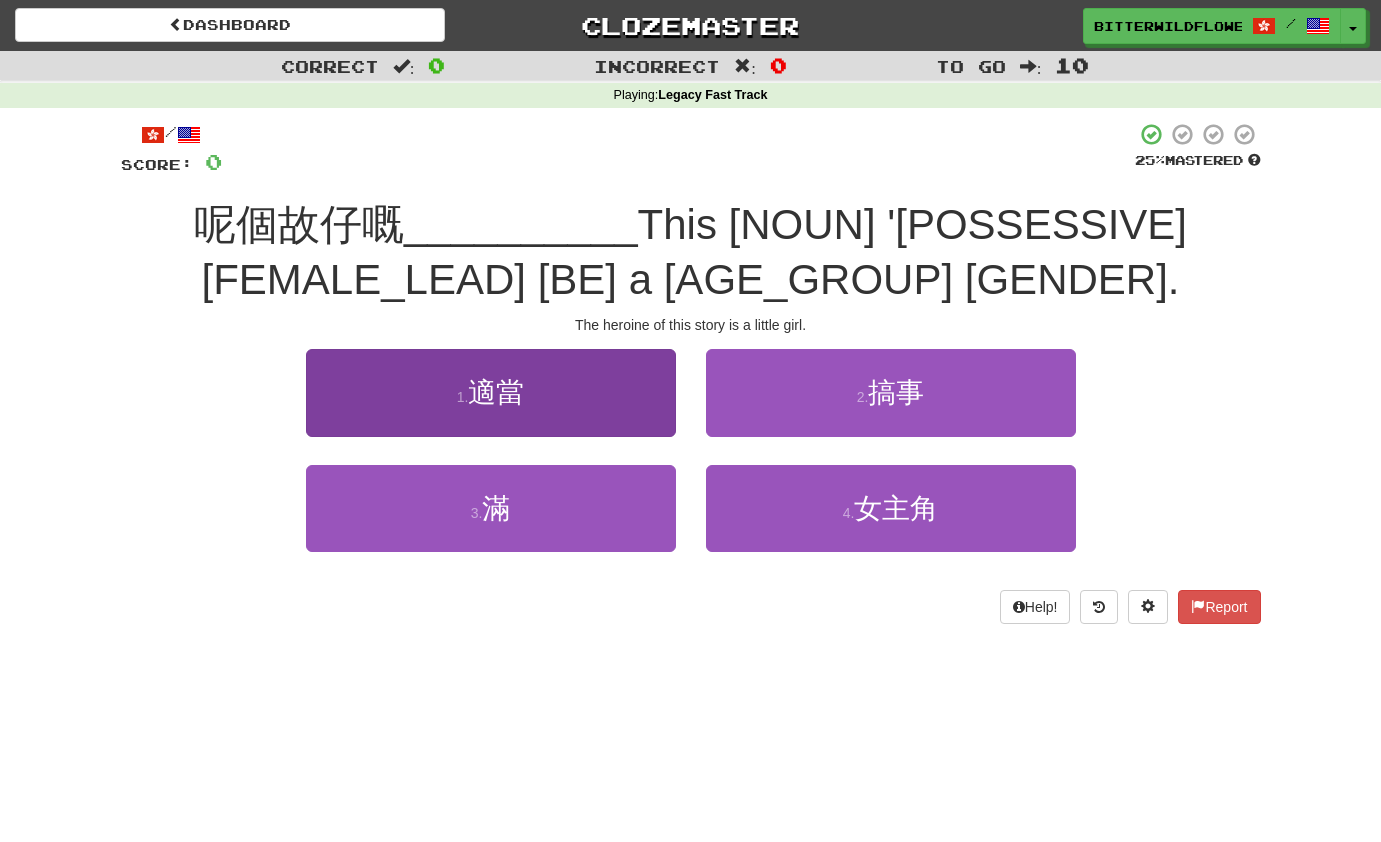 click on "1 .  適當" at bounding box center [491, 392] 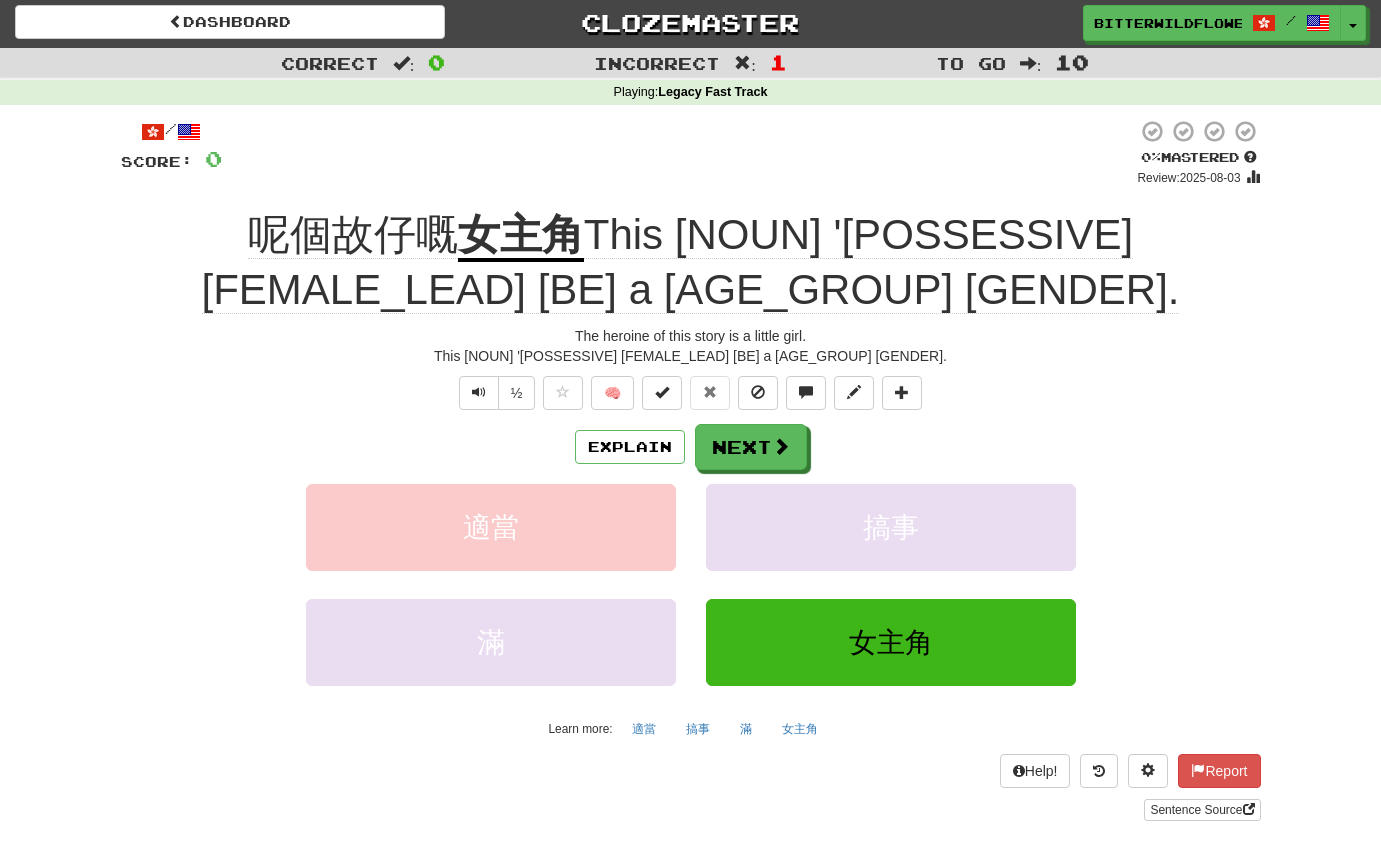 scroll, scrollTop: 5, scrollLeft: 1, axis: both 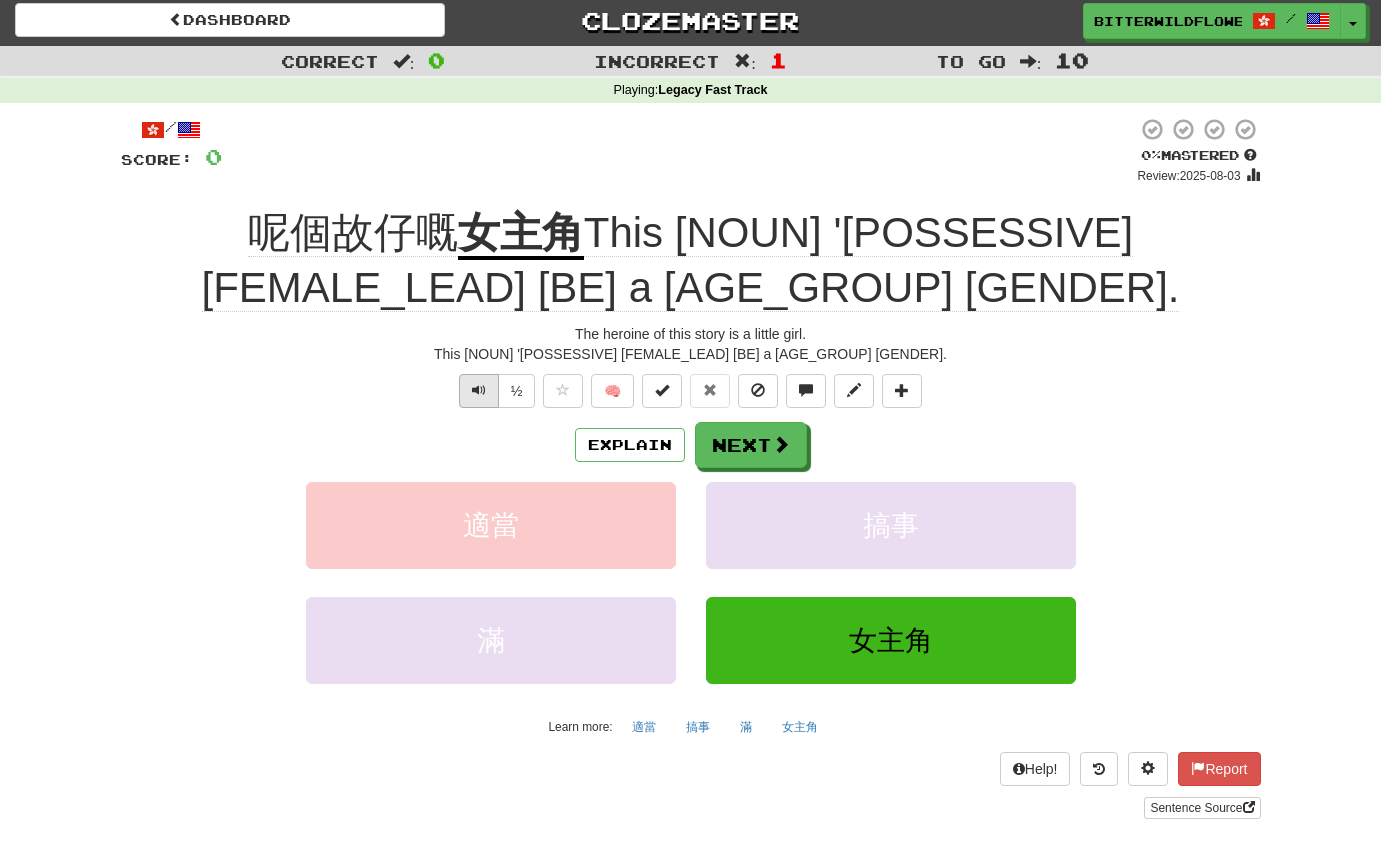 click at bounding box center [479, 391] 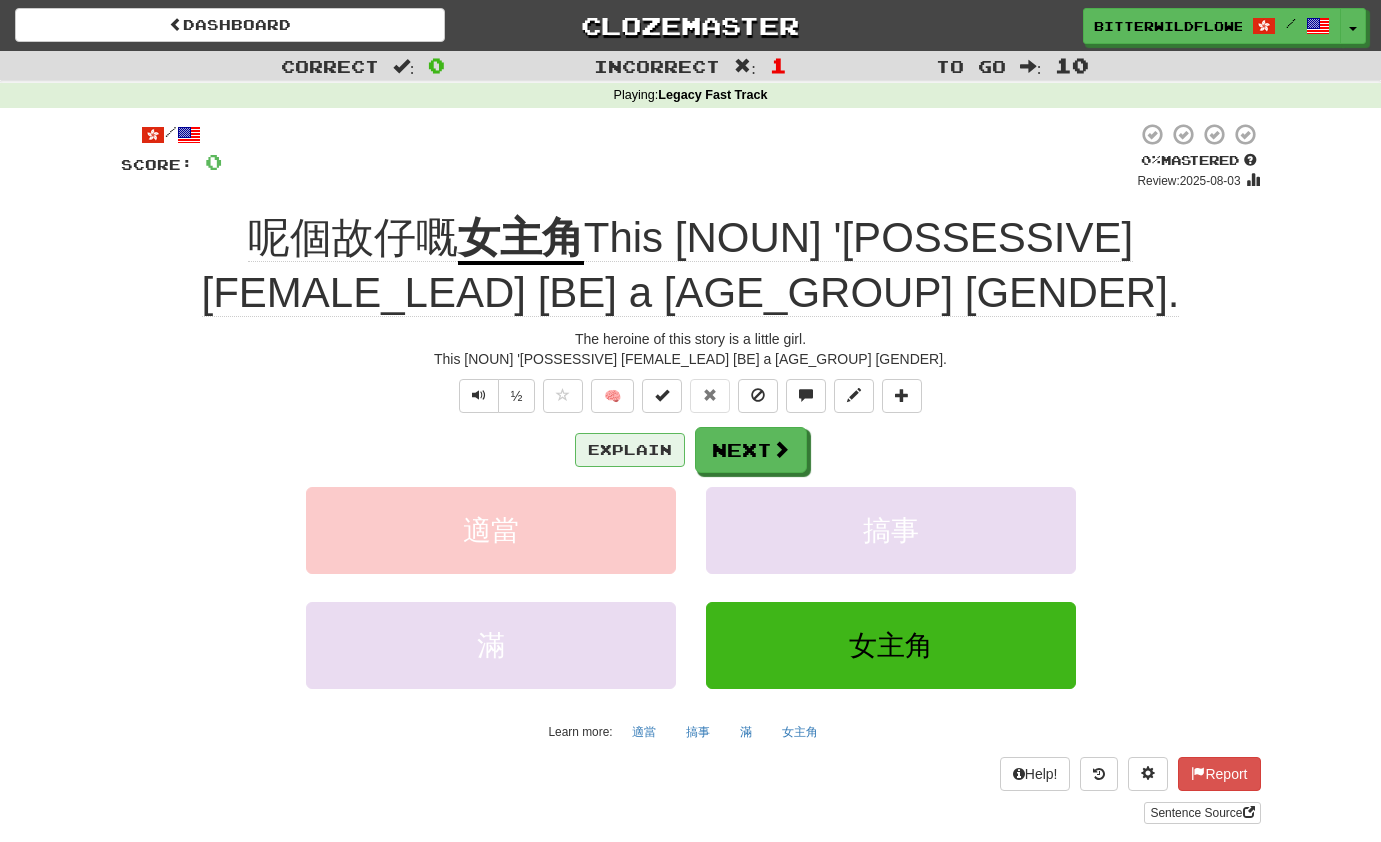 scroll, scrollTop: 0, scrollLeft: 1, axis: horizontal 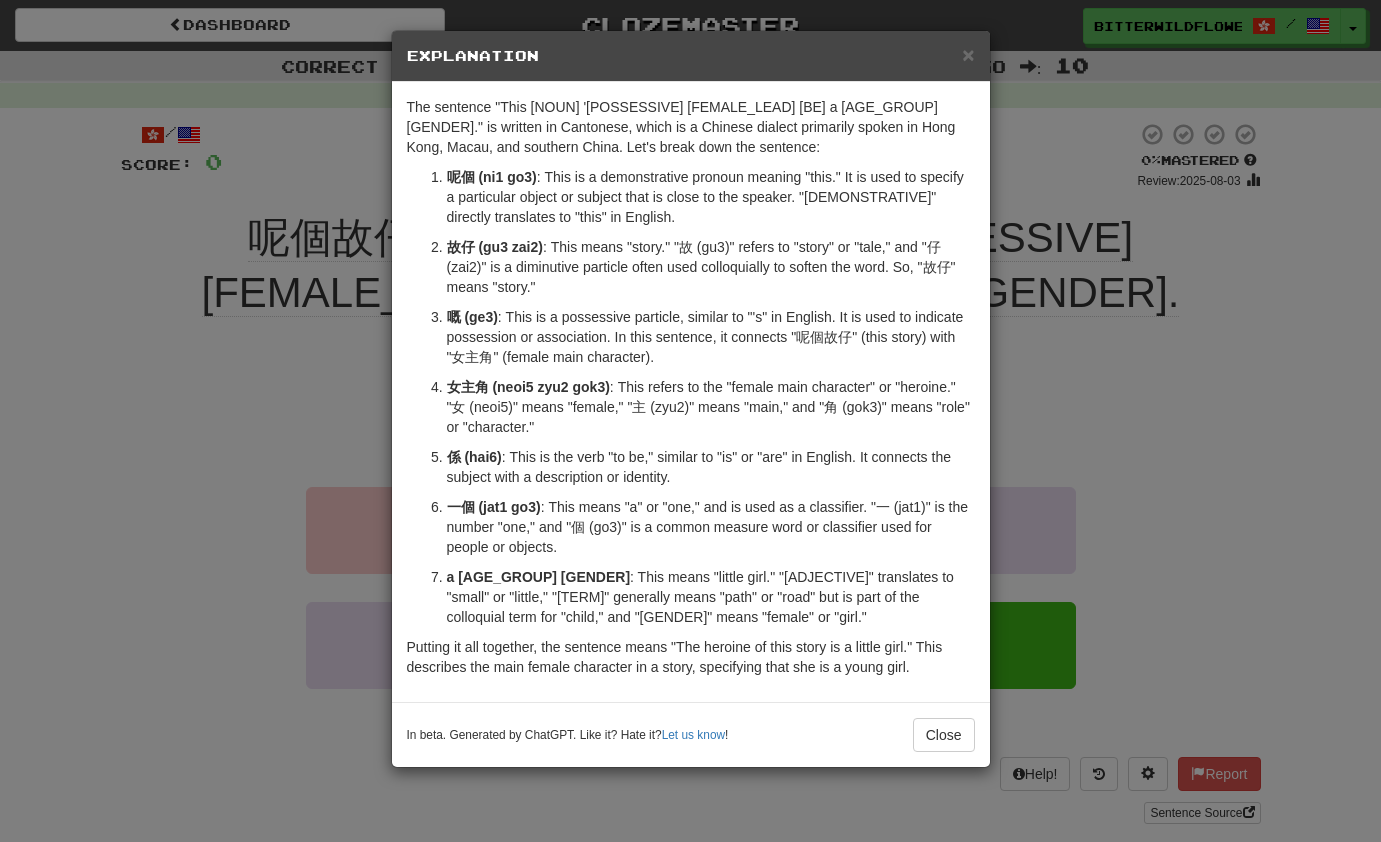 drag, startPoint x: 936, startPoint y: 733, endPoint x: 908, endPoint y: 739, distance: 28.635643 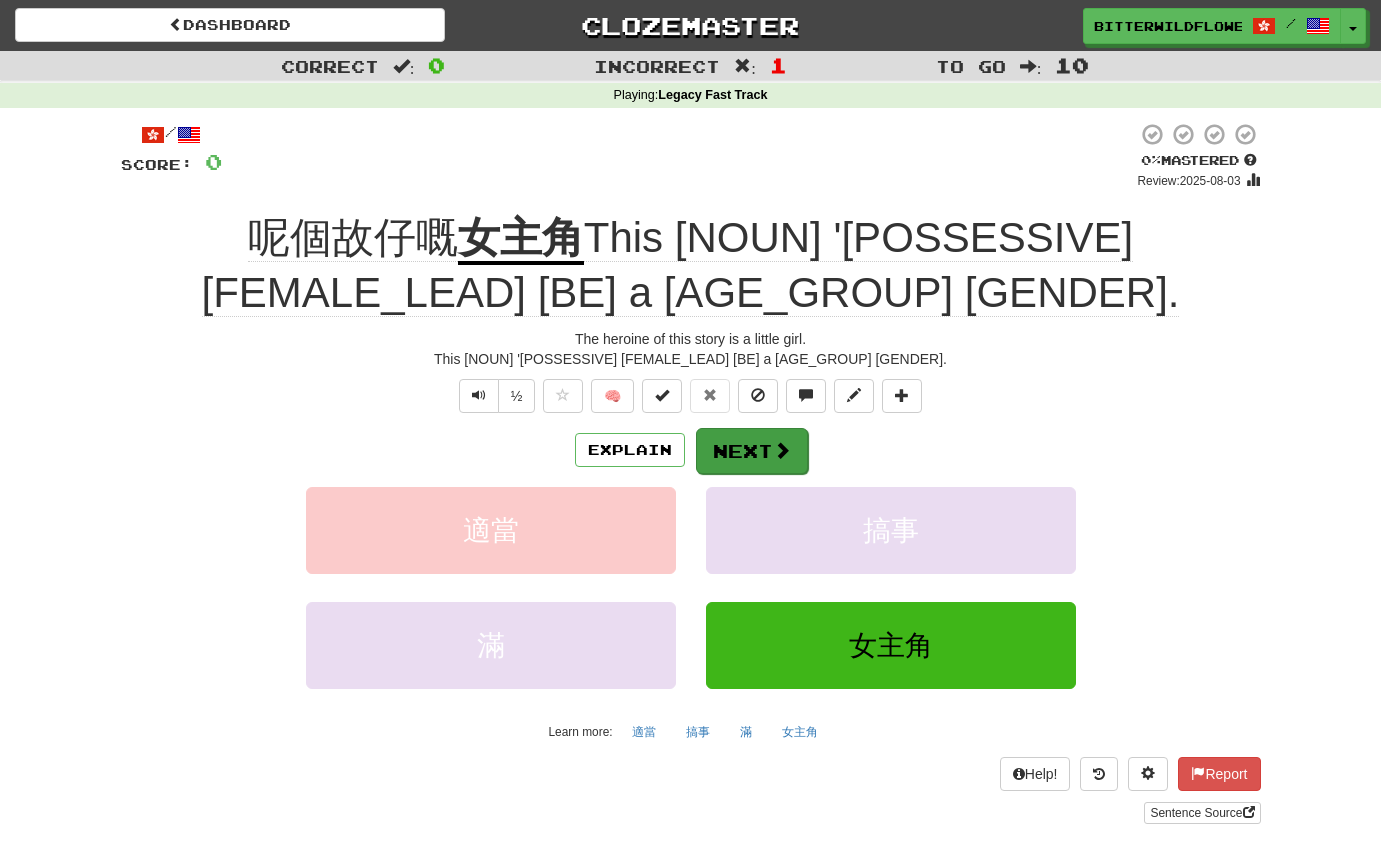 click on "Next" at bounding box center (752, 451) 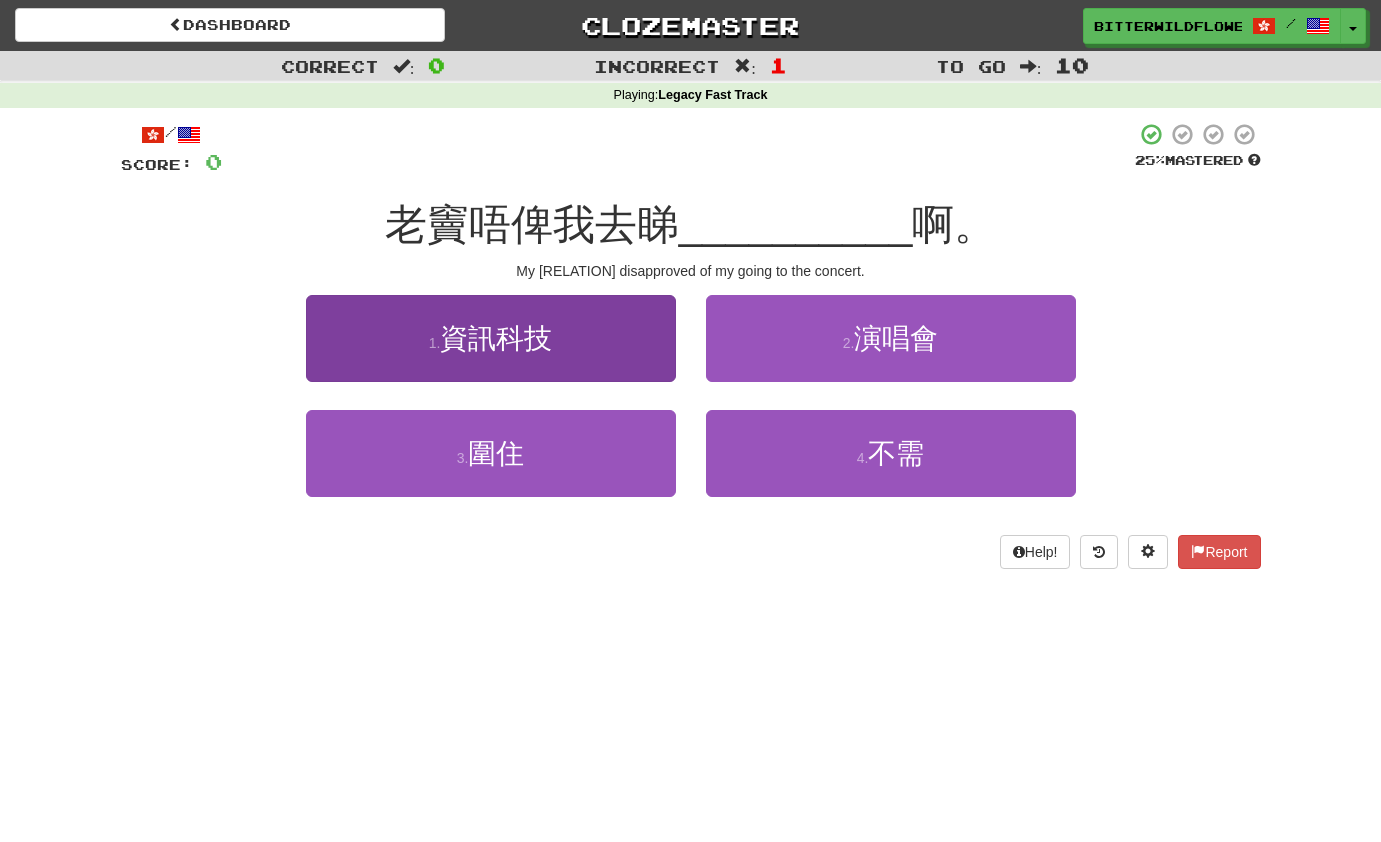 click on "1 .  資訊科技" at bounding box center (491, 338) 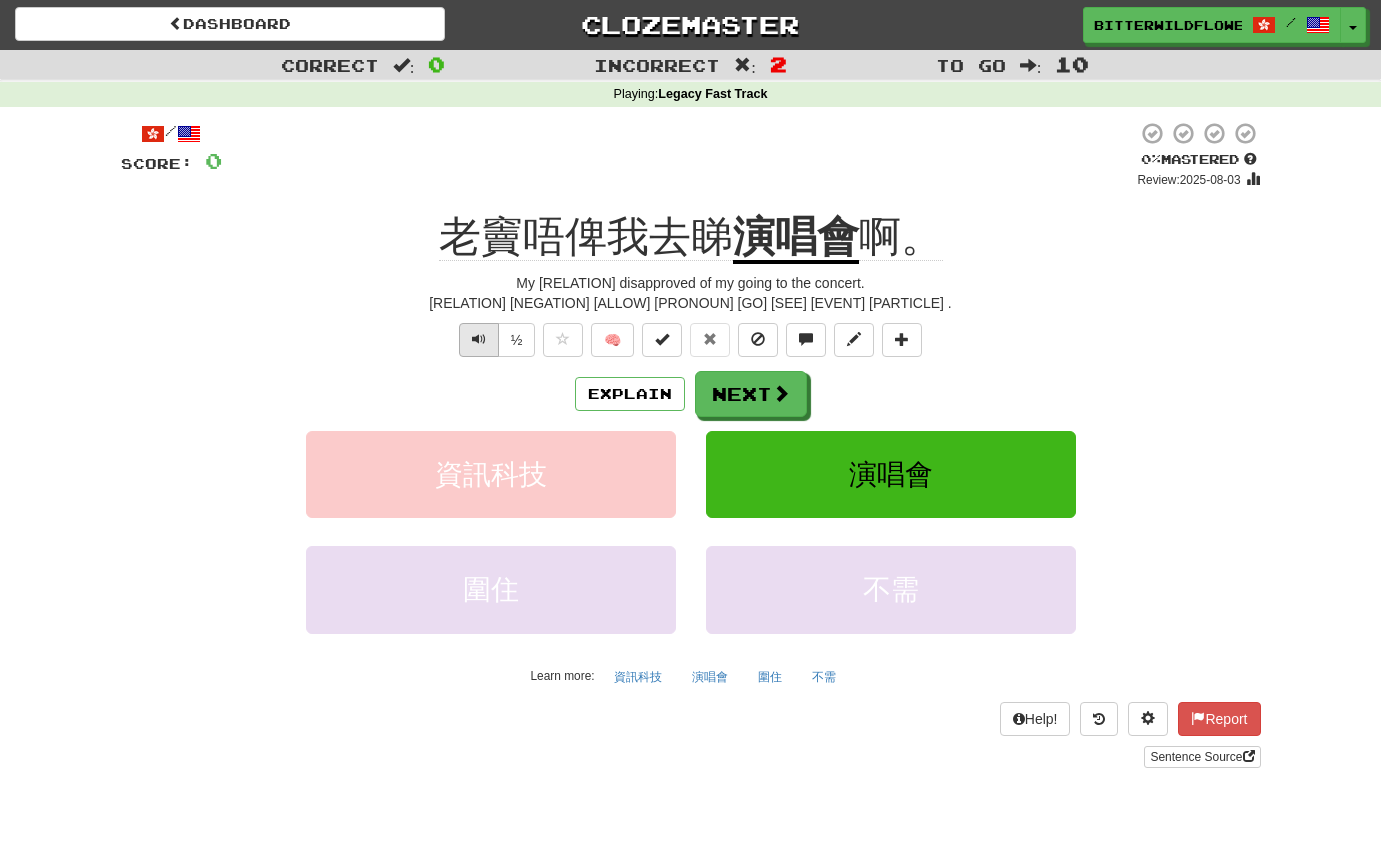 click at bounding box center [479, 339] 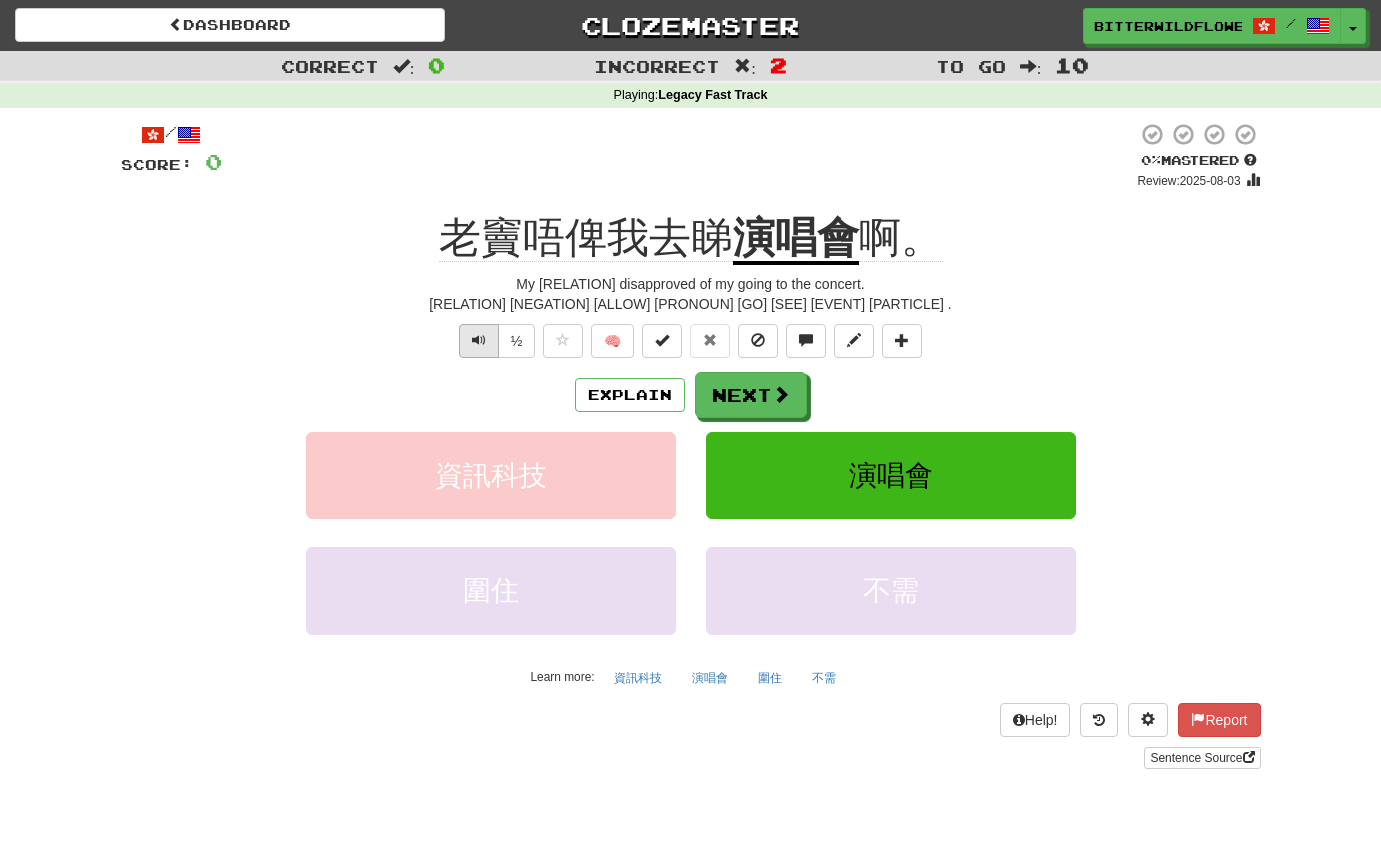 scroll, scrollTop: 0, scrollLeft: 0, axis: both 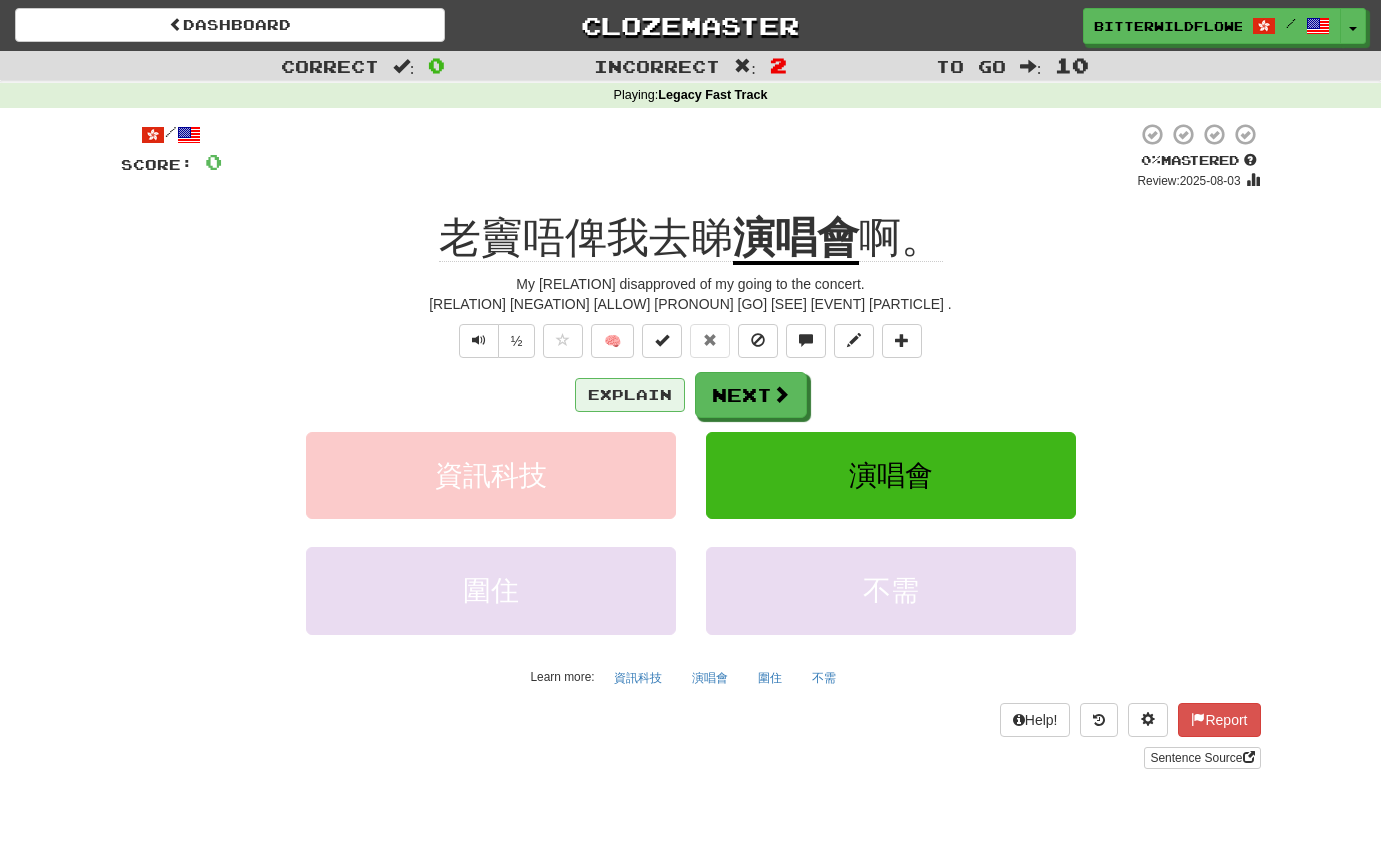 click on "Explain" at bounding box center (630, 395) 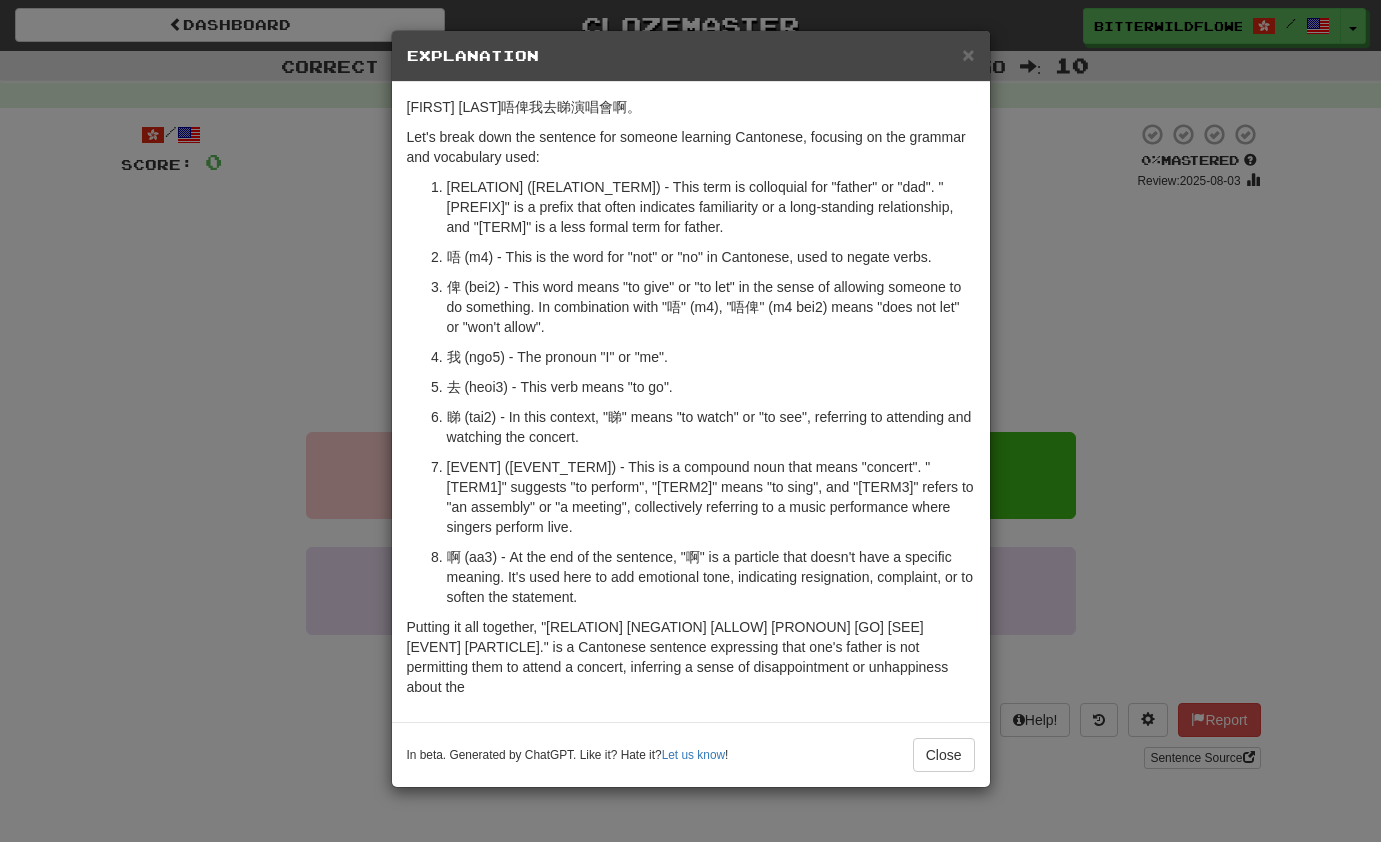 click on "Close" at bounding box center (944, 755) 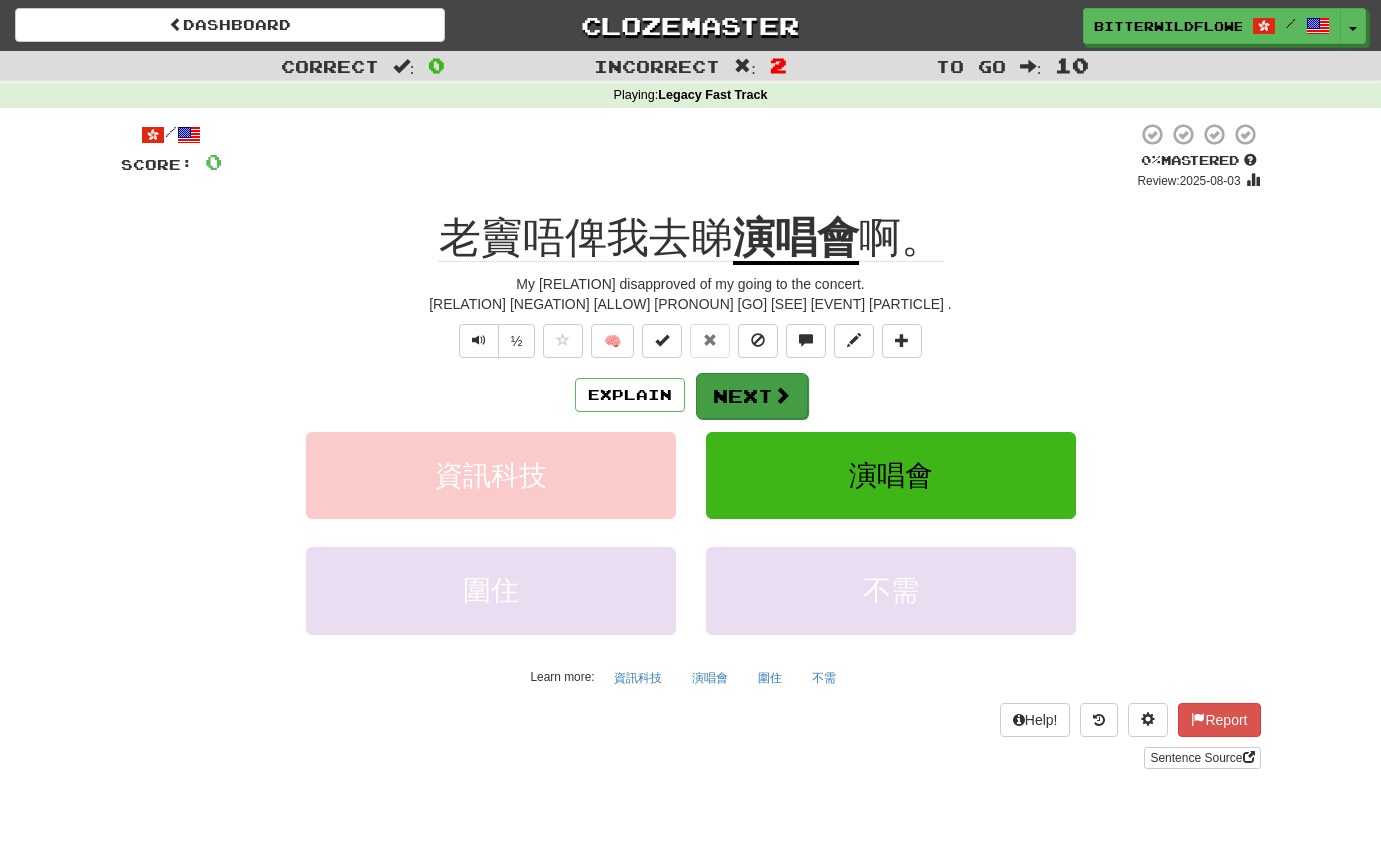 click on "Next" at bounding box center [752, 396] 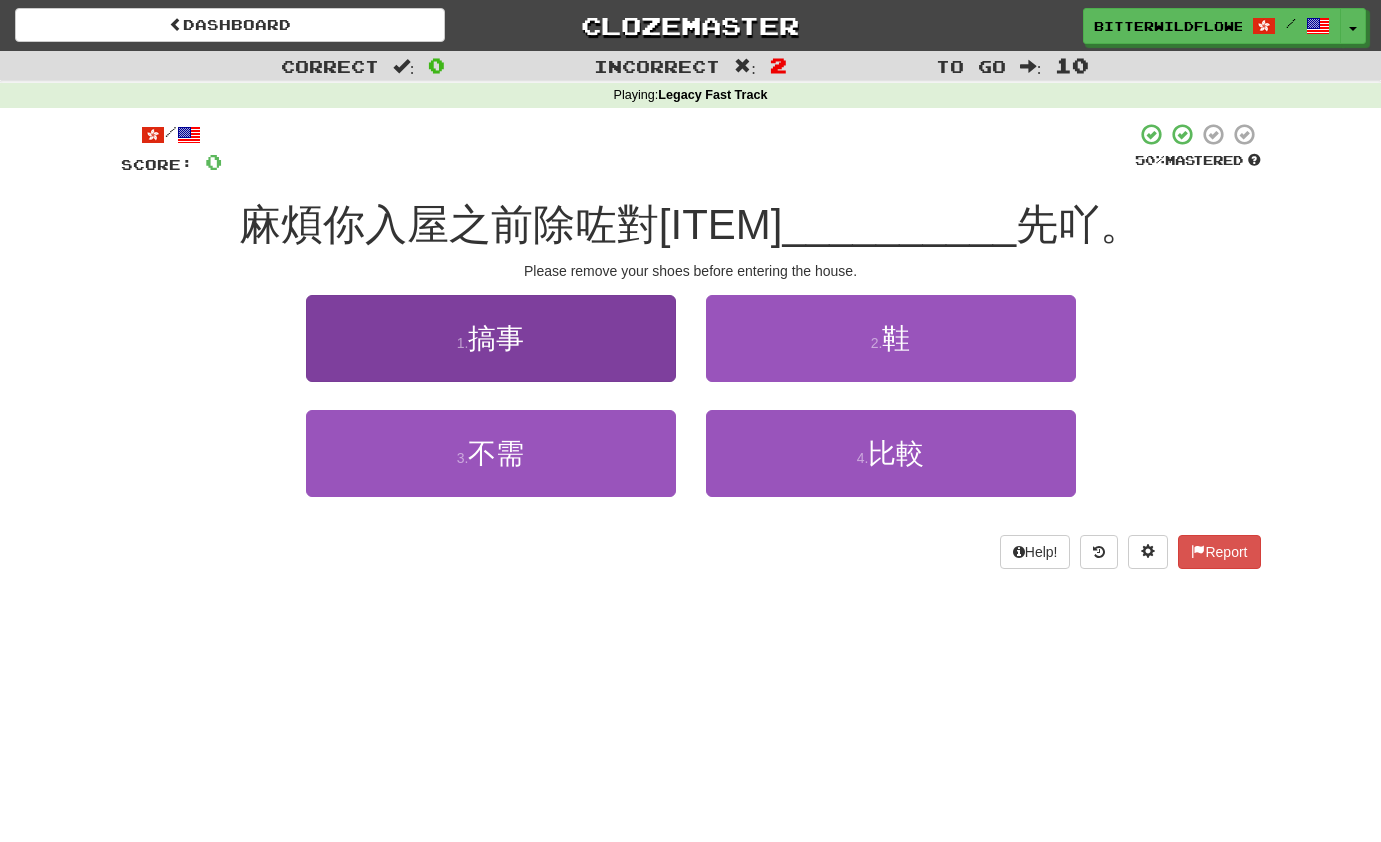 click on "搞事" at bounding box center (496, 338) 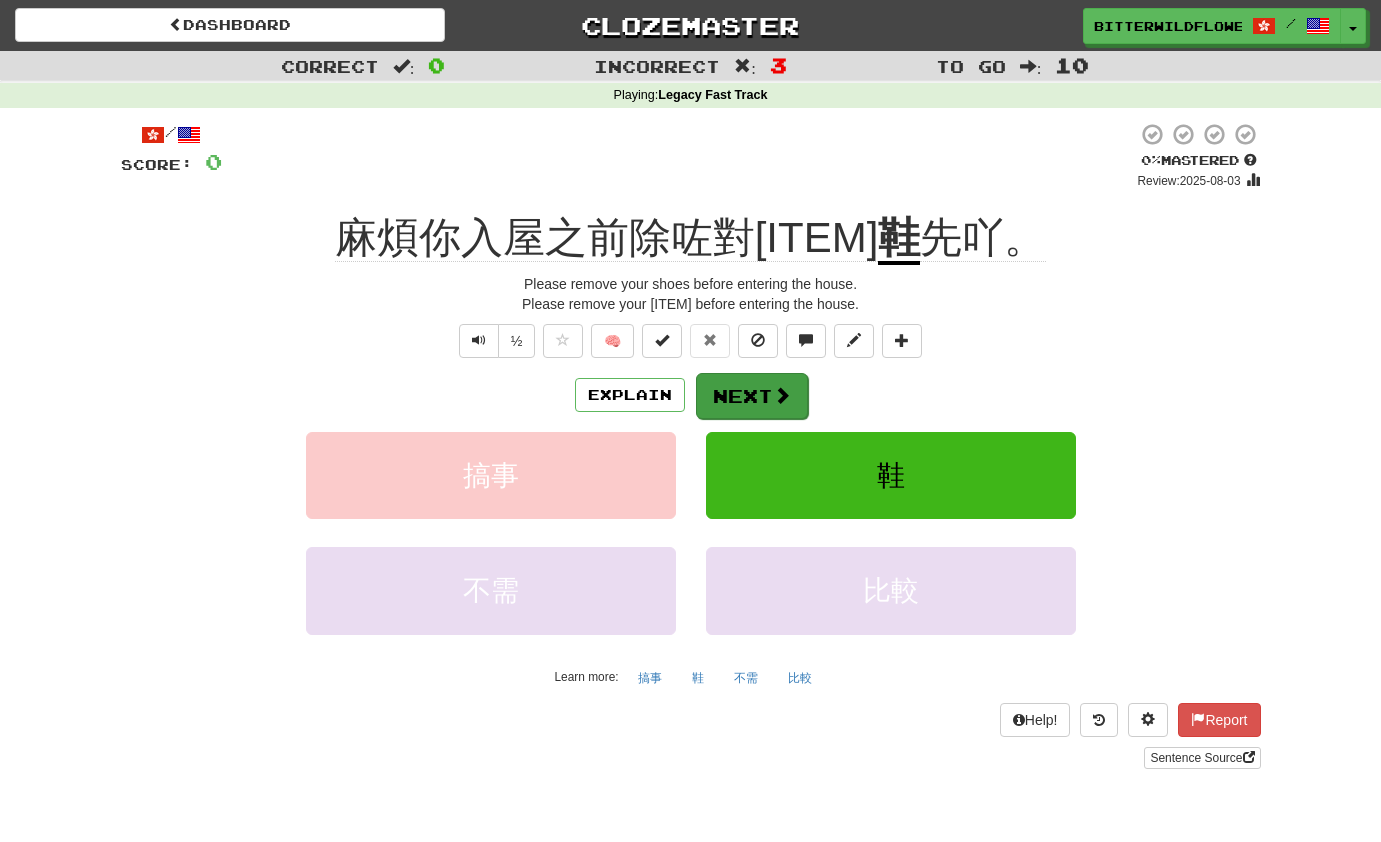 scroll, scrollTop: 1, scrollLeft: 2, axis: both 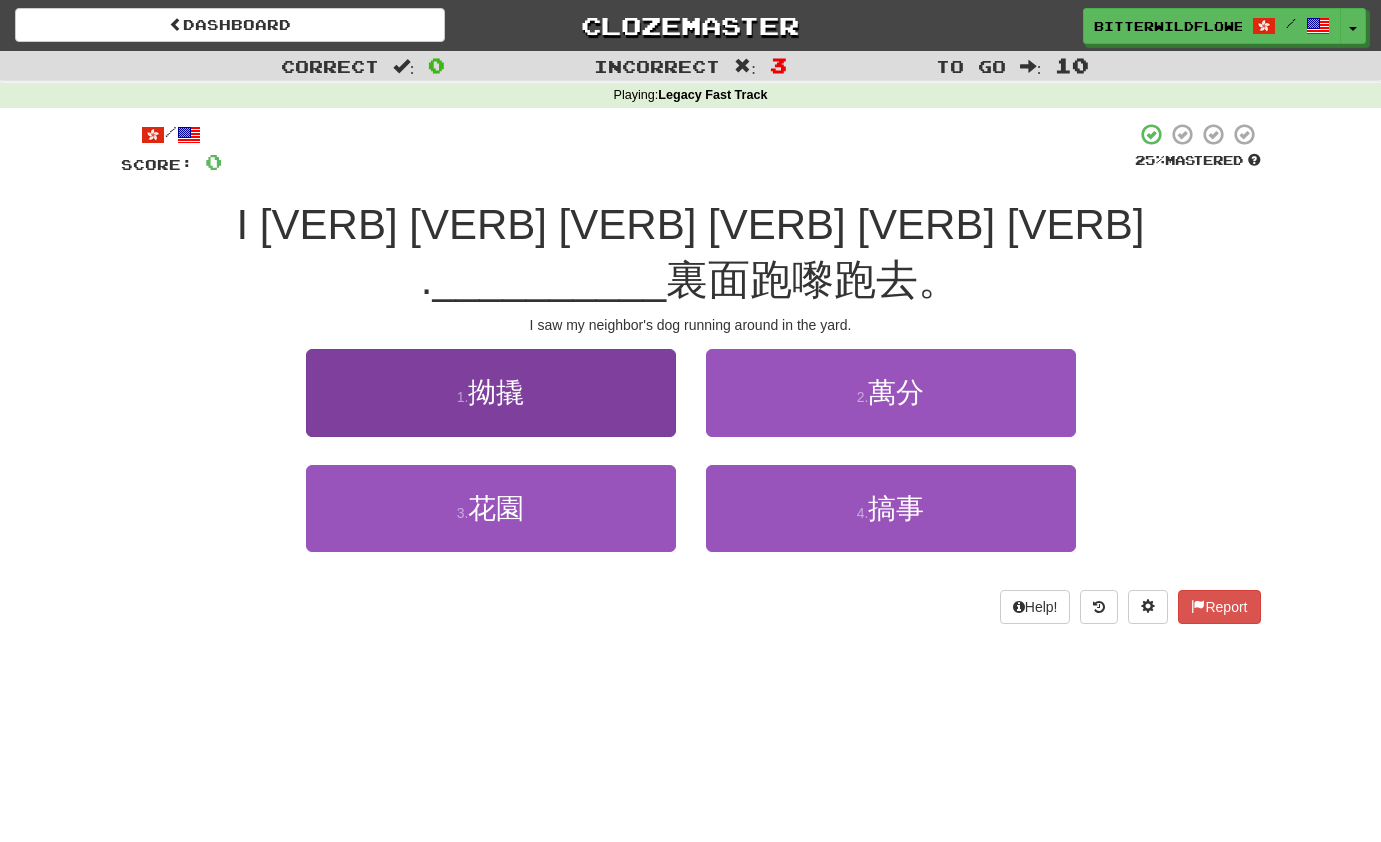 click on "拗撬" at bounding box center (496, 392) 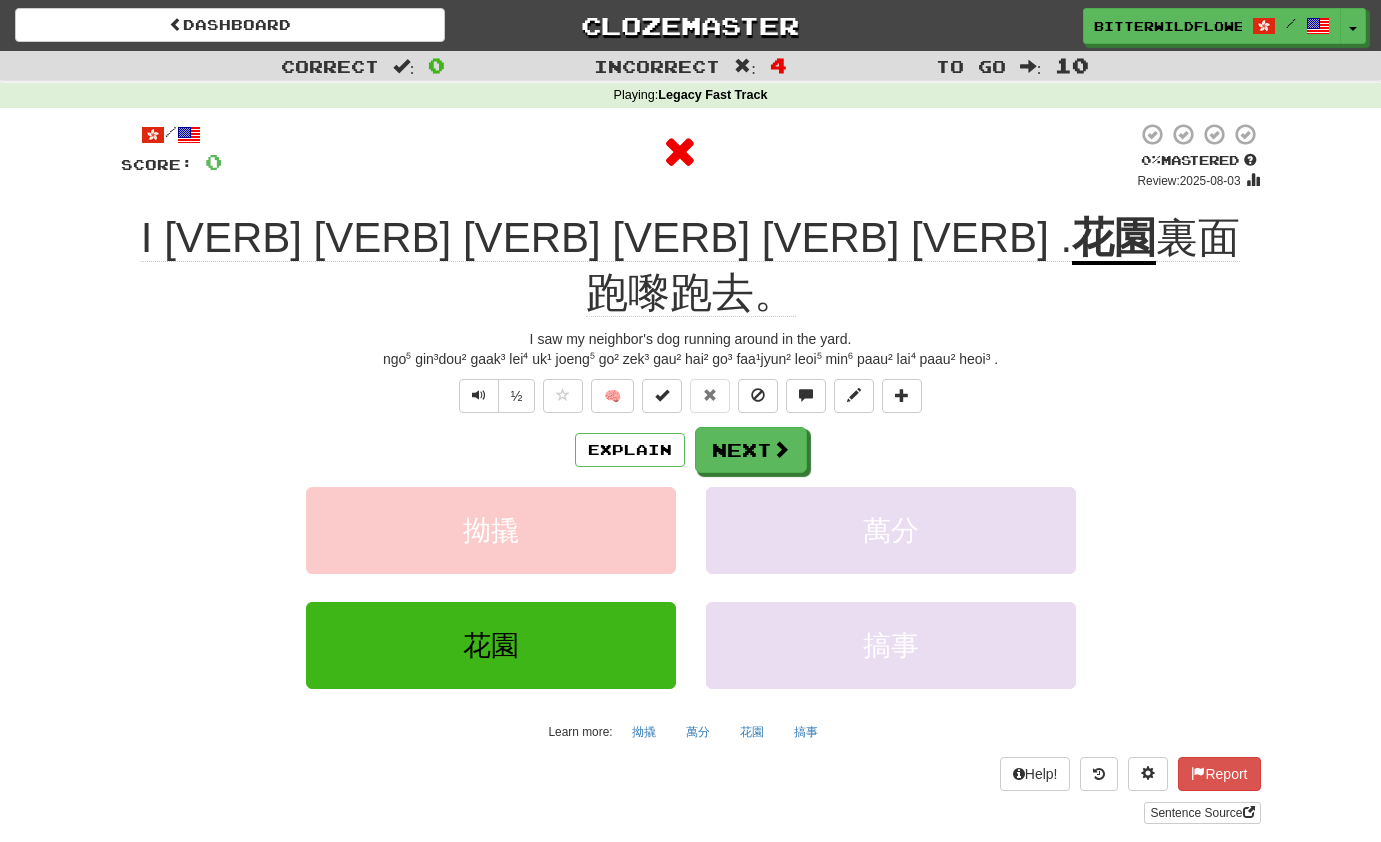 scroll, scrollTop: 0, scrollLeft: 0, axis: both 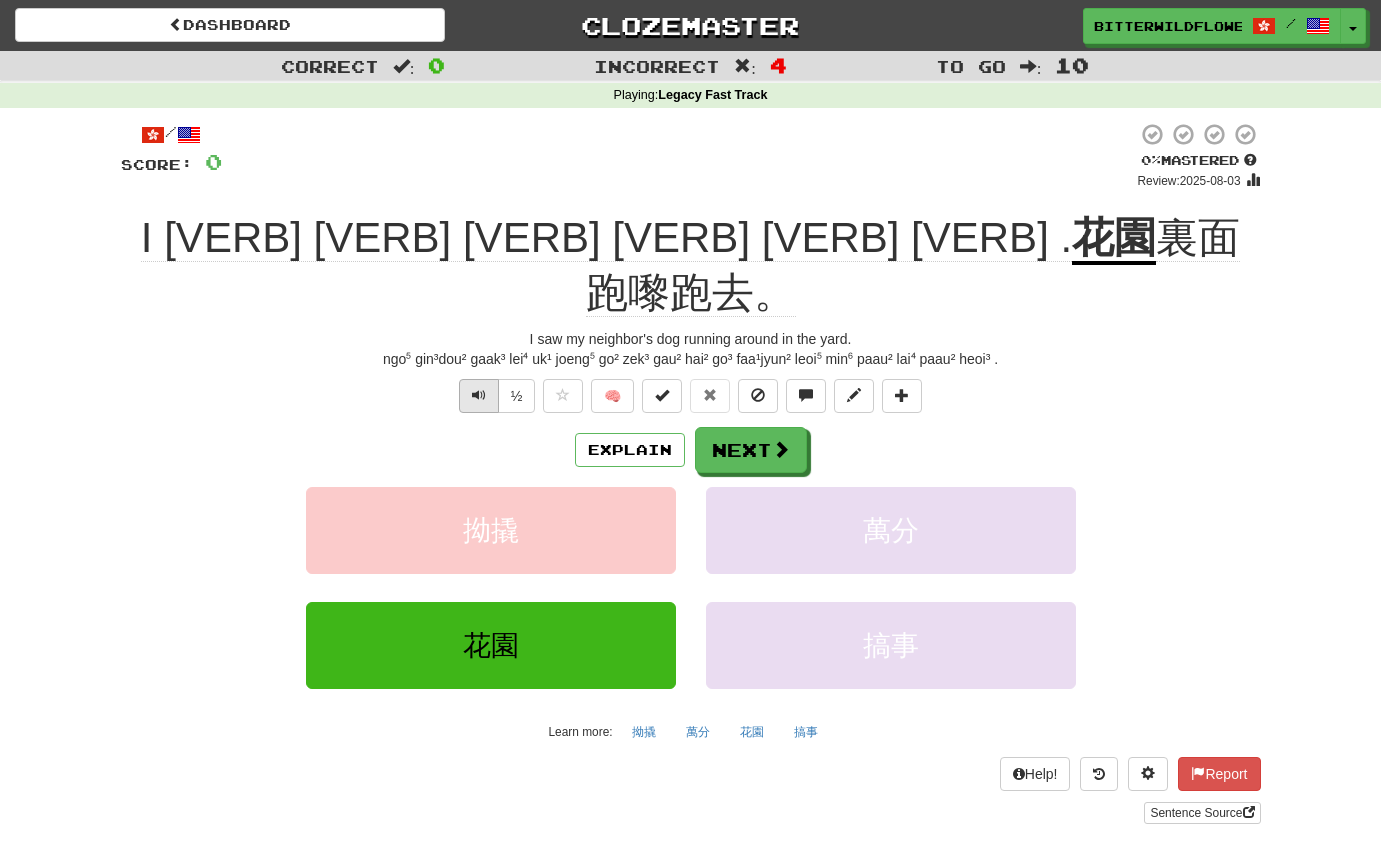 click at bounding box center (479, 395) 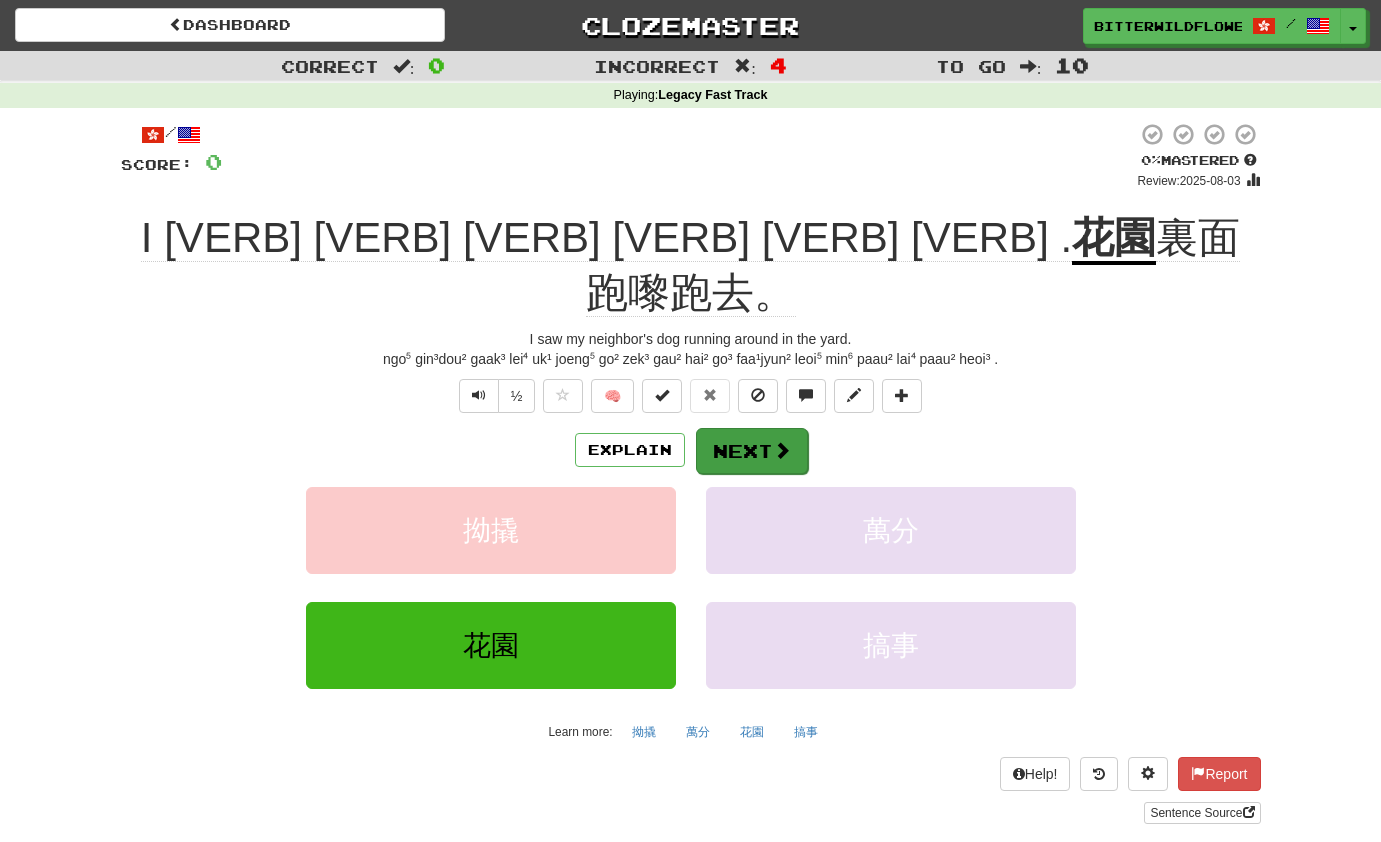 click on "Next" at bounding box center [752, 451] 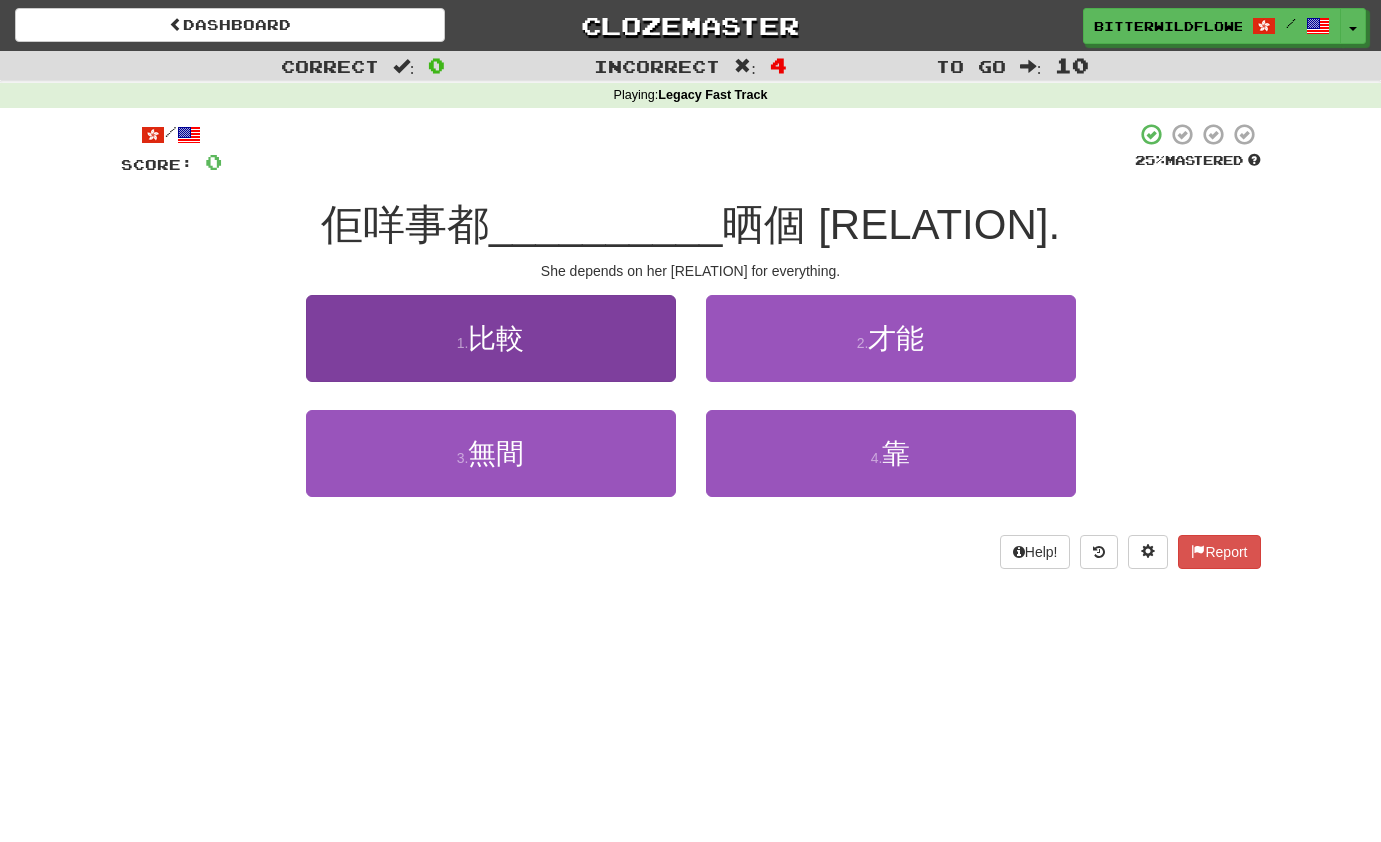 click on "比較" at bounding box center (496, 338) 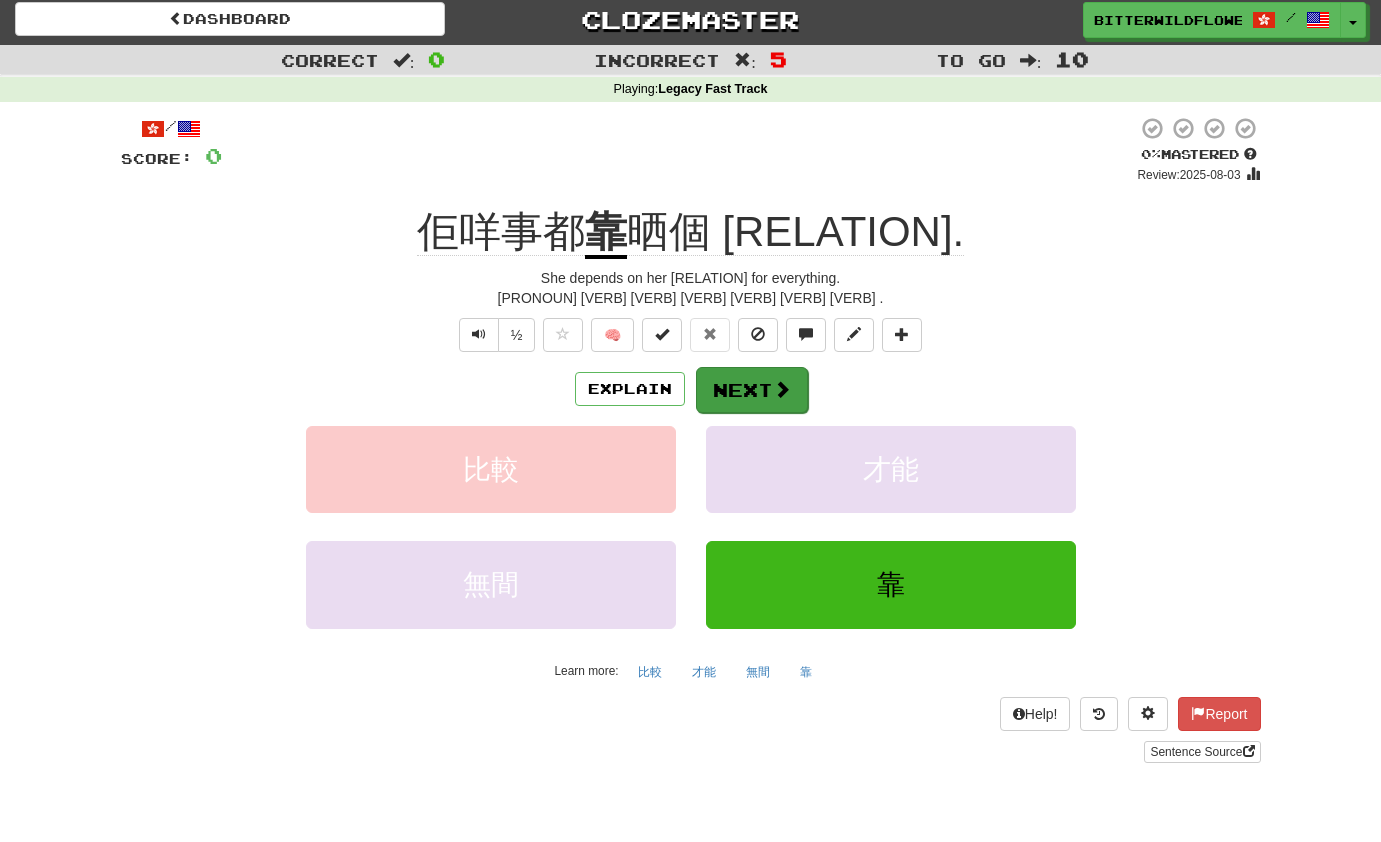 scroll, scrollTop: 6, scrollLeft: 0, axis: vertical 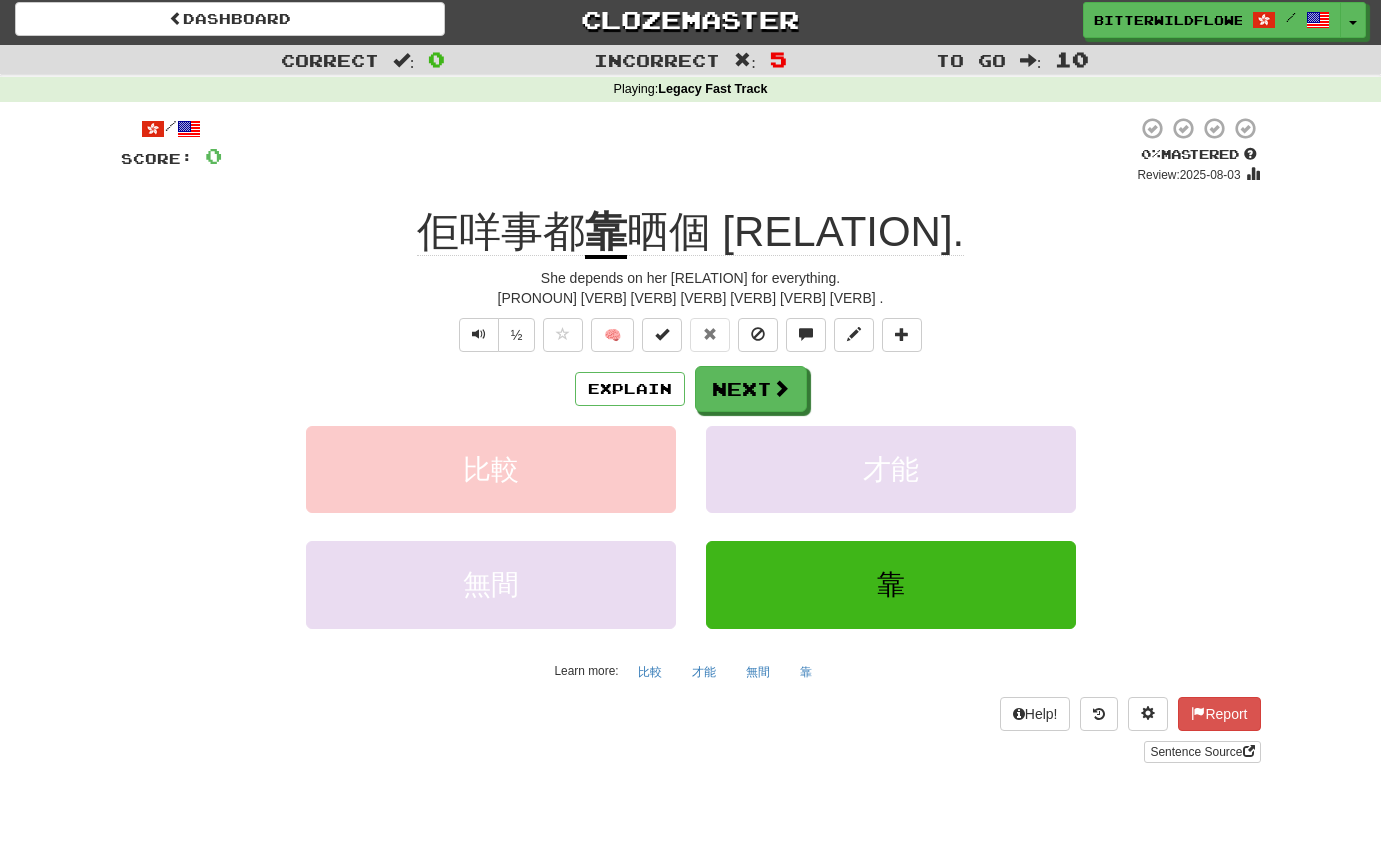 drag, startPoint x: 742, startPoint y: 382, endPoint x: 673, endPoint y: 372, distance: 69.72087 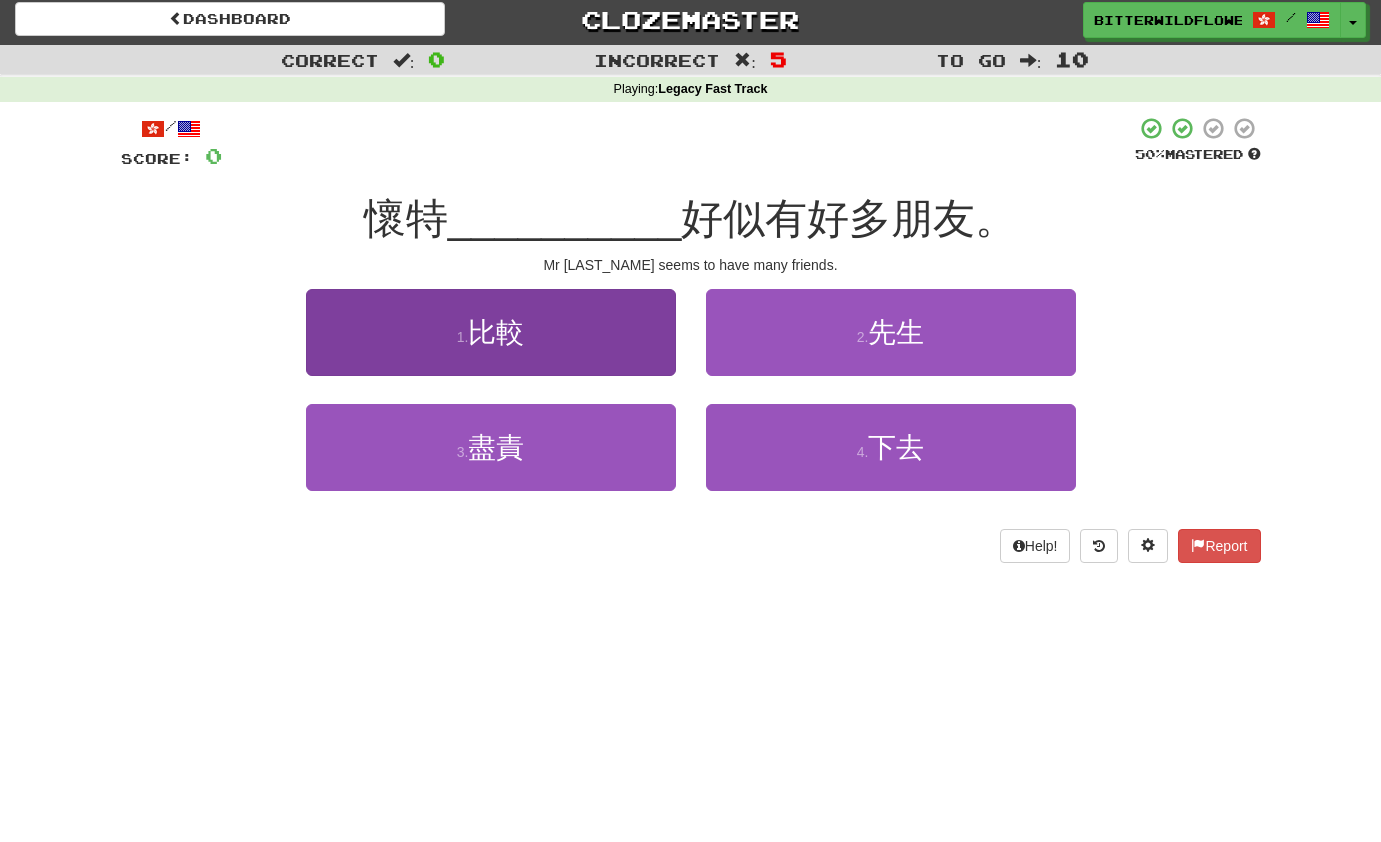 click on "比較" at bounding box center (496, 332) 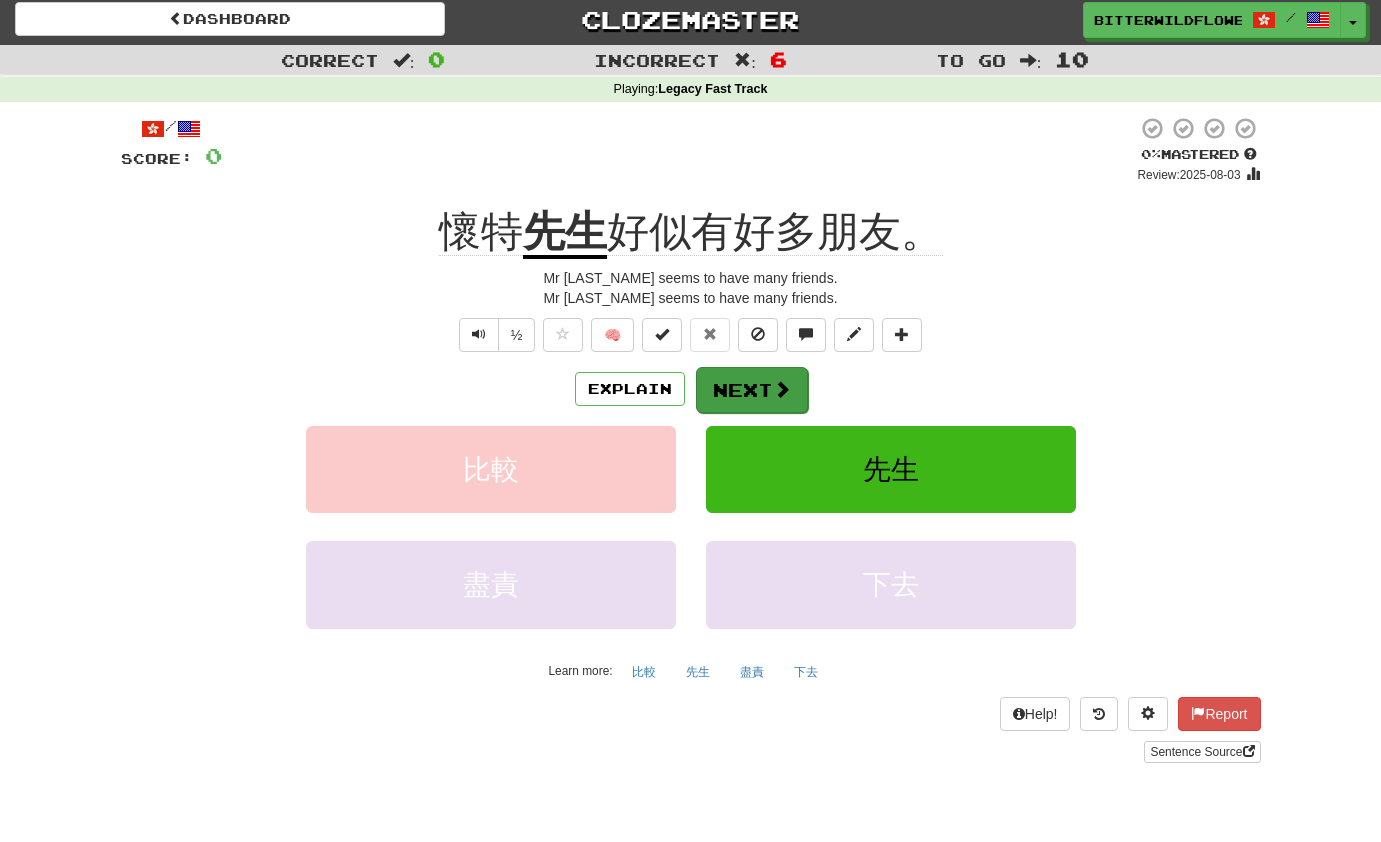 click on "Next" at bounding box center (752, 390) 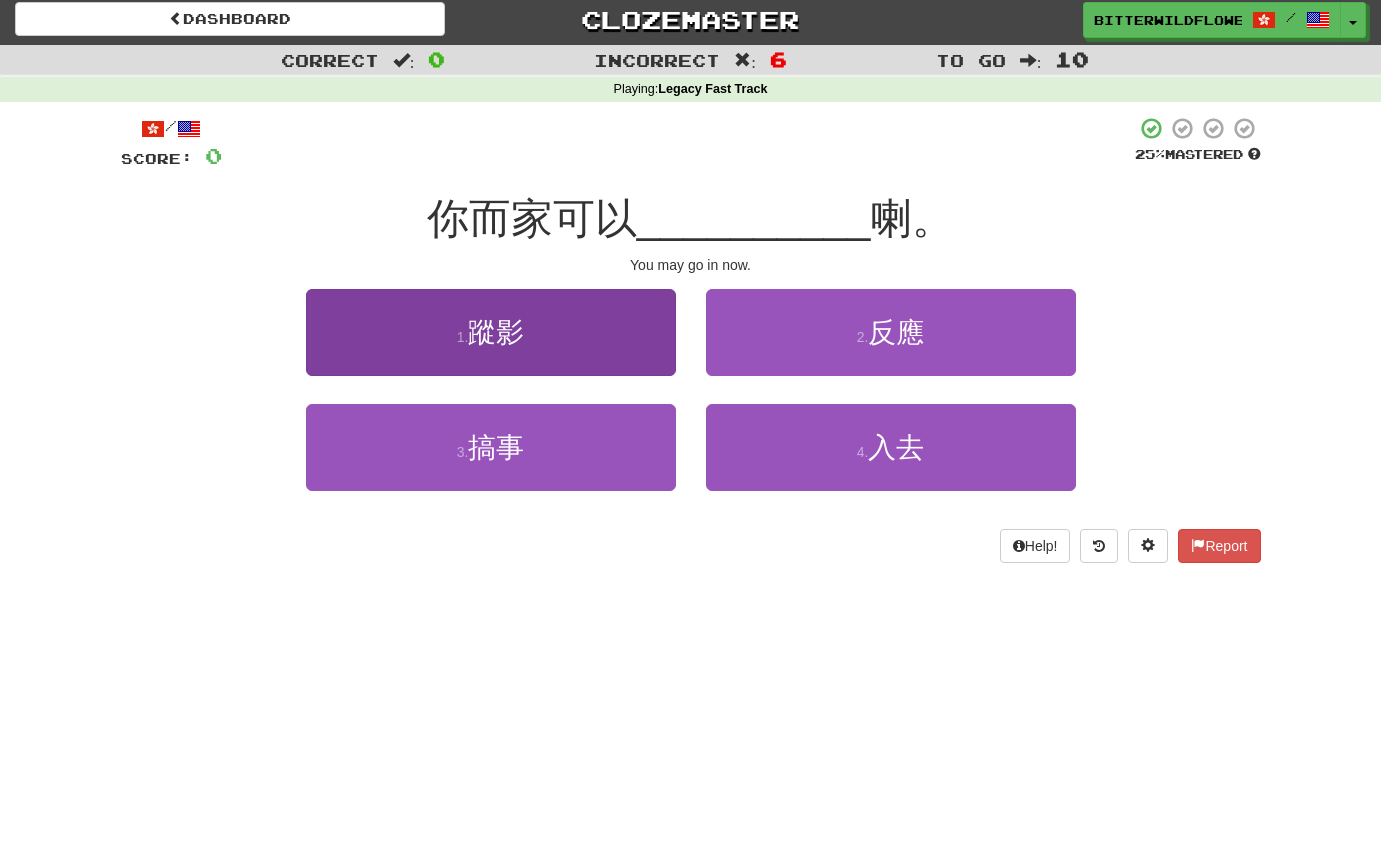 click on "蹤影" at bounding box center (496, 332) 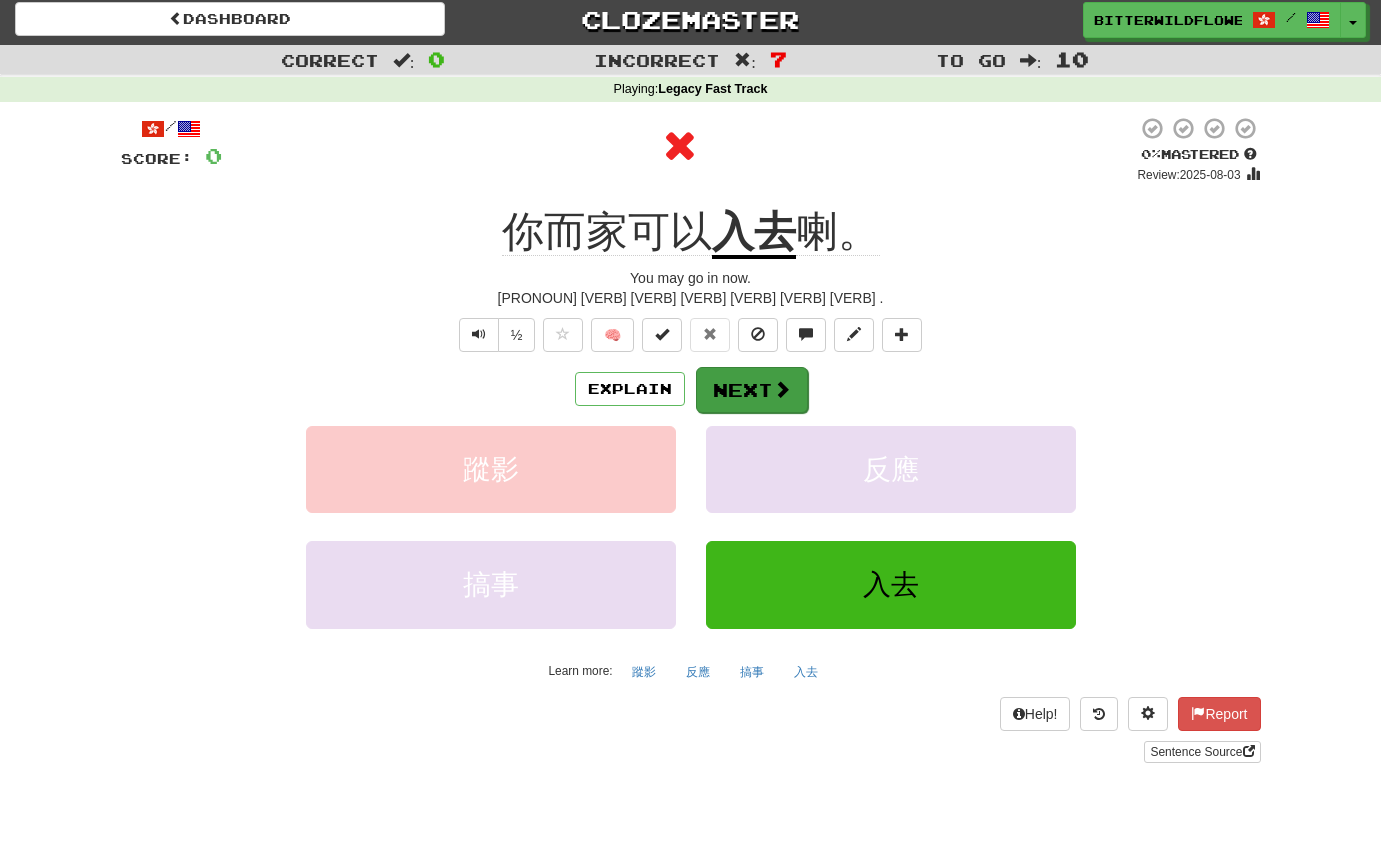 click on "Next" at bounding box center (752, 390) 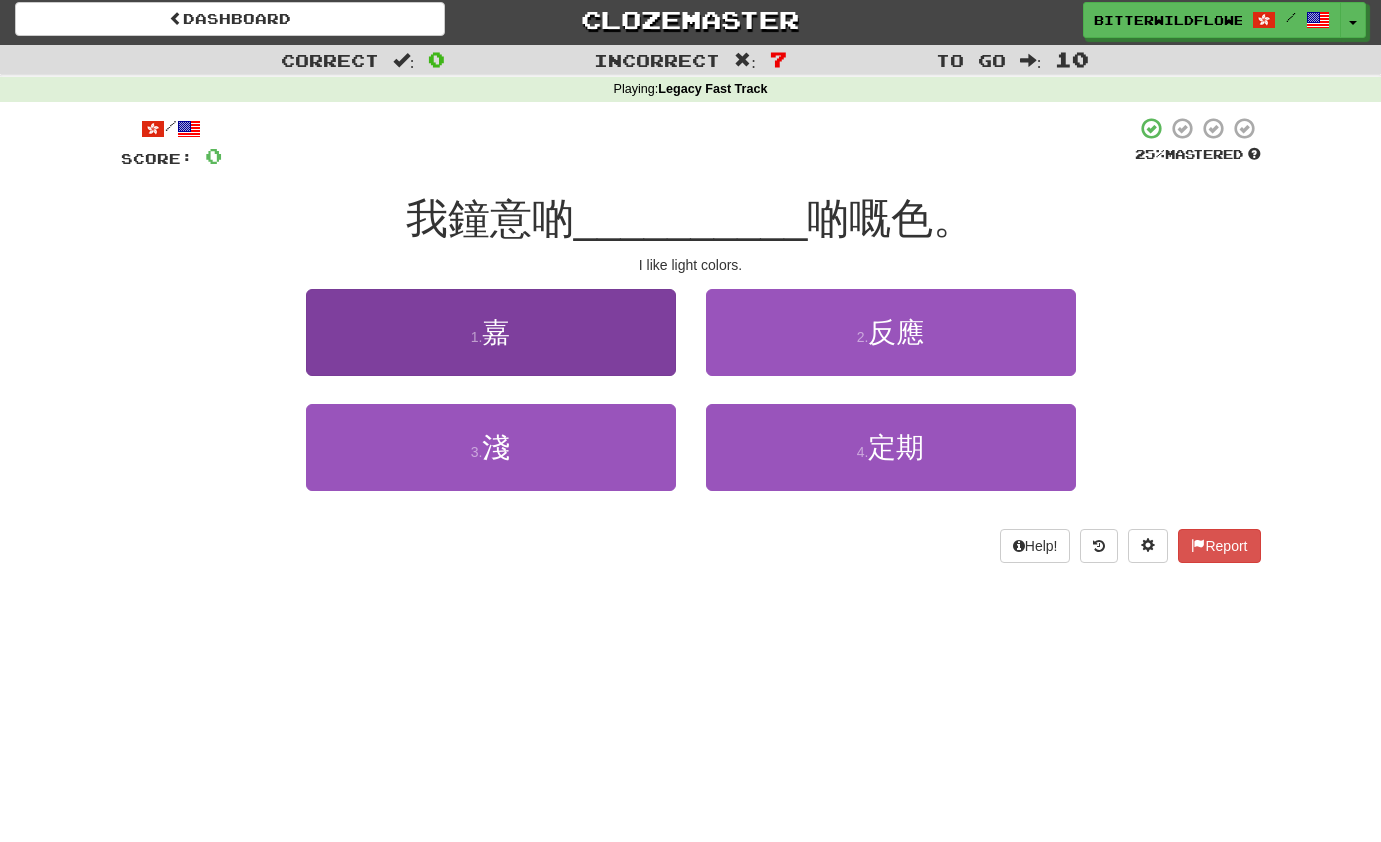 click on "嘉" at bounding box center [496, 332] 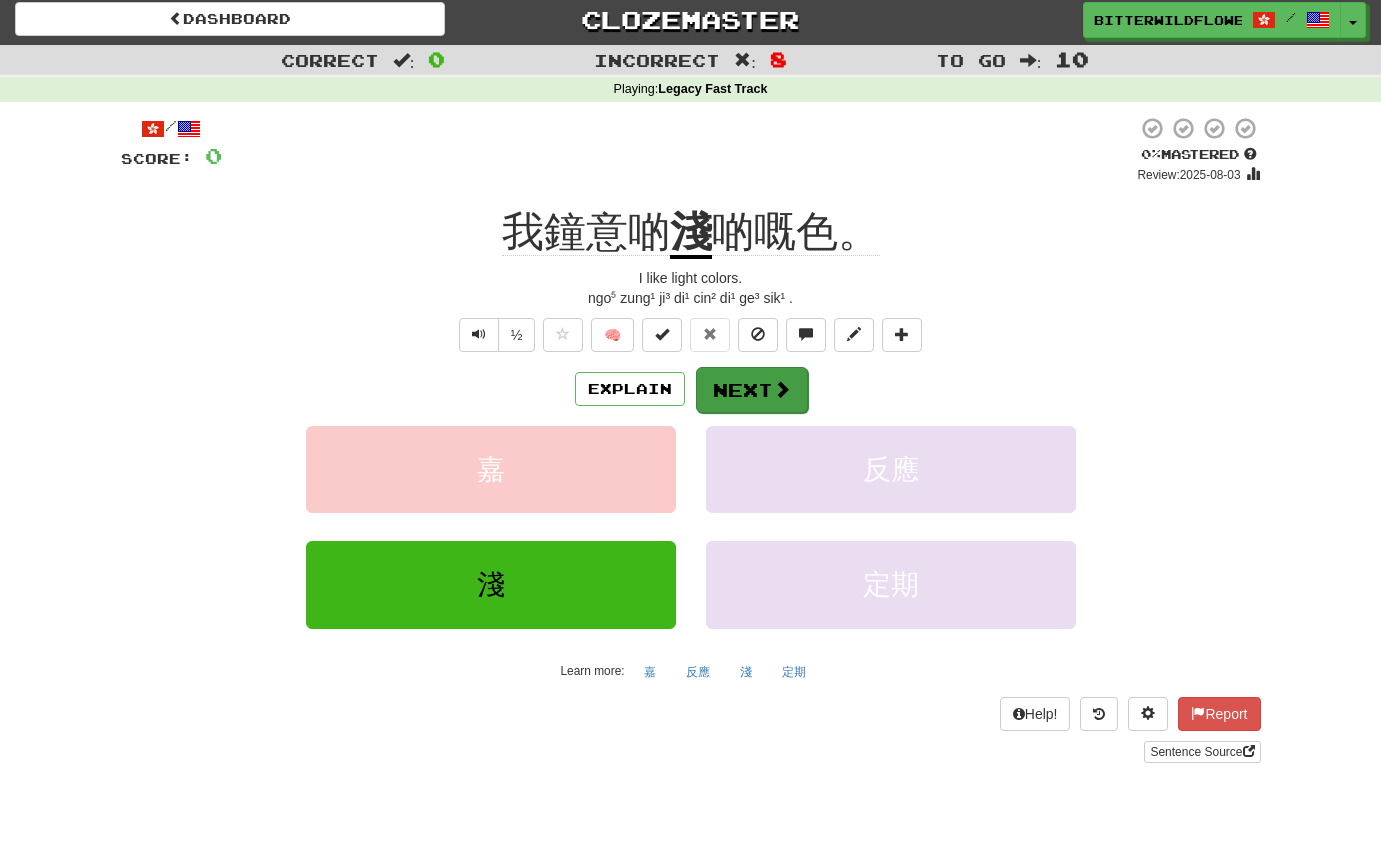 click on "Next" at bounding box center [752, 390] 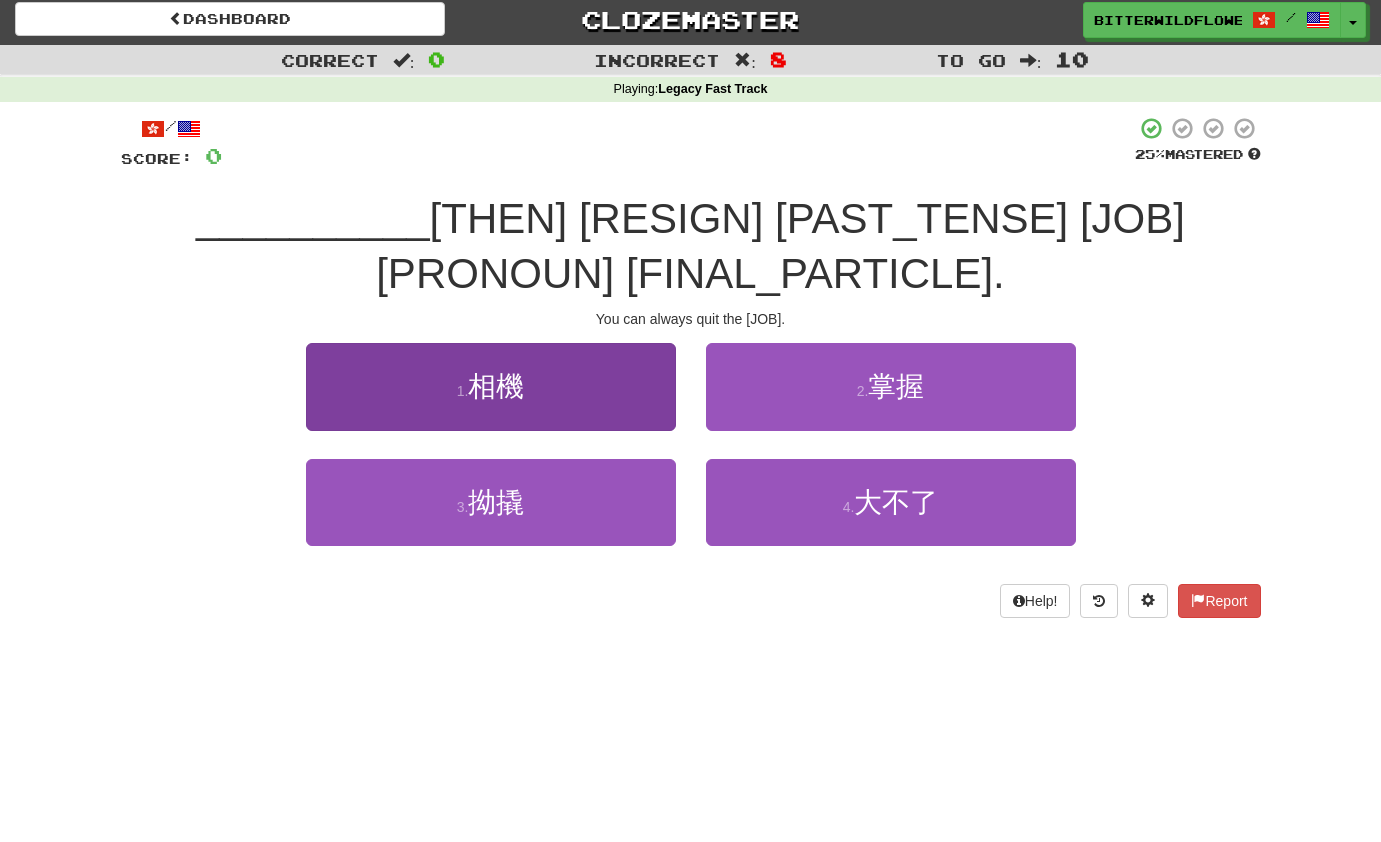 click on "1 .  相機" at bounding box center [491, 386] 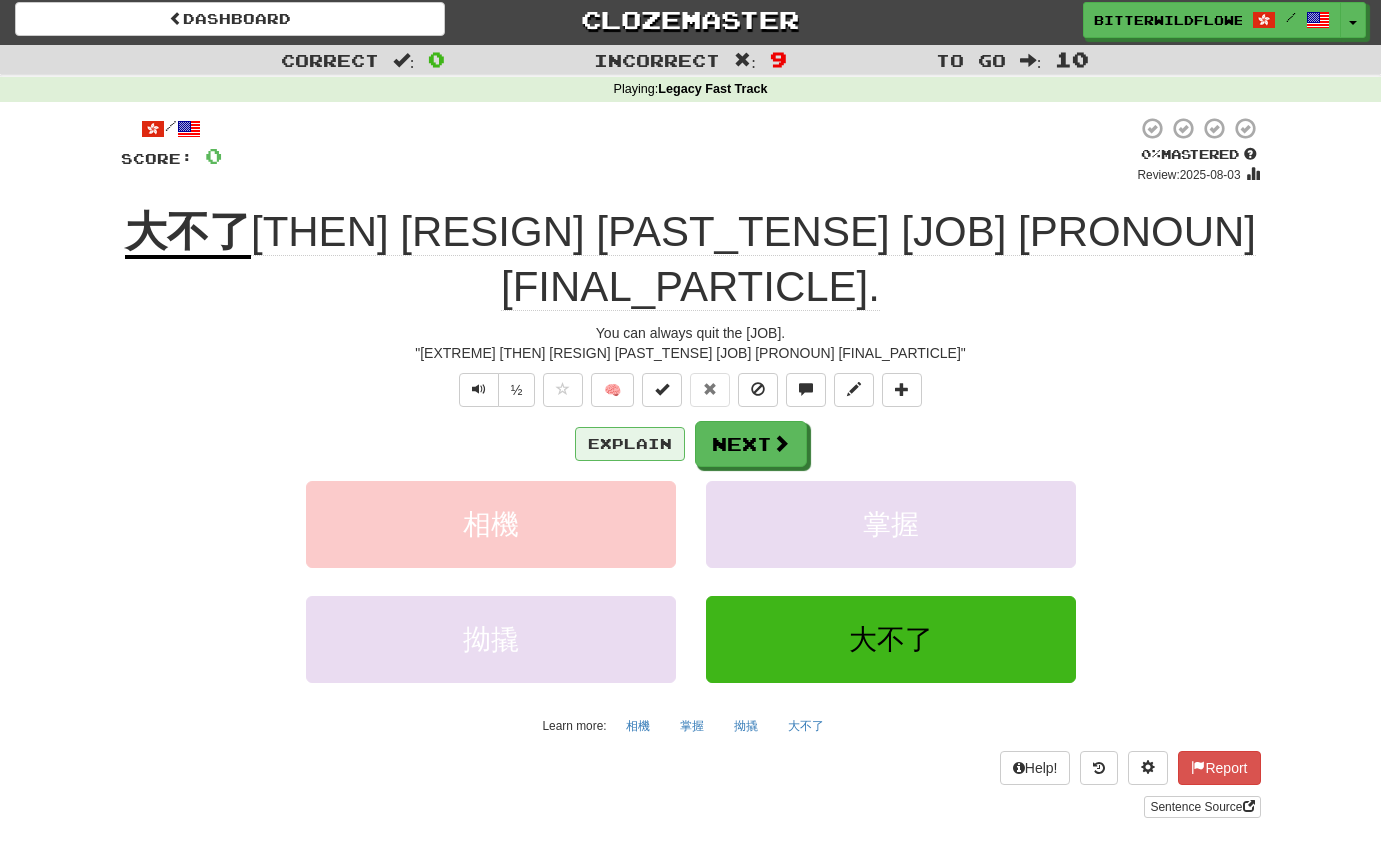 click on "Explain" at bounding box center (630, 444) 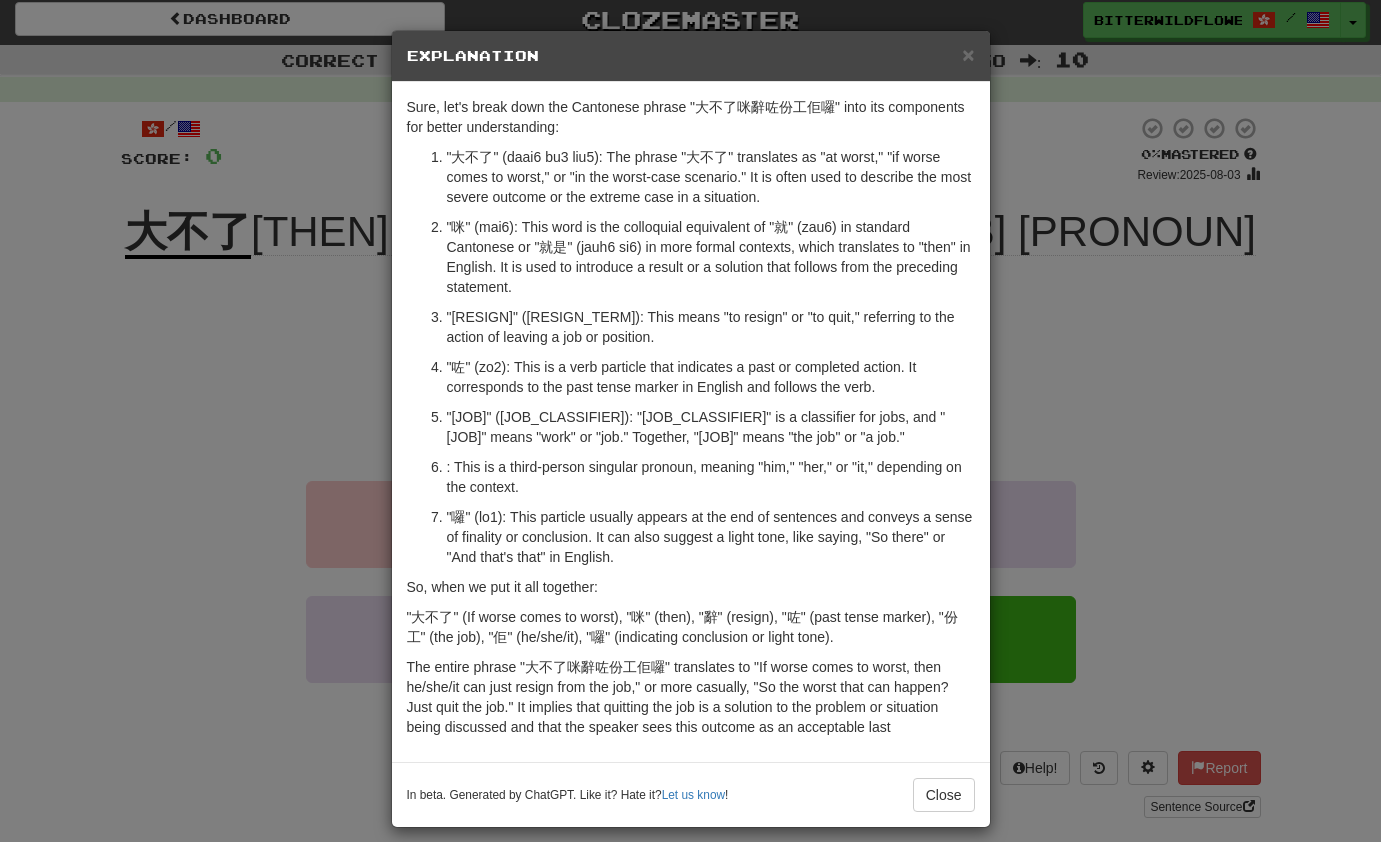 scroll, scrollTop: 0, scrollLeft: 0, axis: both 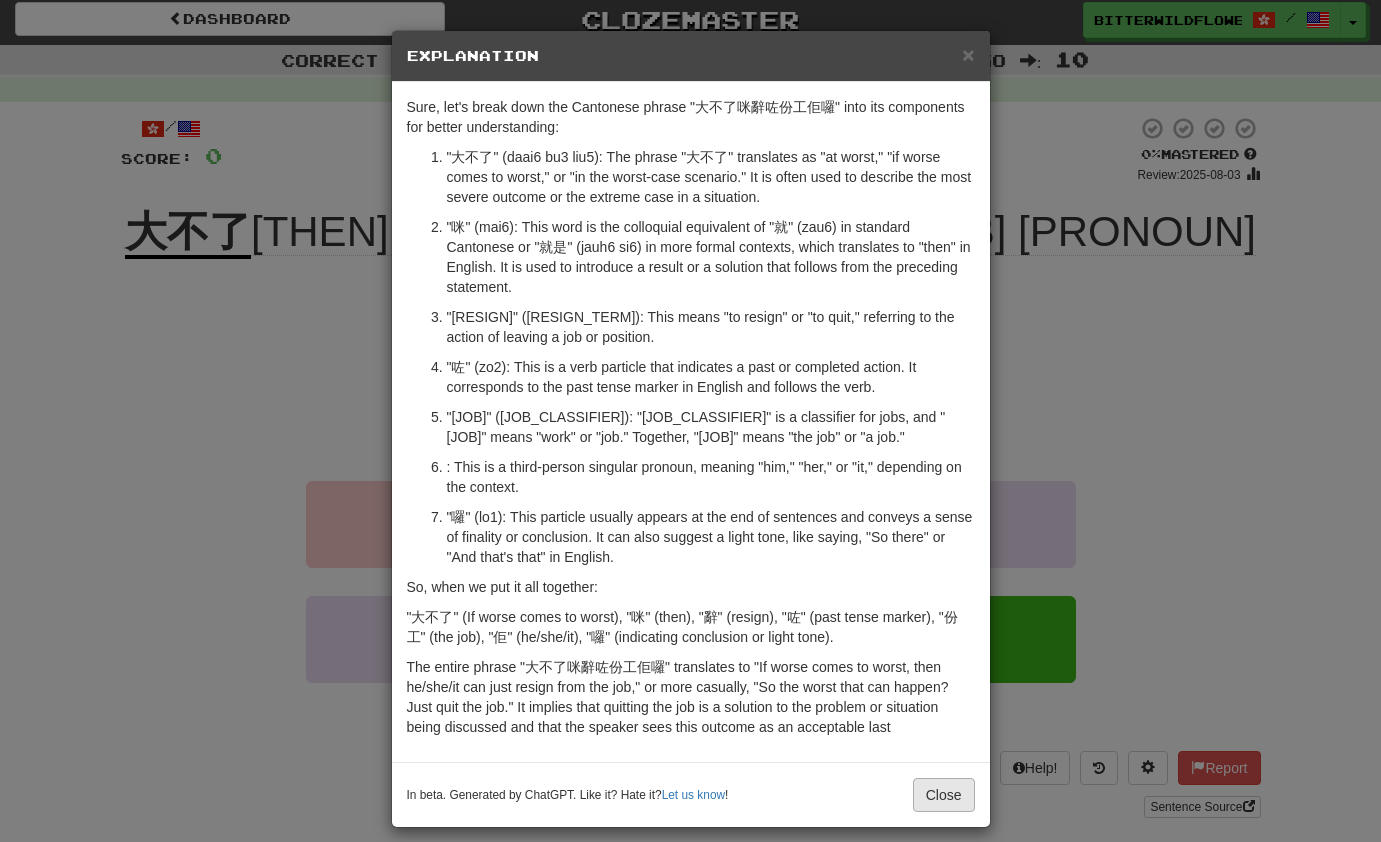click on "Close" at bounding box center (944, 795) 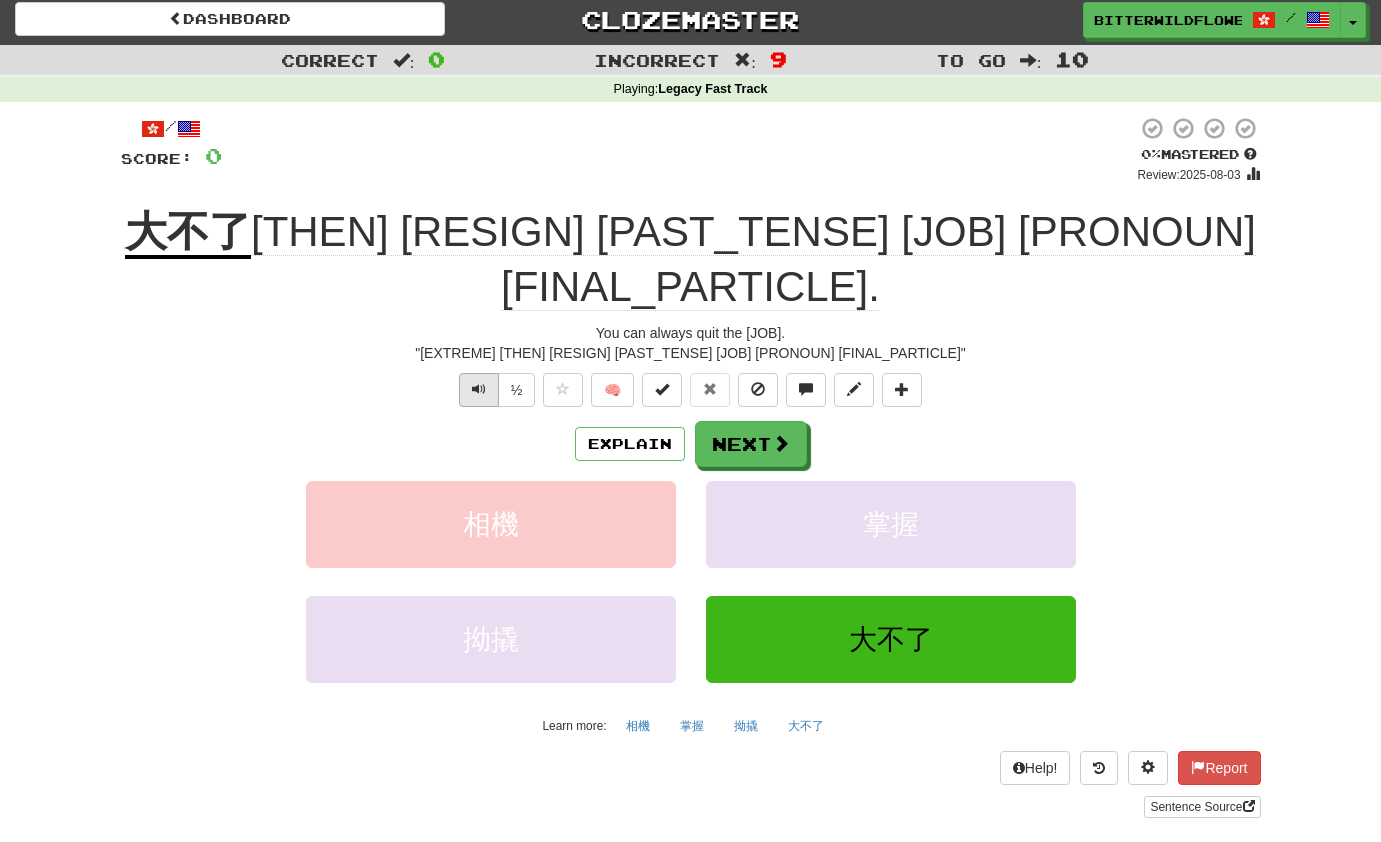 click at bounding box center (479, 389) 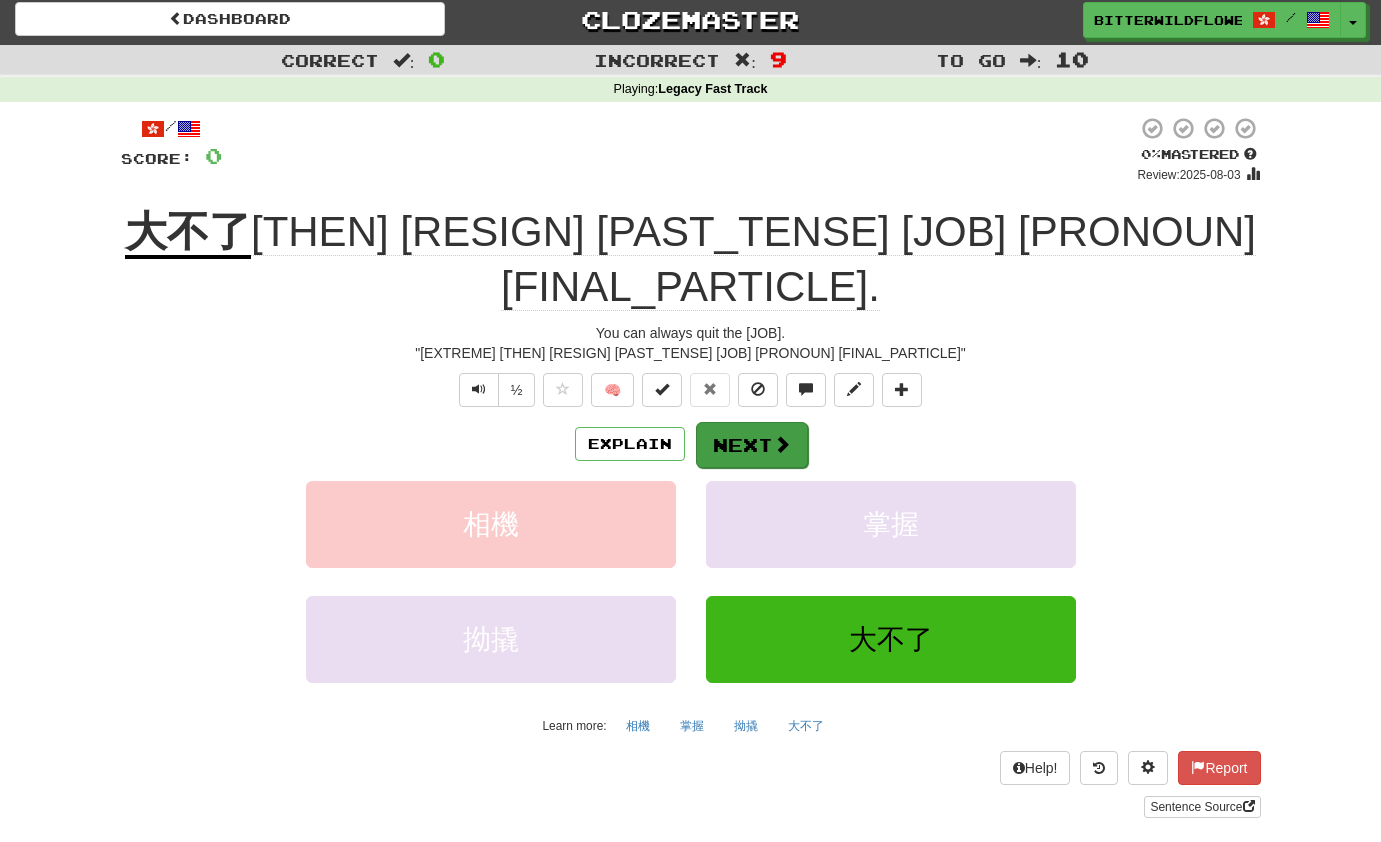 click on "Next" at bounding box center (752, 445) 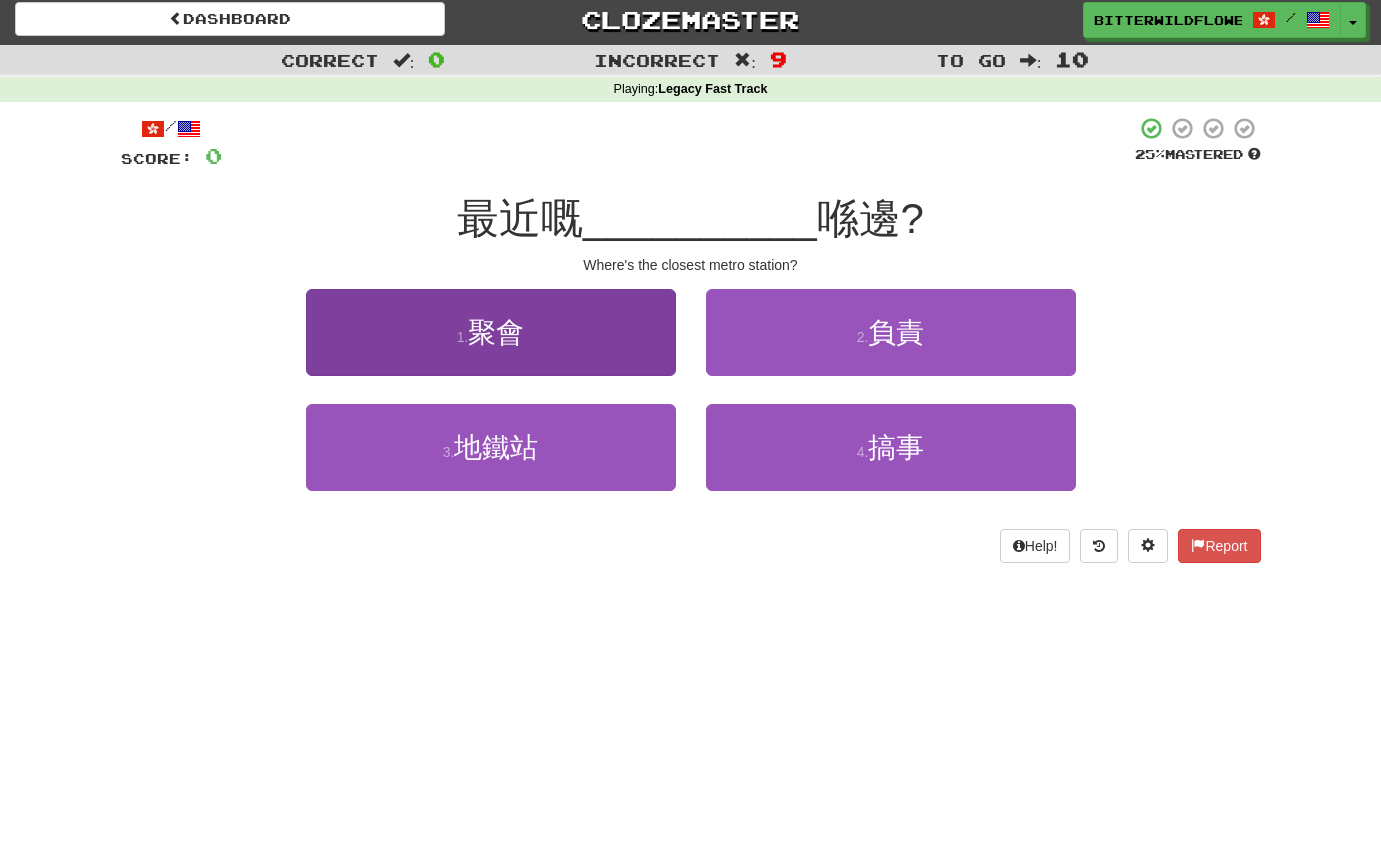 click on "聚會" at bounding box center [496, 332] 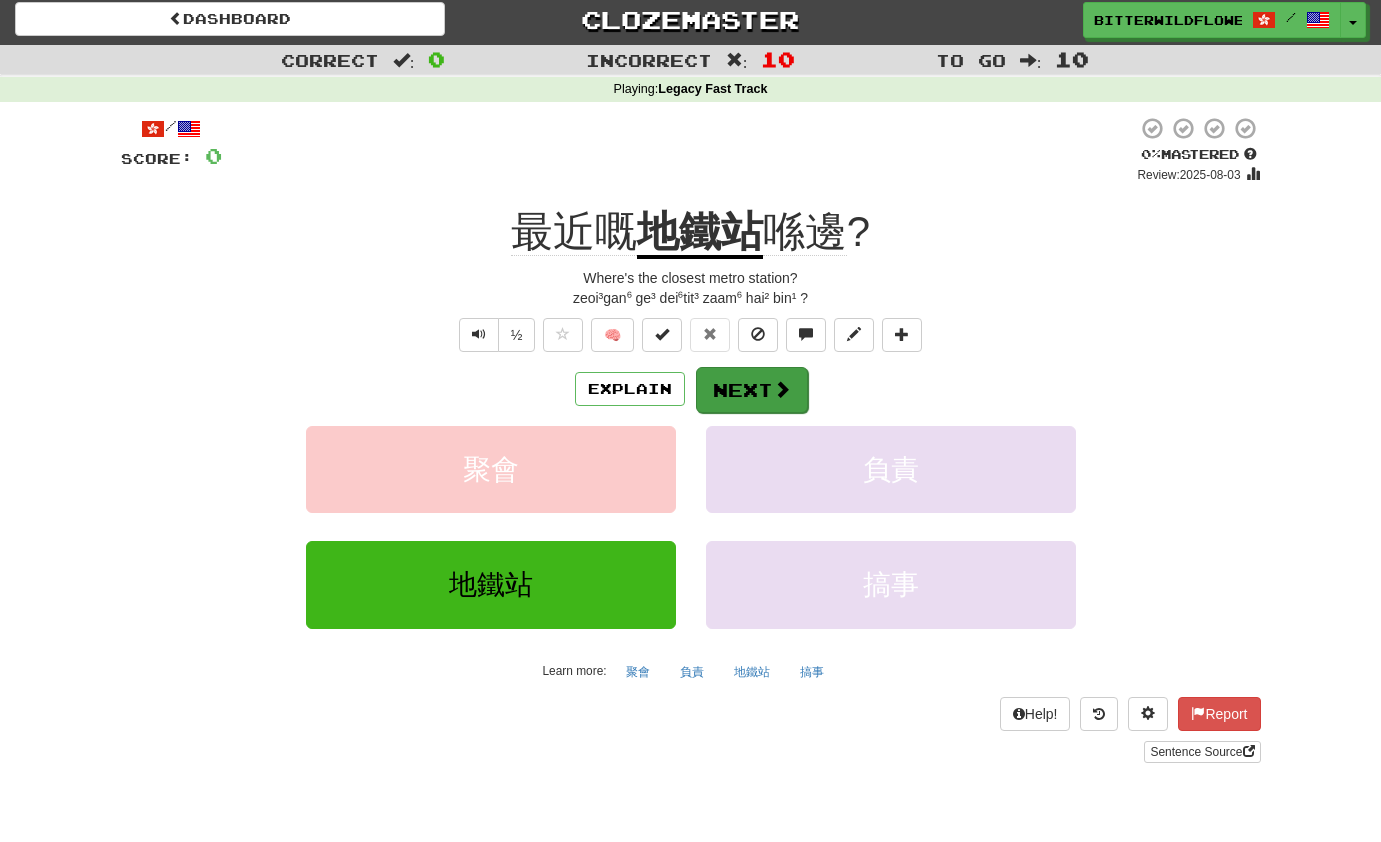 click on "Next" at bounding box center (752, 390) 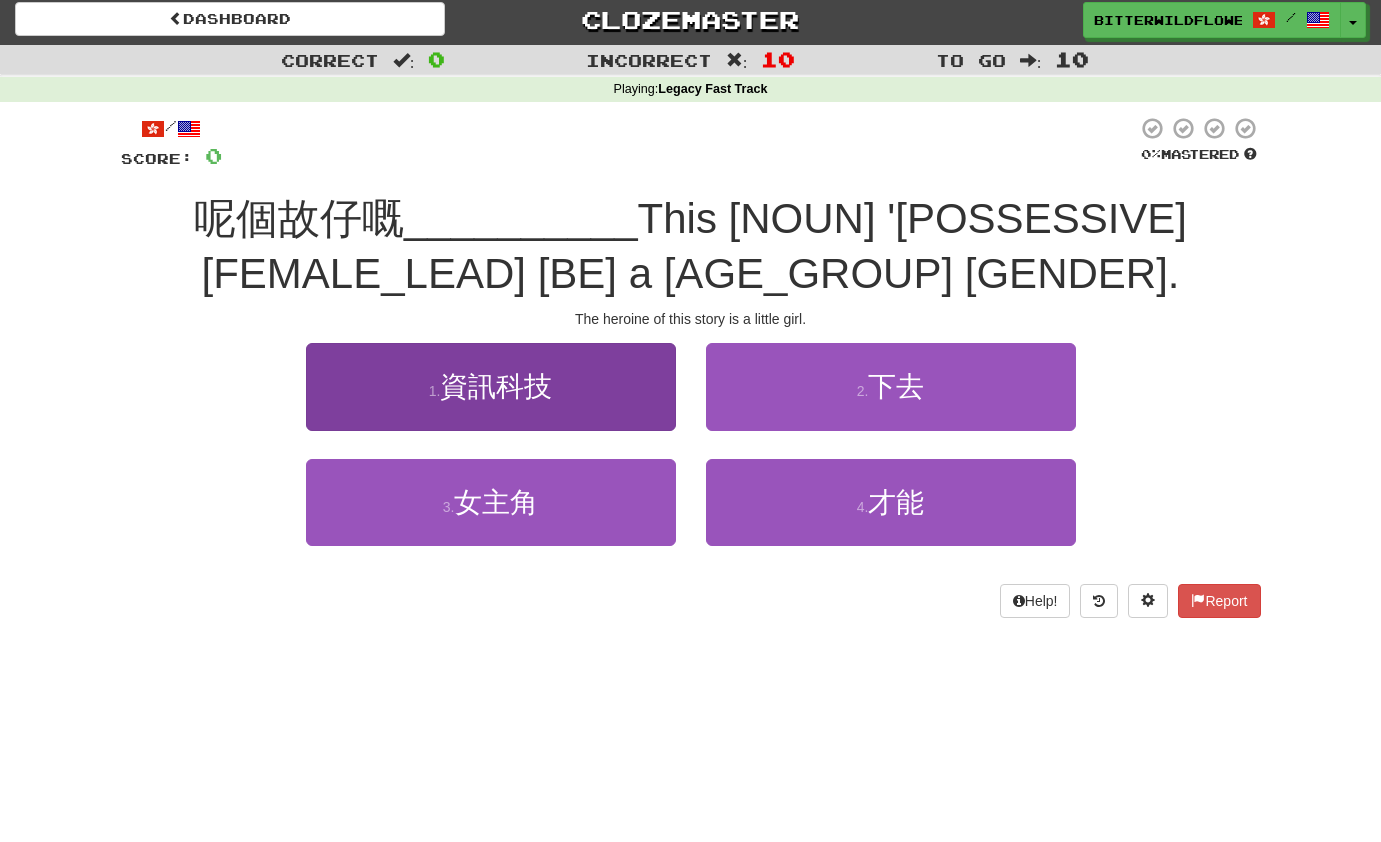 scroll, scrollTop: 0, scrollLeft: 1, axis: horizontal 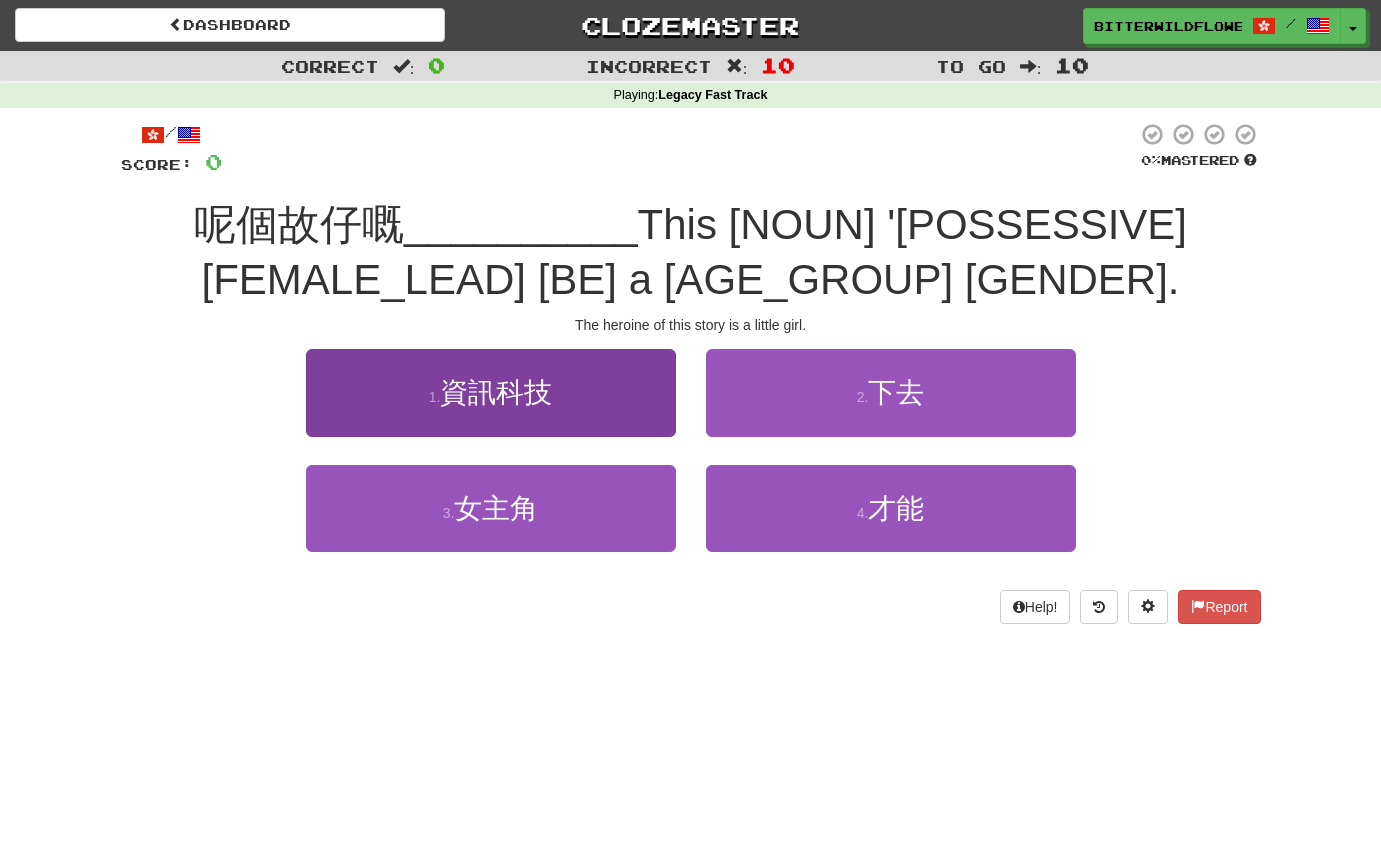 click on "1 .  資訊科技" at bounding box center [491, 392] 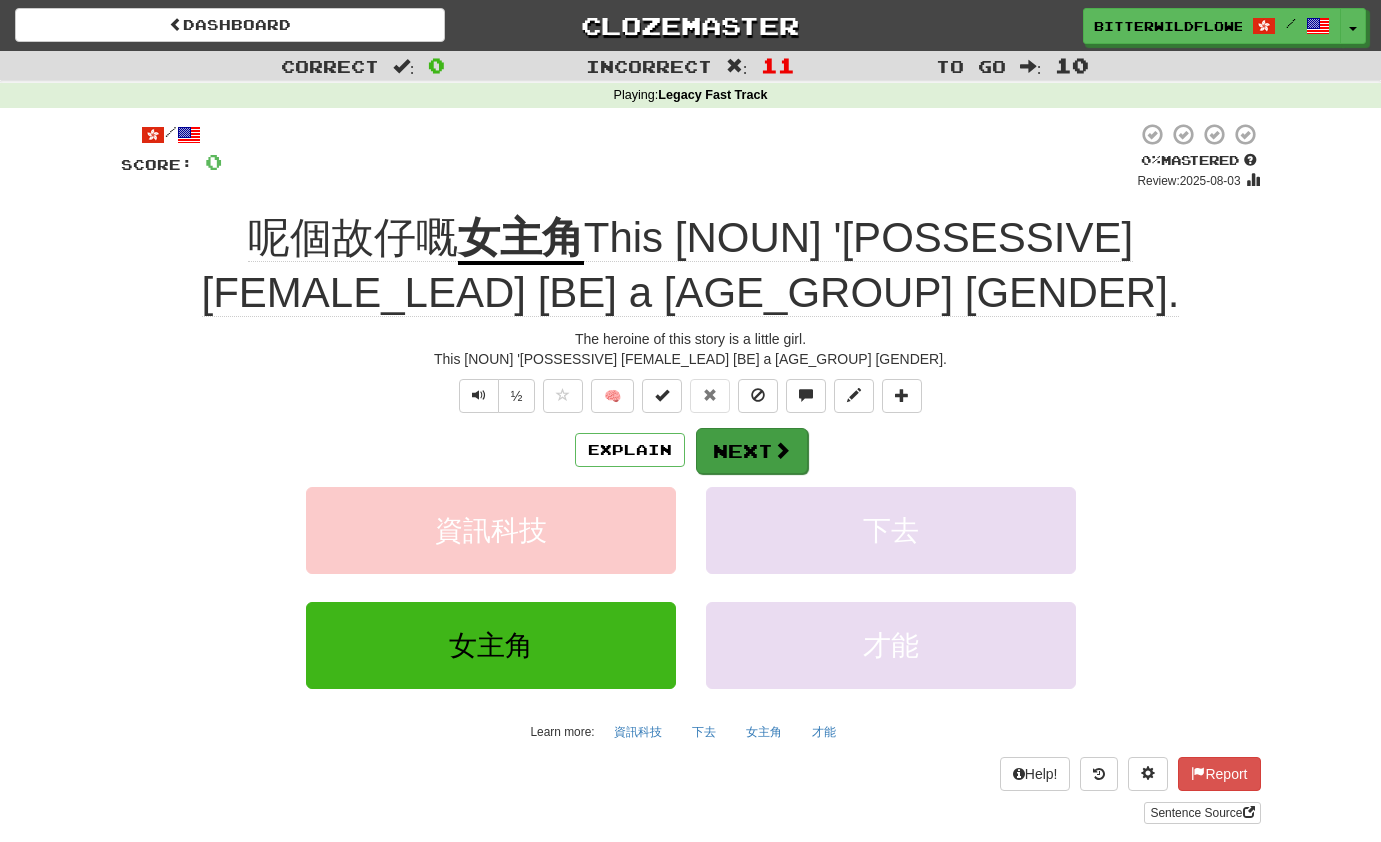scroll, scrollTop: 0, scrollLeft: 0, axis: both 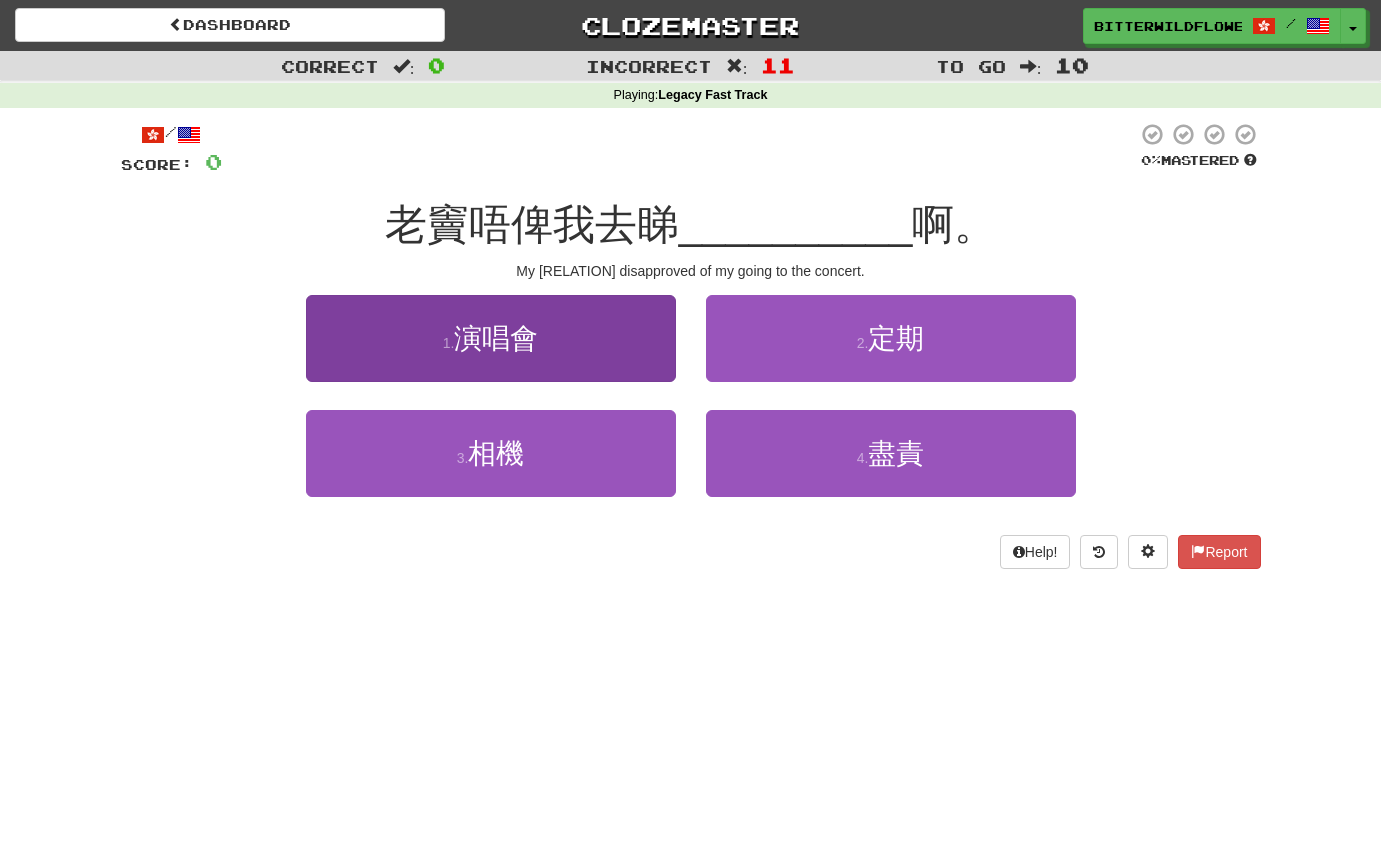 click on "演唱會" at bounding box center (496, 338) 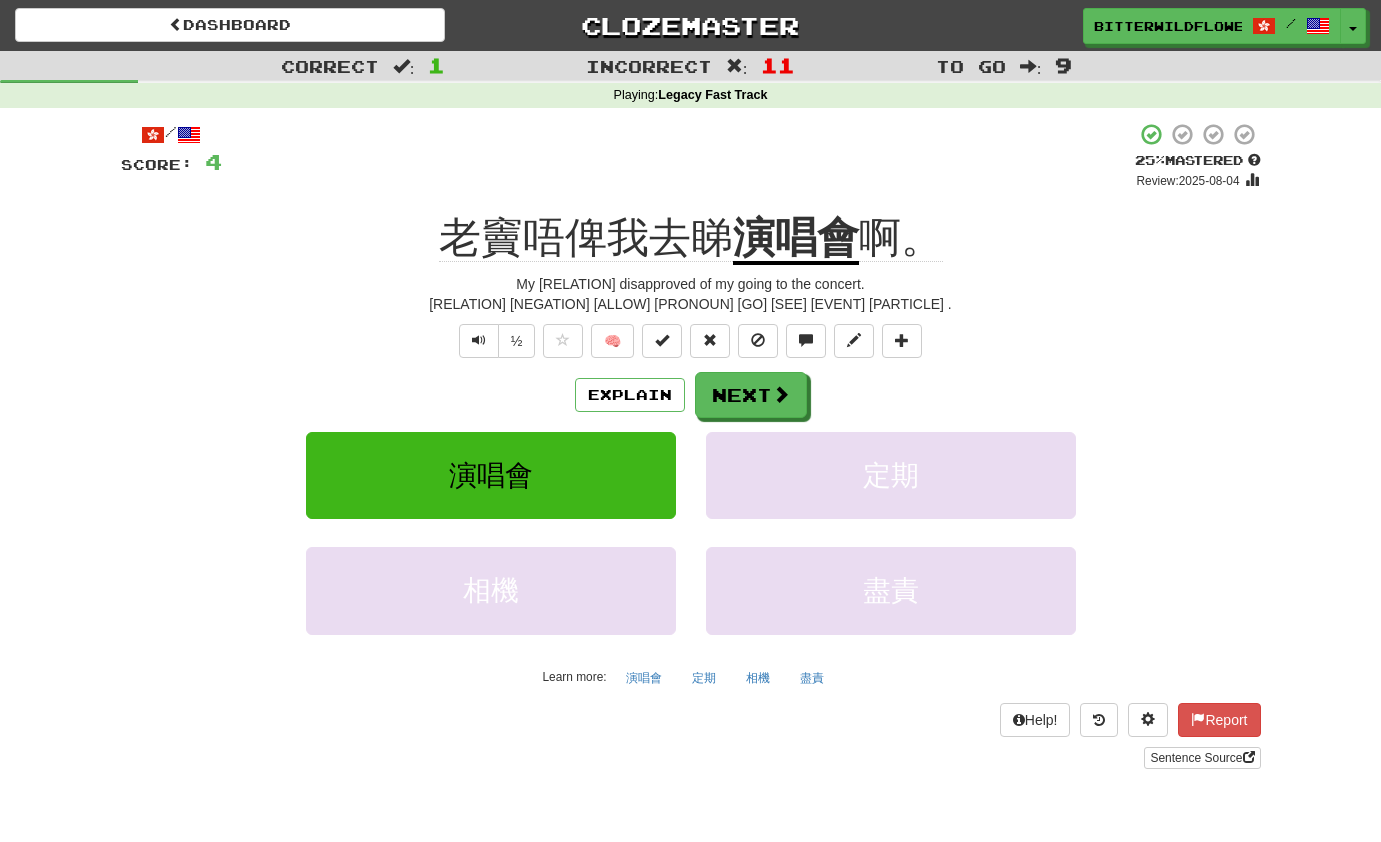 scroll, scrollTop: 0, scrollLeft: 0, axis: both 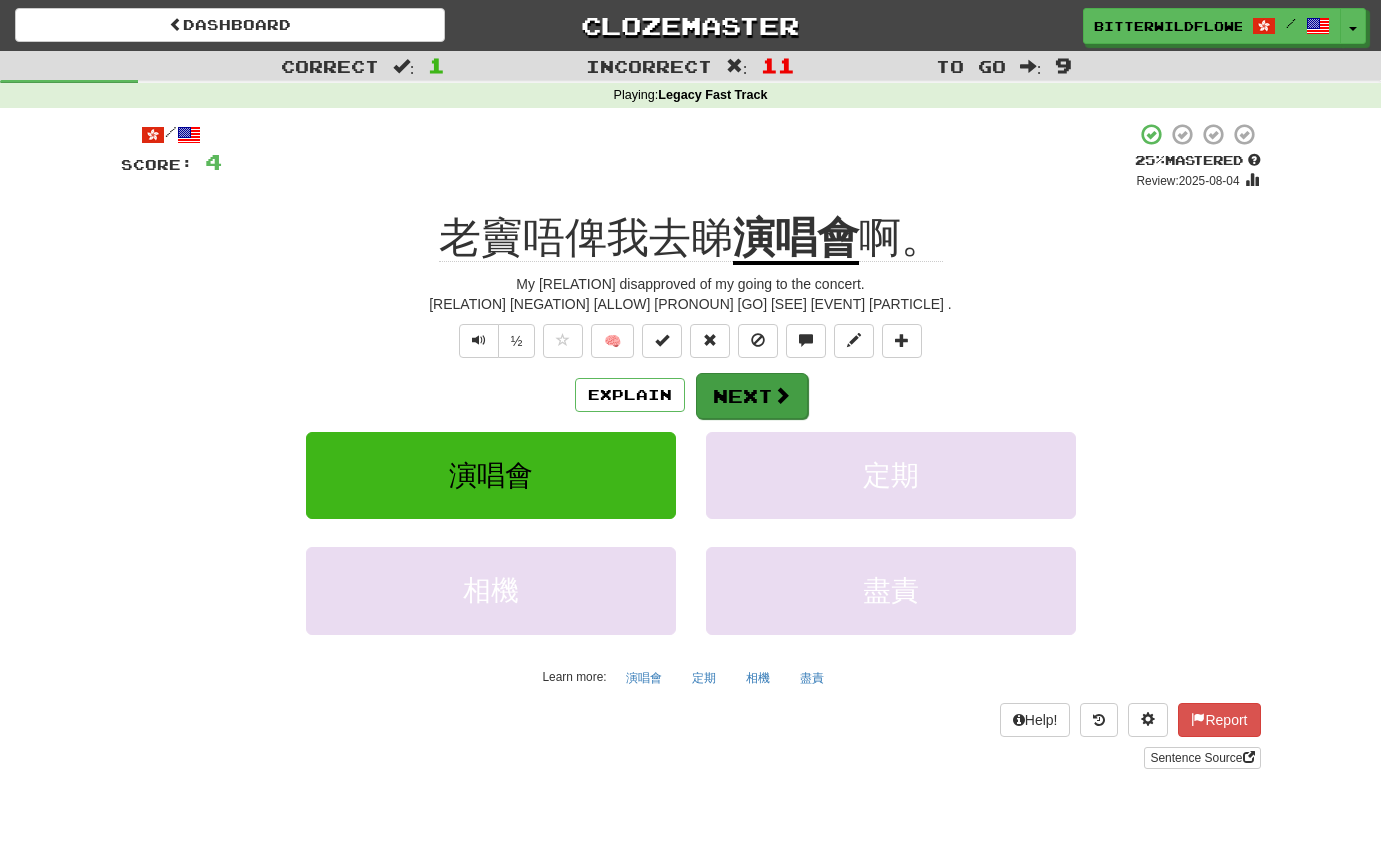 click on "Next" at bounding box center (752, 396) 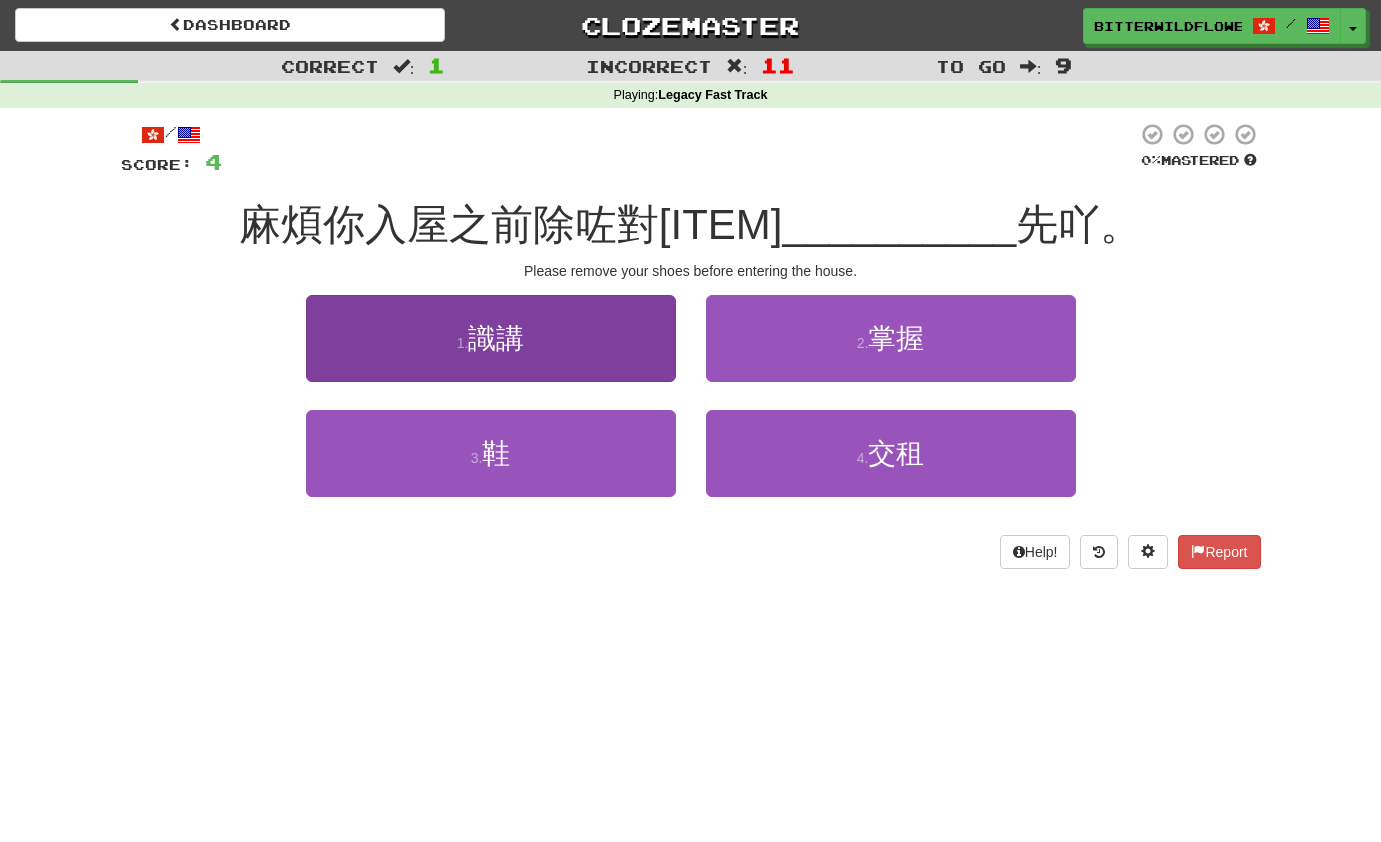click on "識講" at bounding box center [496, 338] 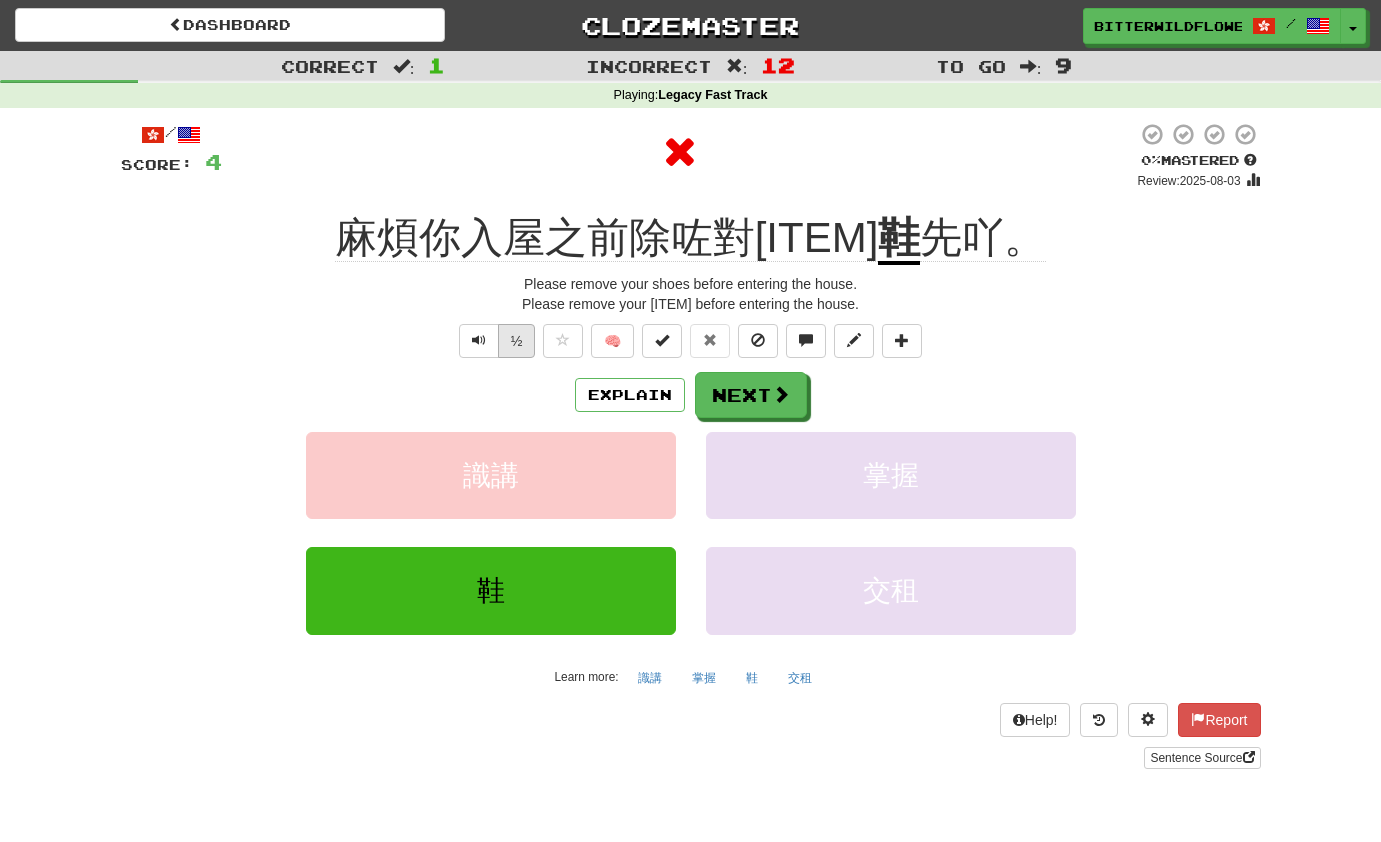 scroll, scrollTop: 1, scrollLeft: 0, axis: vertical 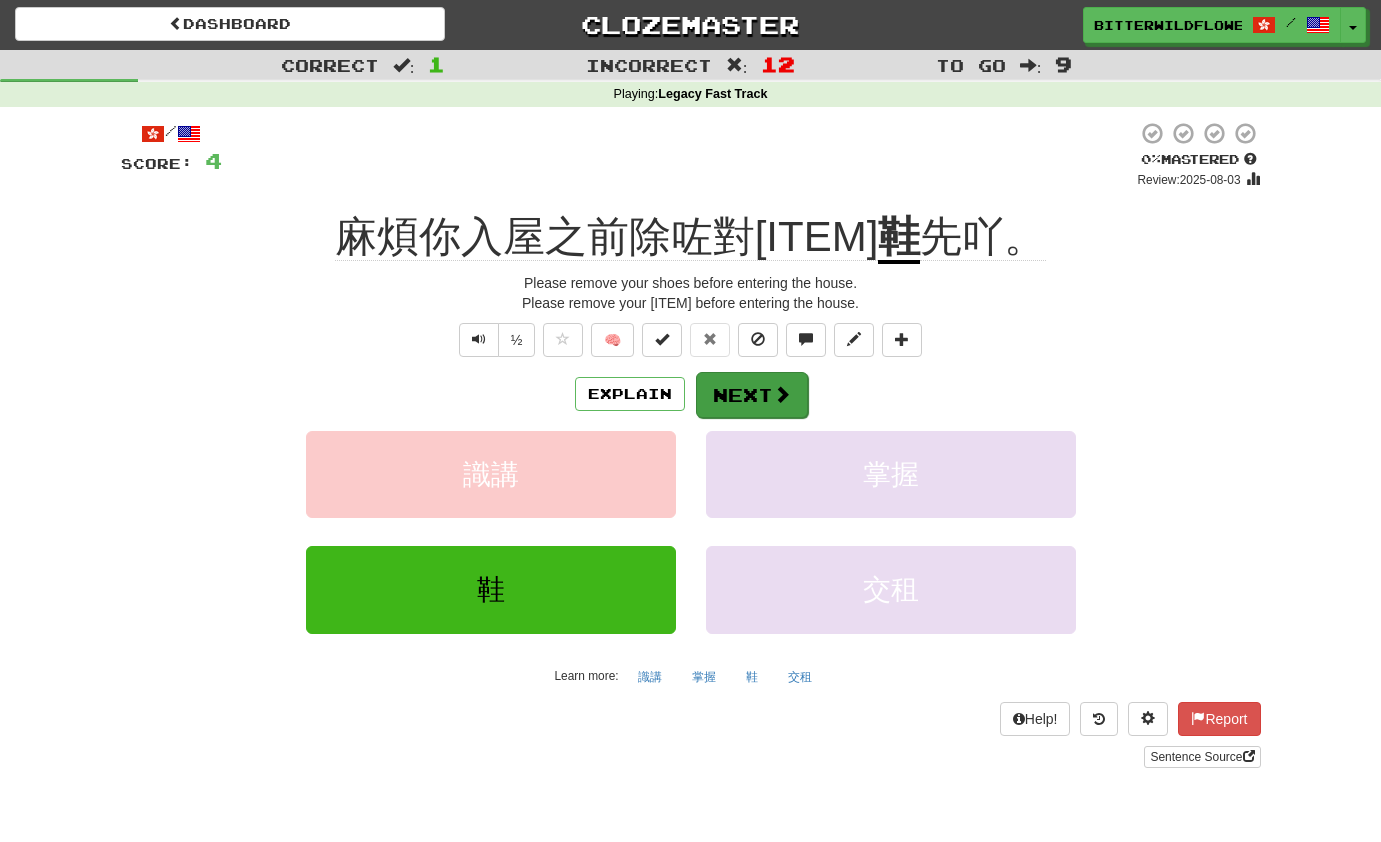 click on "Next" at bounding box center [752, 395] 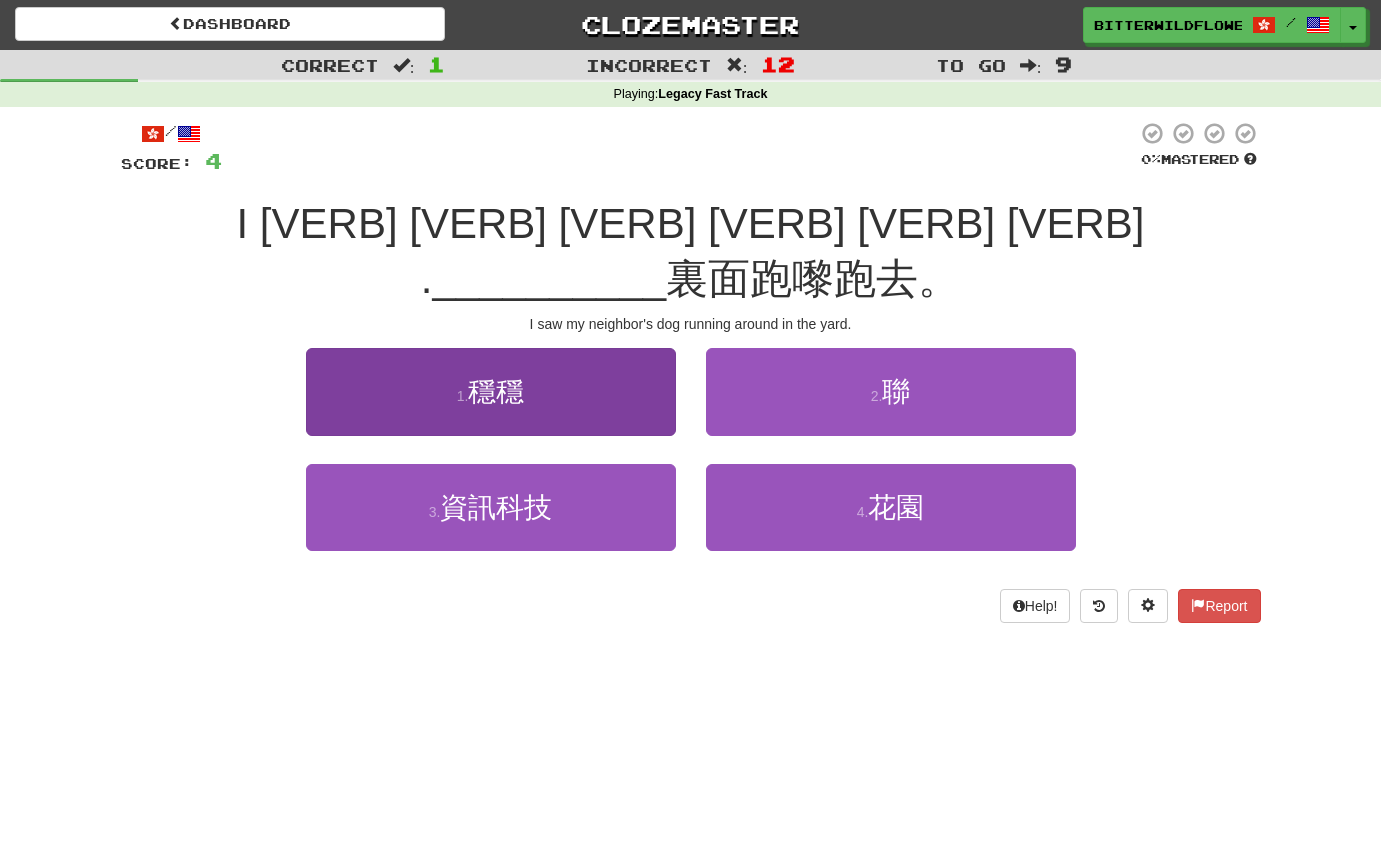 click on "穩穩" at bounding box center (496, 391) 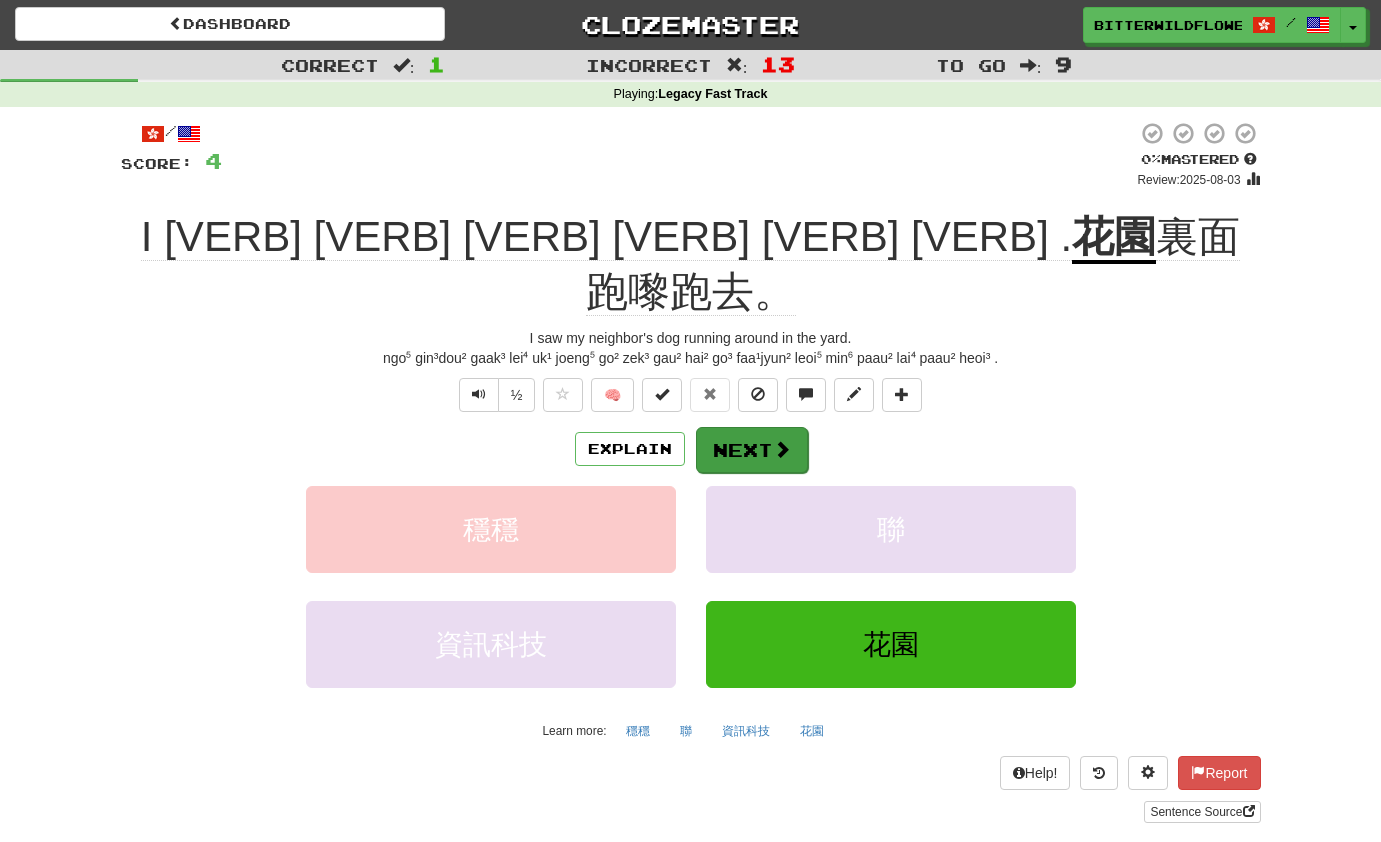 click on "Next" at bounding box center (752, 450) 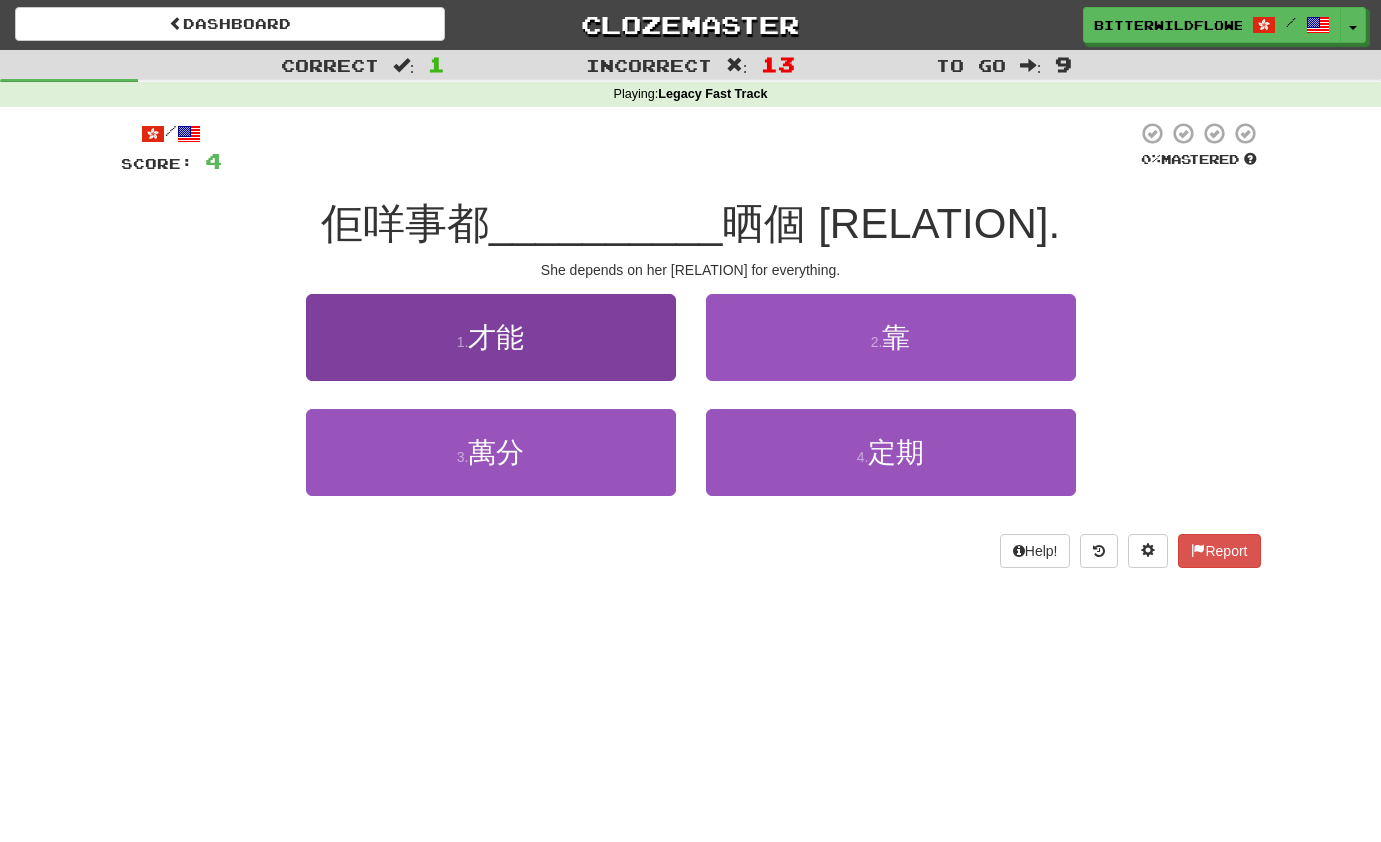 click on "才能" at bounding box center [496, 337] 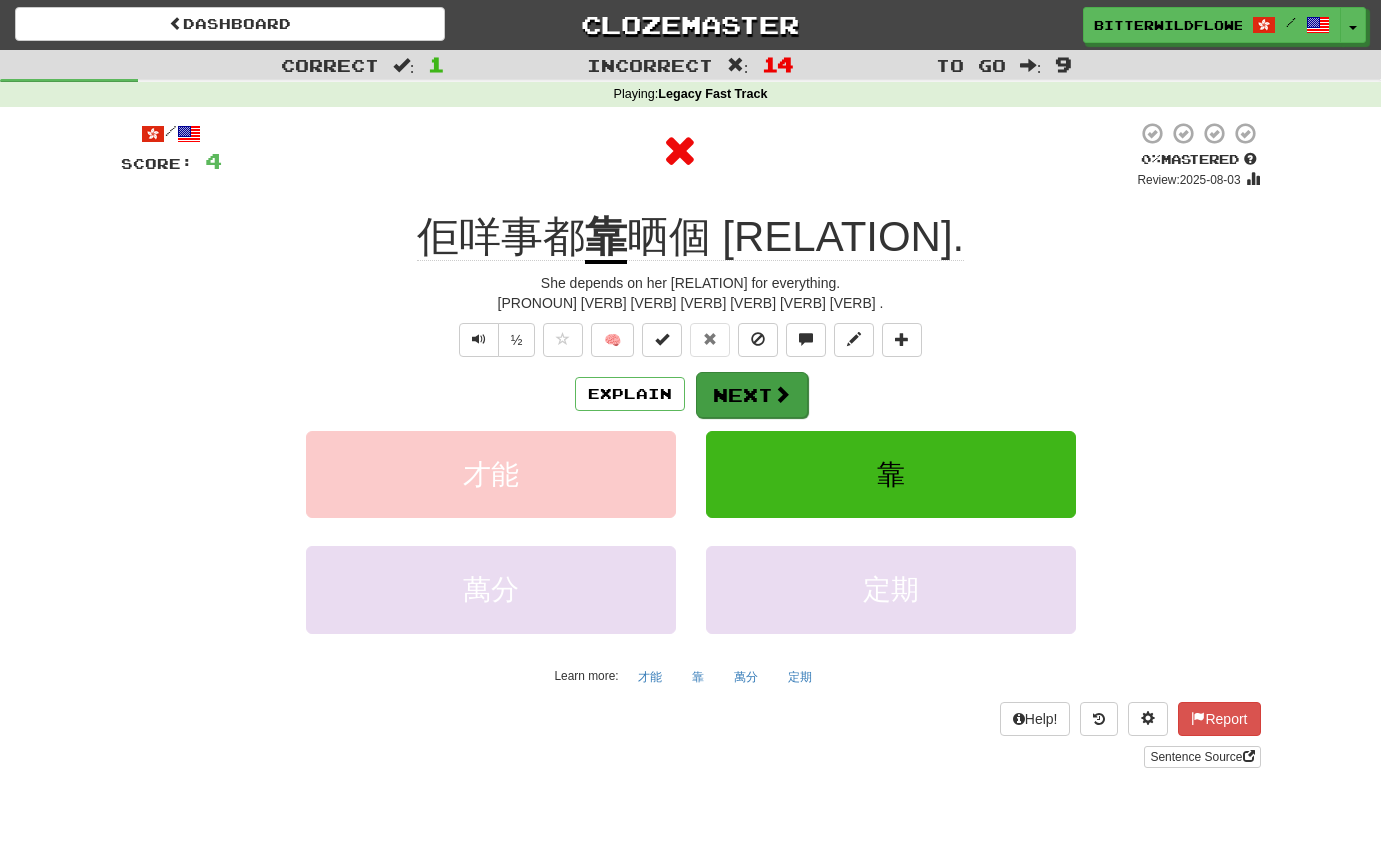 click on "Next" at bounding box center [752, 395] 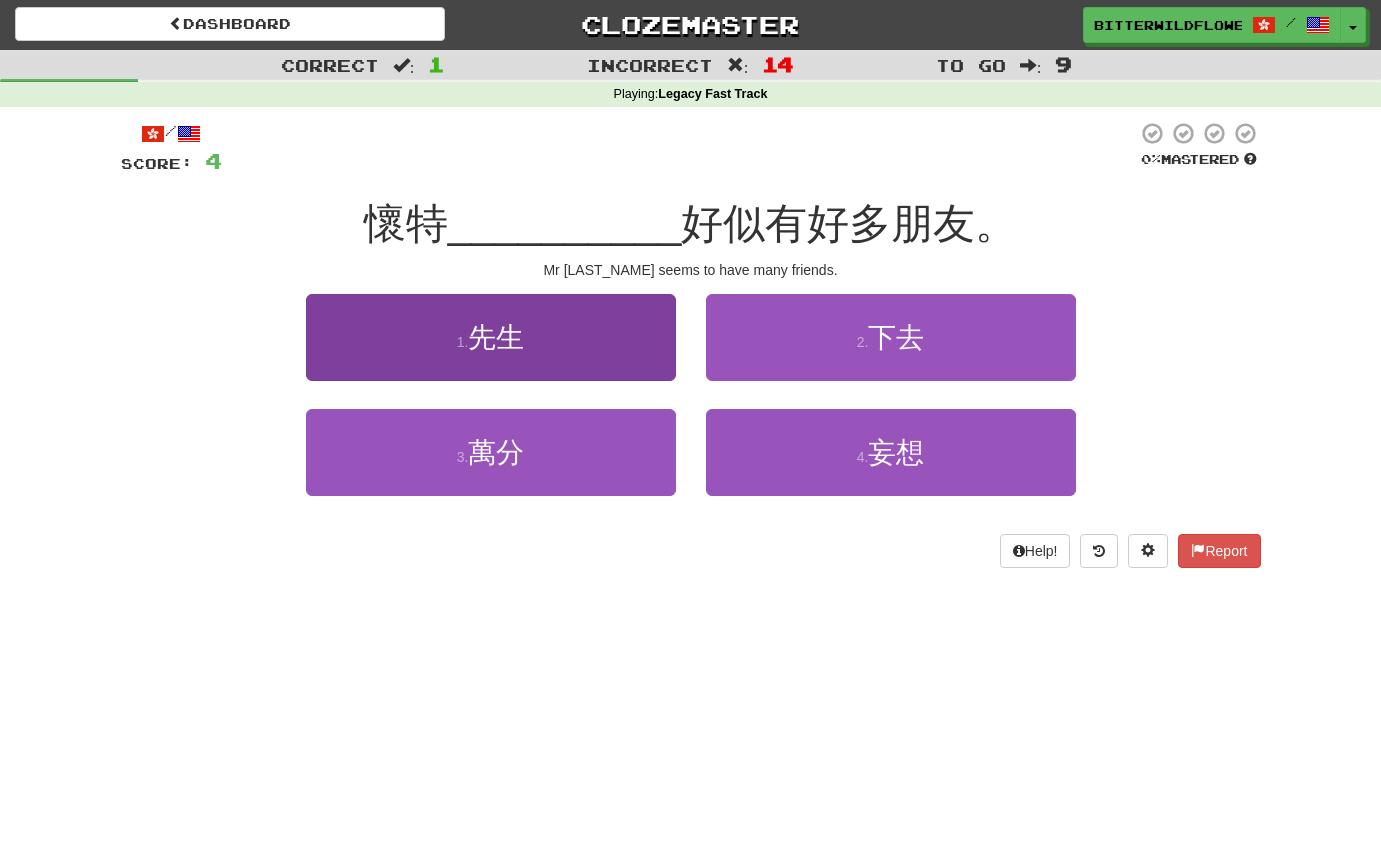 click on "1 .  先生" at bounding box center [491, 337] 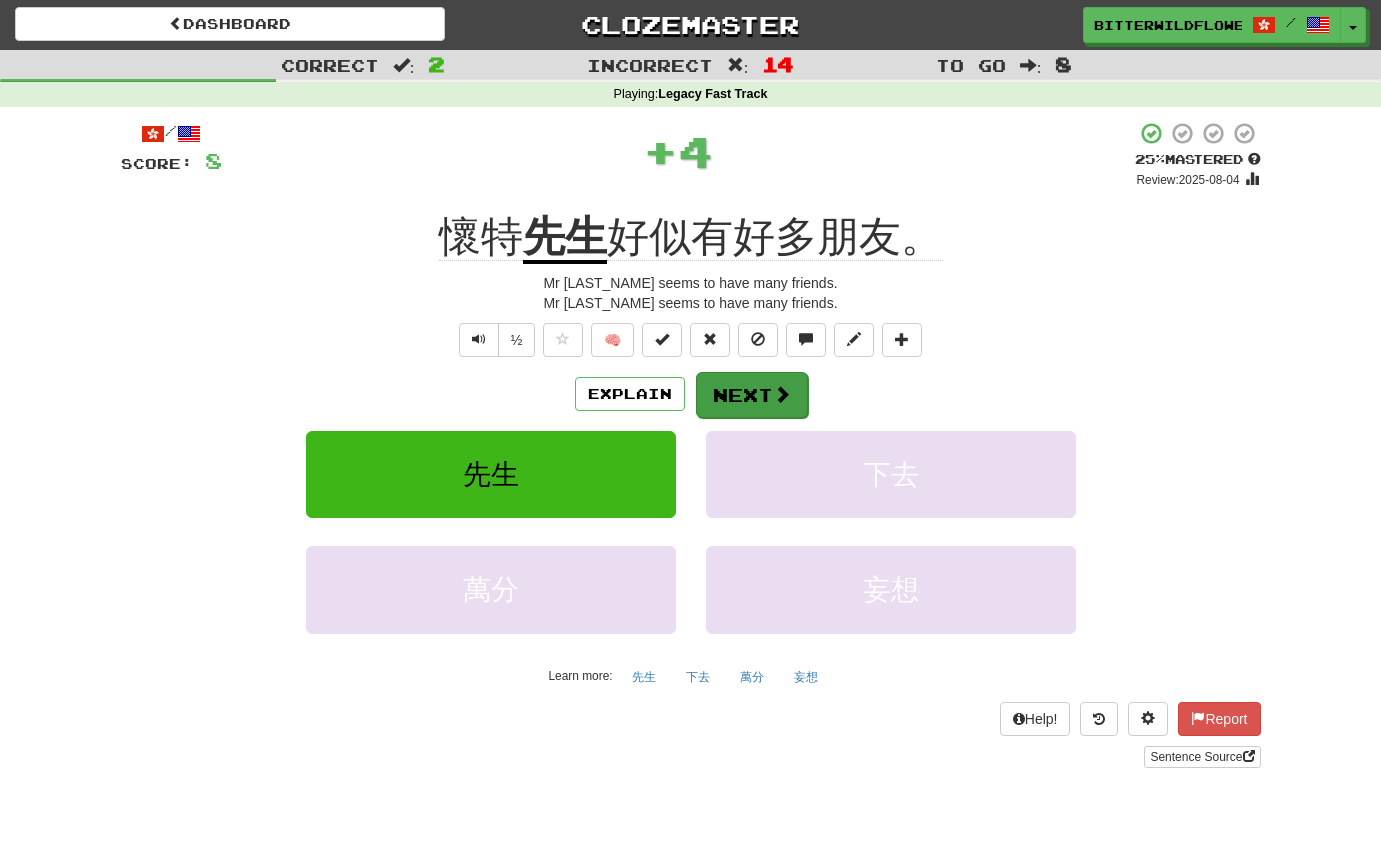 scroll, scrollTop: 3, scrollLeft: 0, axis: vertical 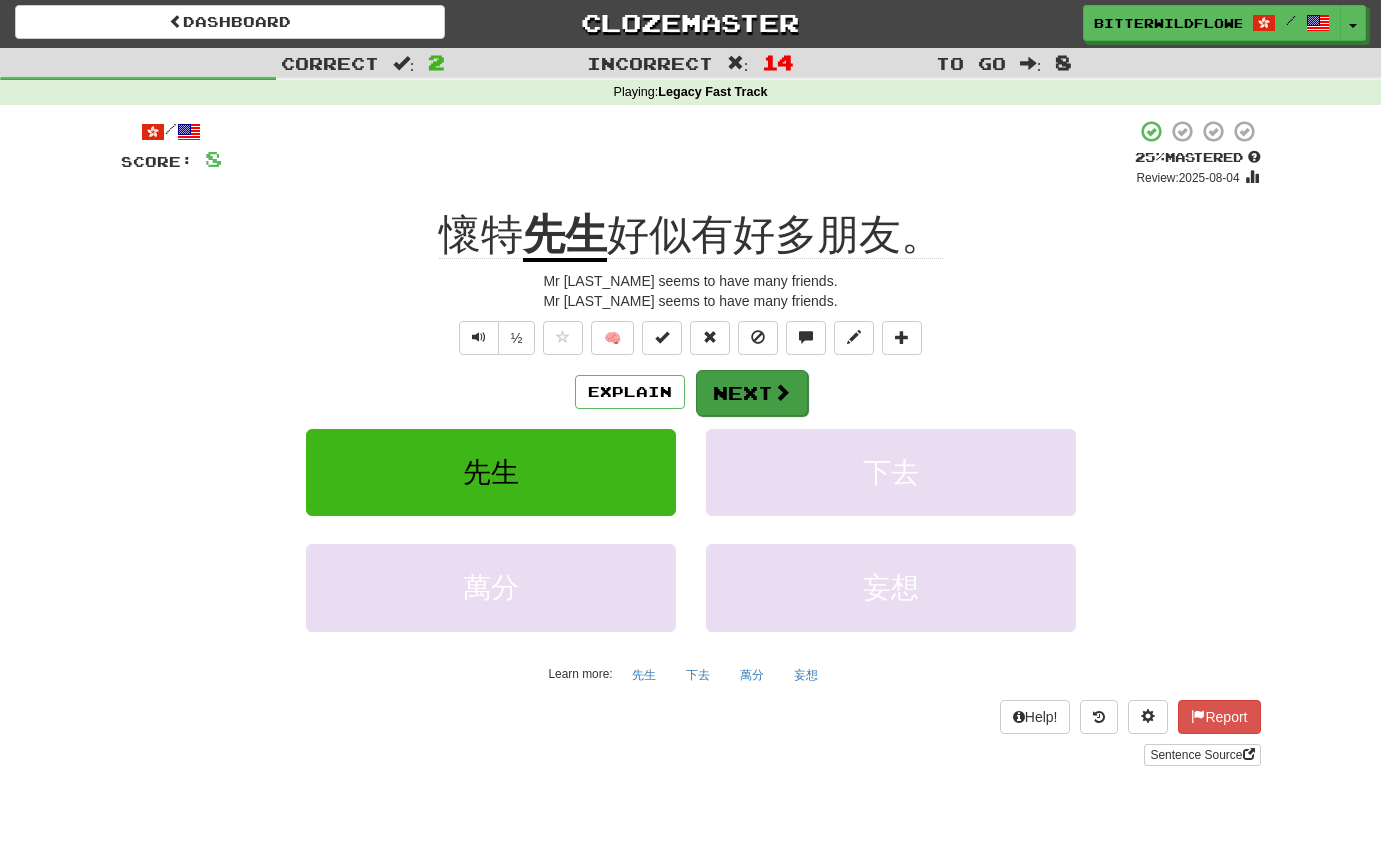 click on "Next" at bounding box center (752, 393) 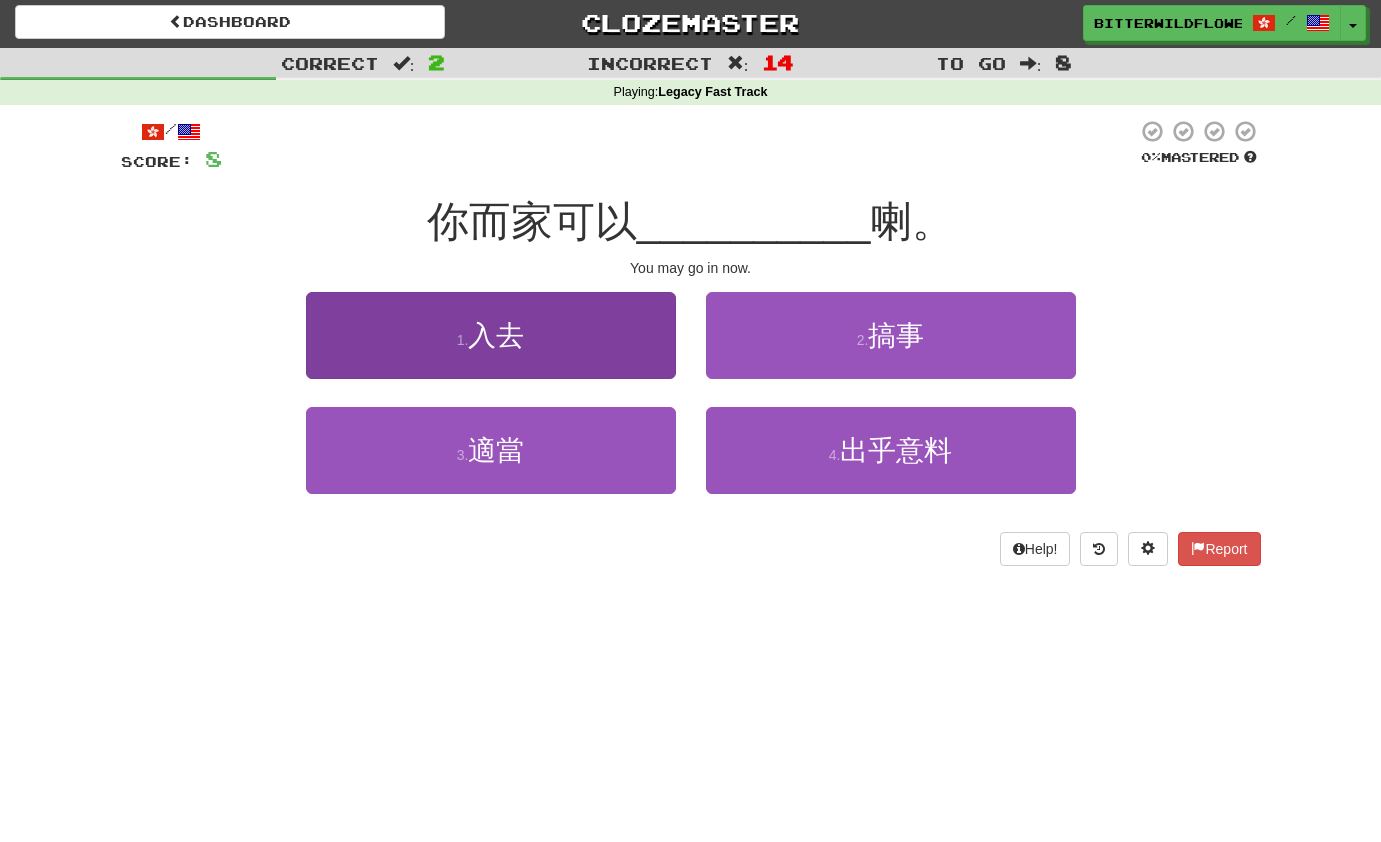 click on "1 .  入去" at bounding box center [491, 335] 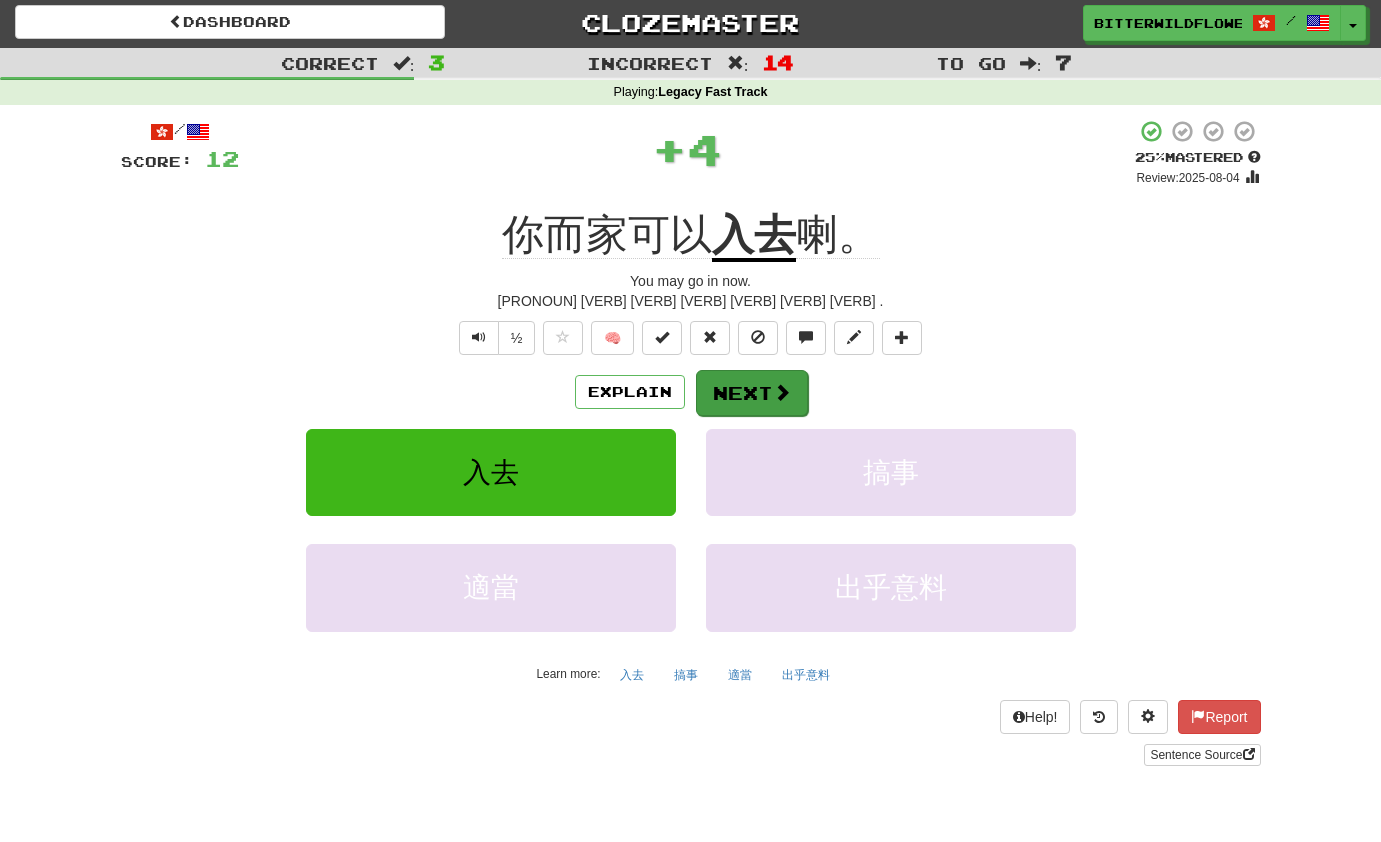 click on "Next" at bounding box center (752, 393) 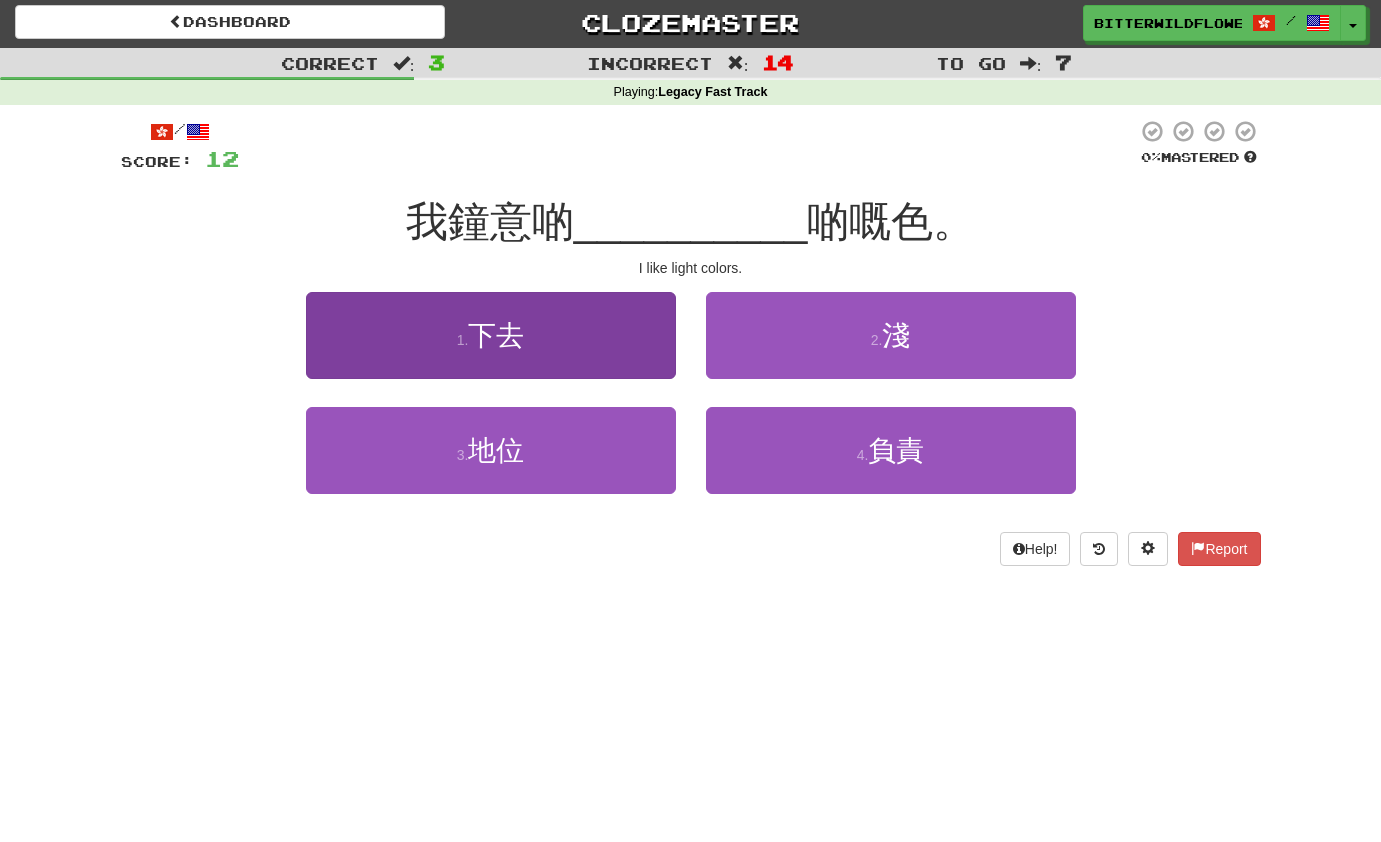click on "1 .  下去" at bounding box center (491, 335) 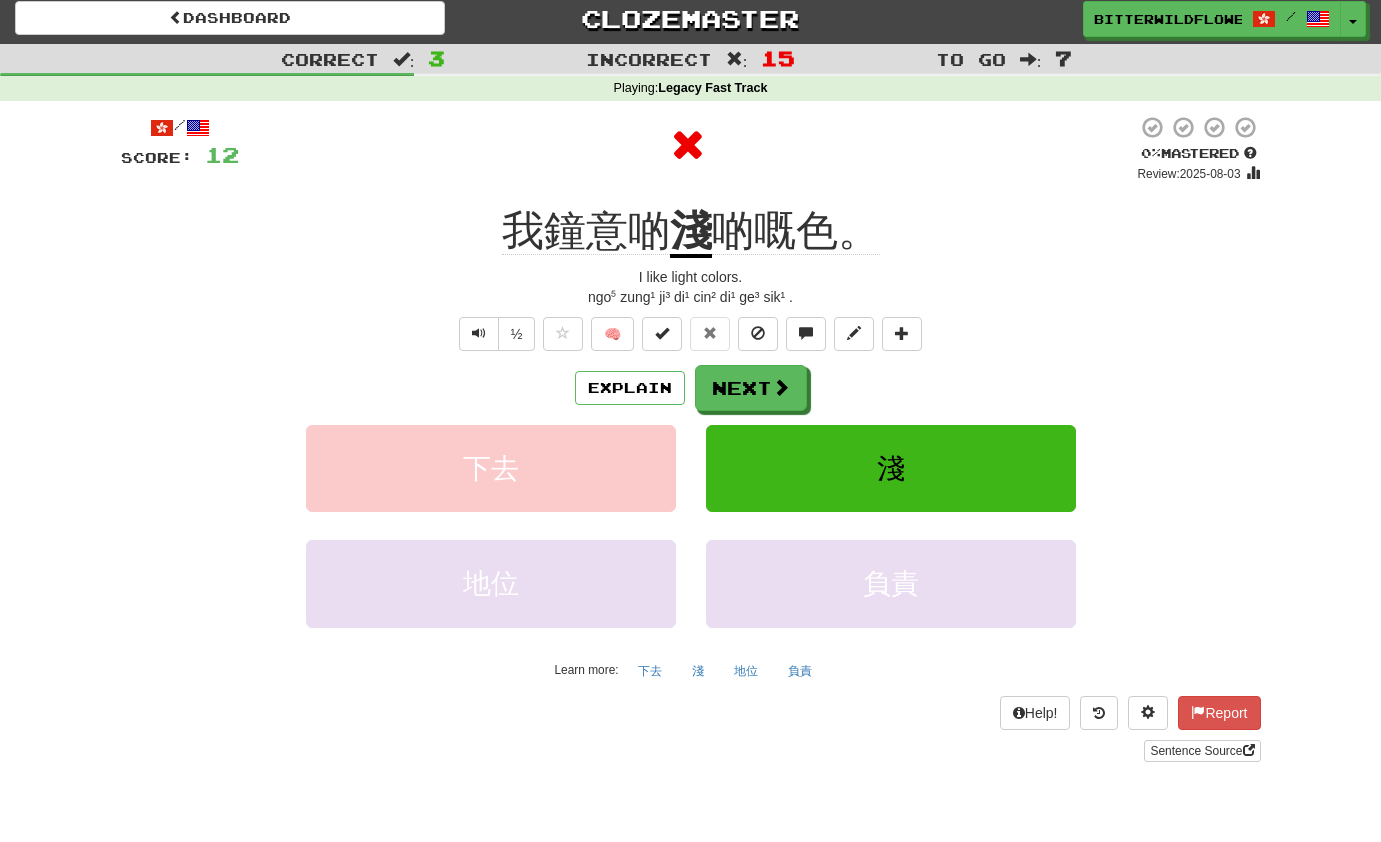 scroll, scrollTop: 7, scrollLeft: 0, axis: vertical 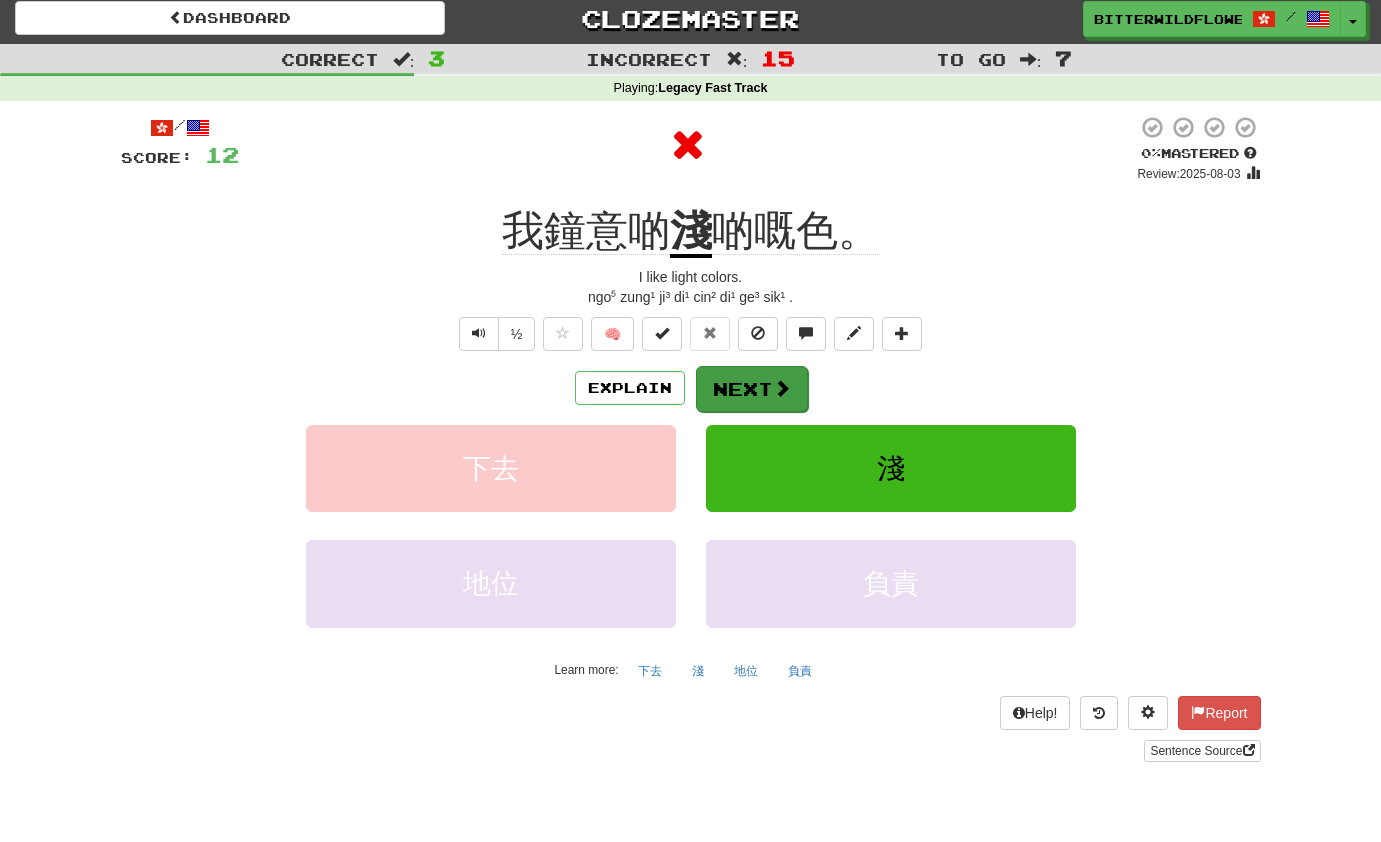 click on "Next" at bounding box center (752, 389) 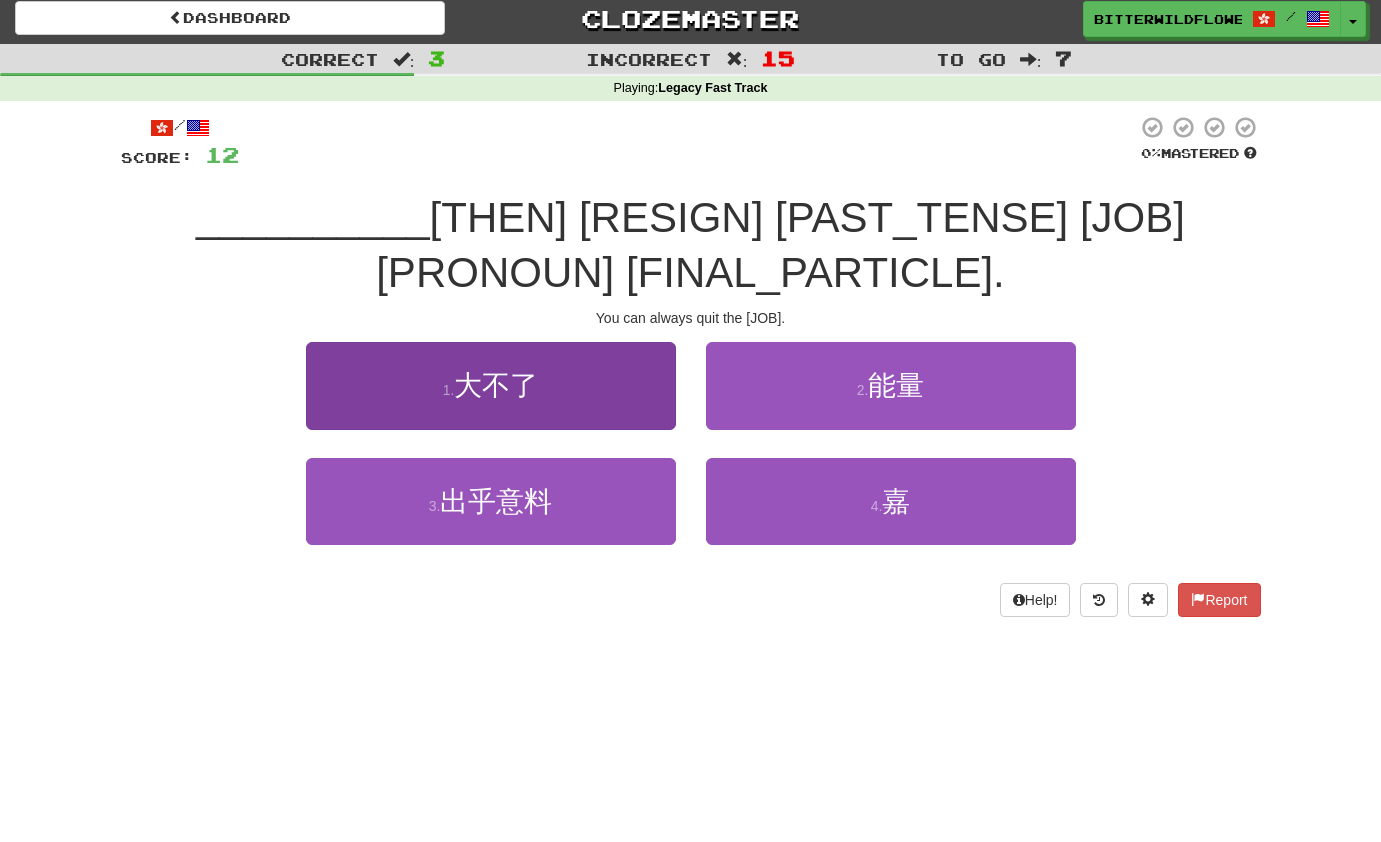 click on "1 .  大不了" at bounding box center [491, 385] 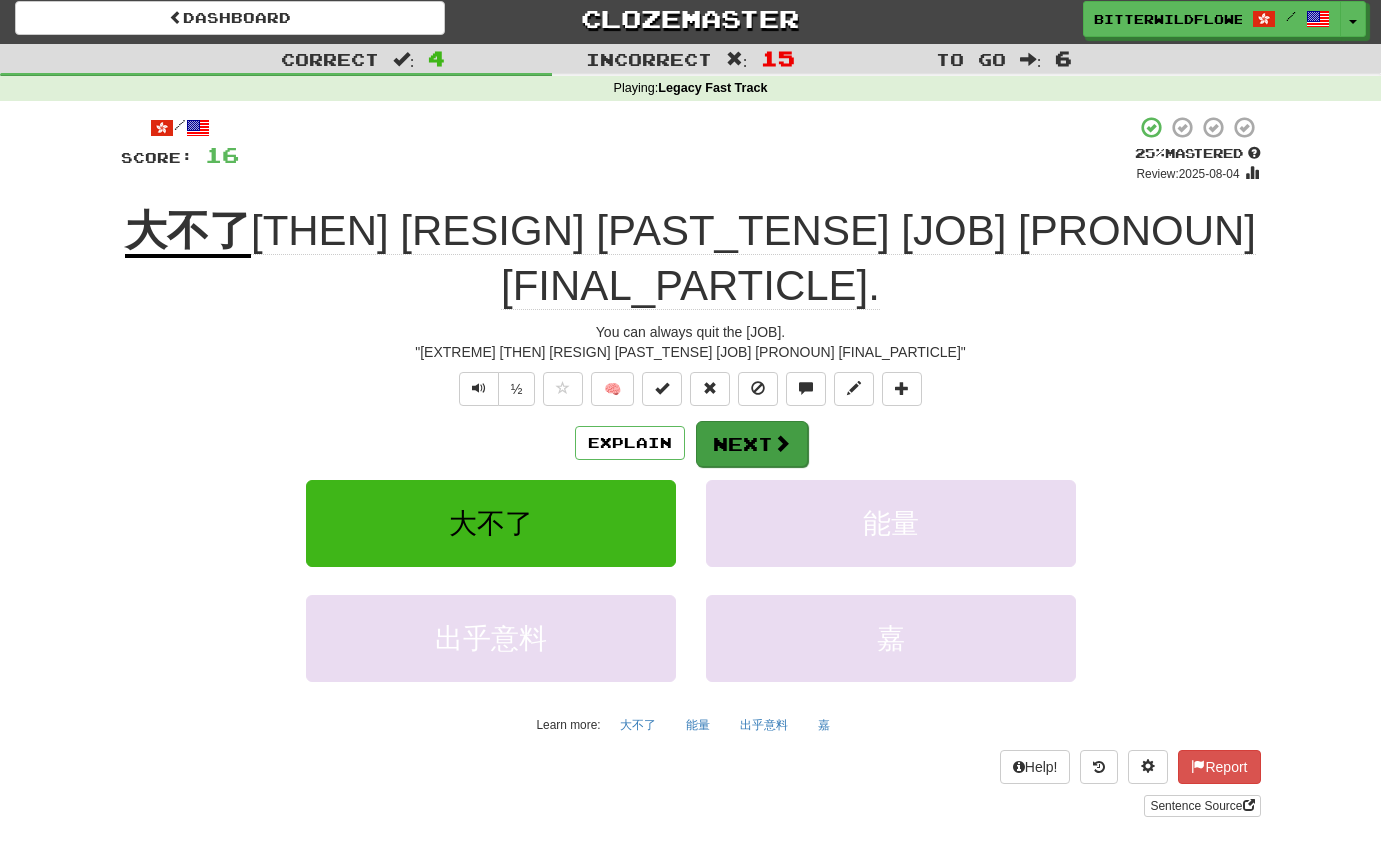 click on "Next" at bounding box center [752, 444] 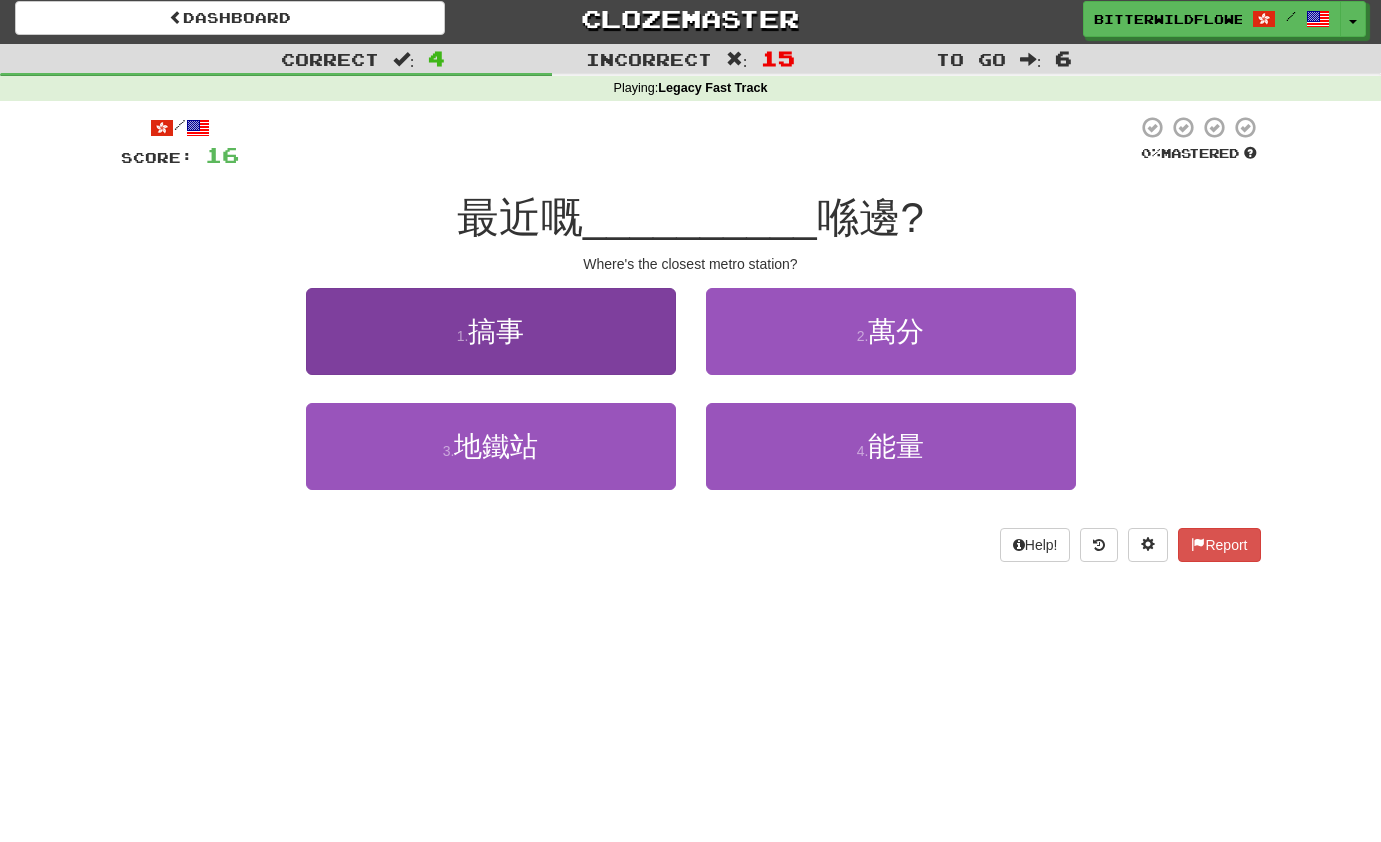click on "搞事" at bounding box center [496, 331] 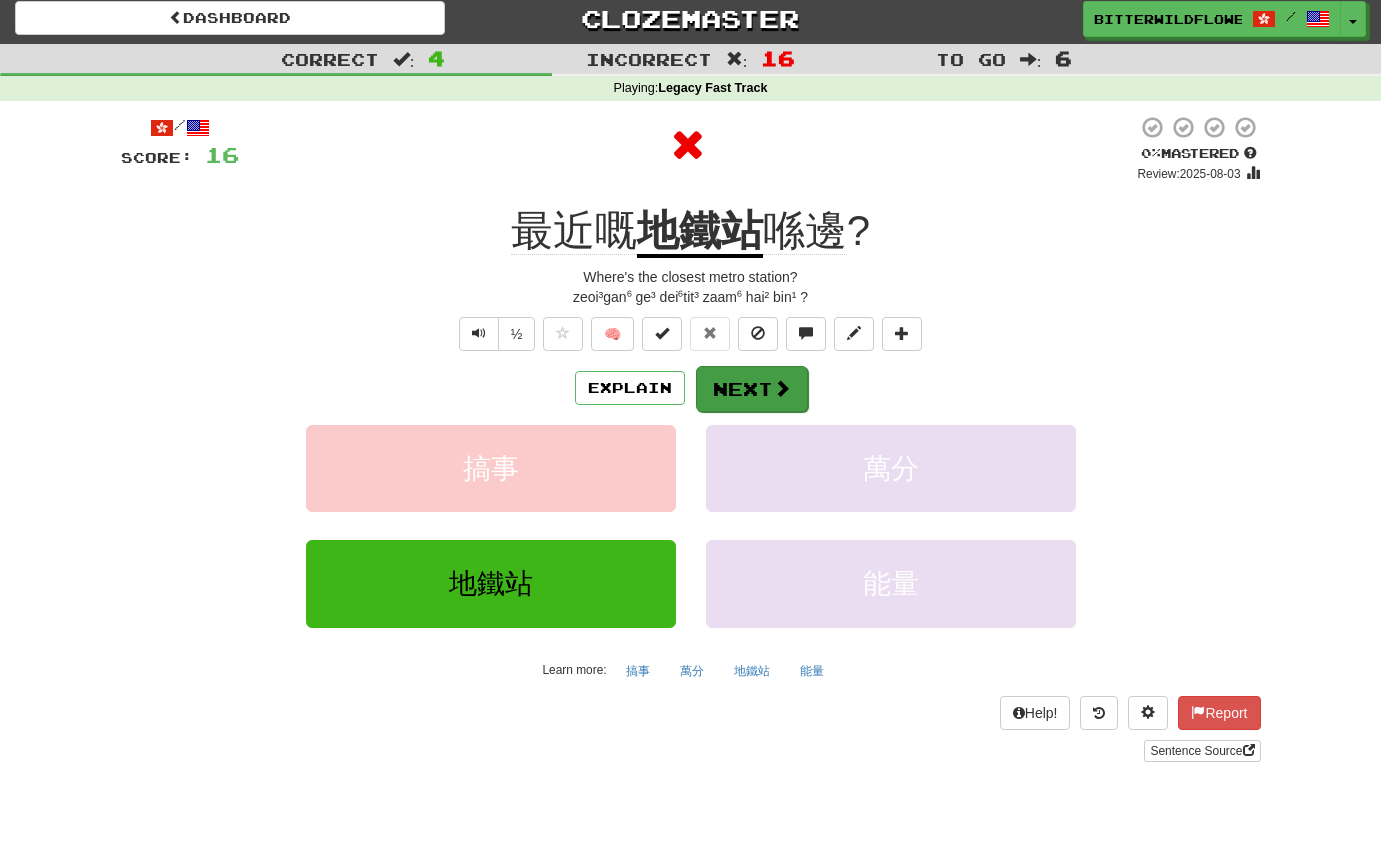 click on "Next" at bounding box center [752, 389] 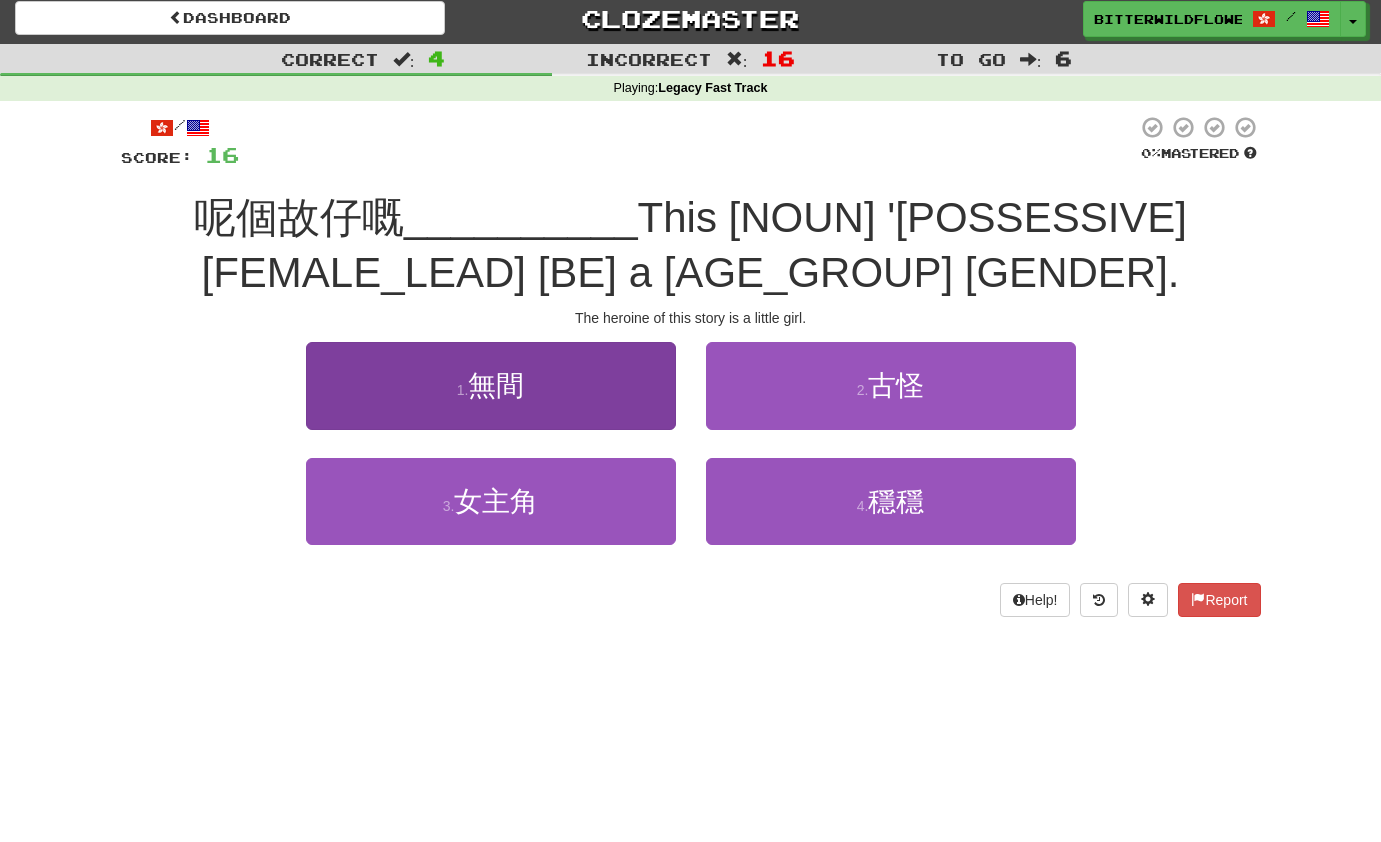 click on "1 .  無間" at bounding box center (491, 385) 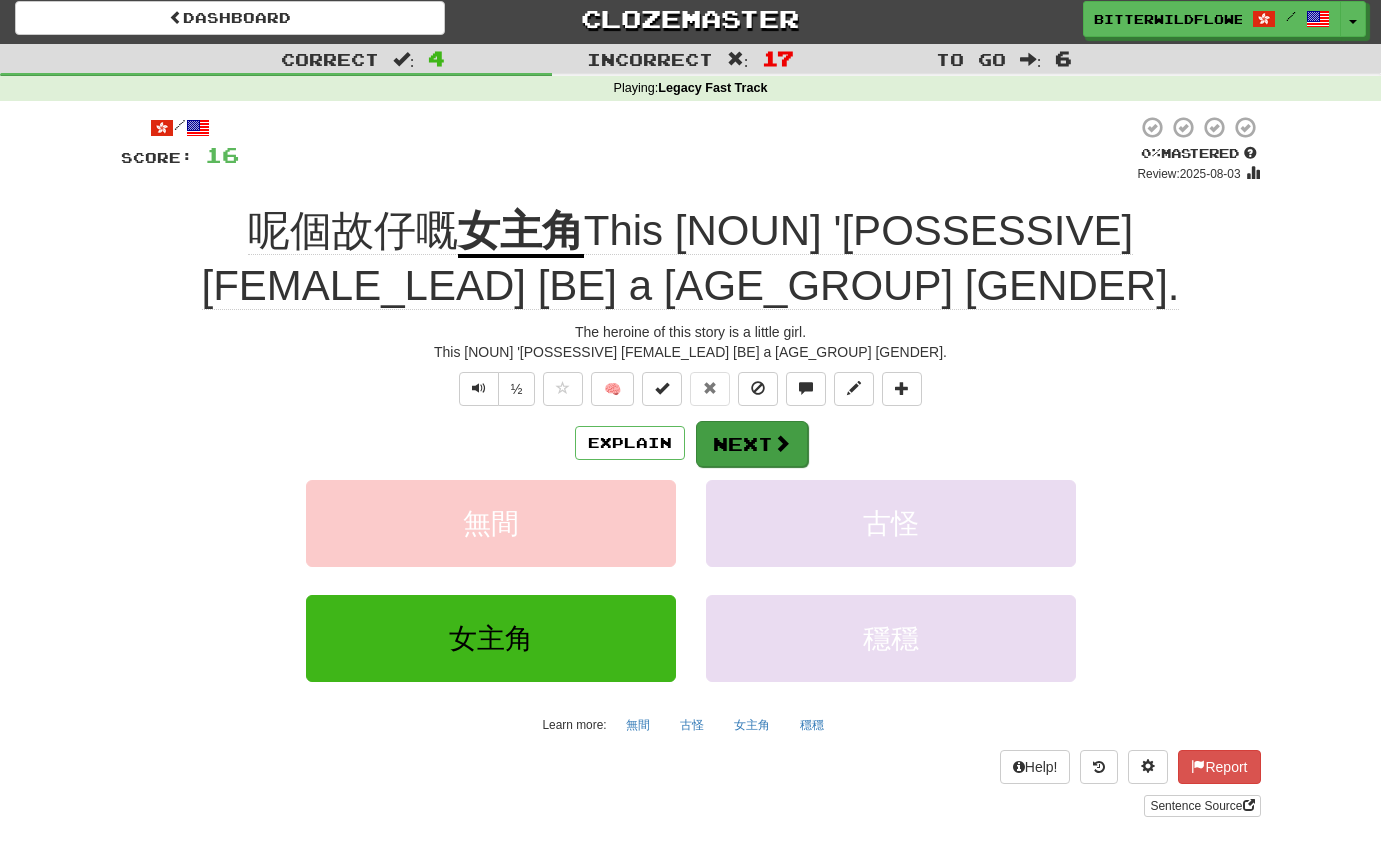 click on "Next" at bounding box center (752, 444) 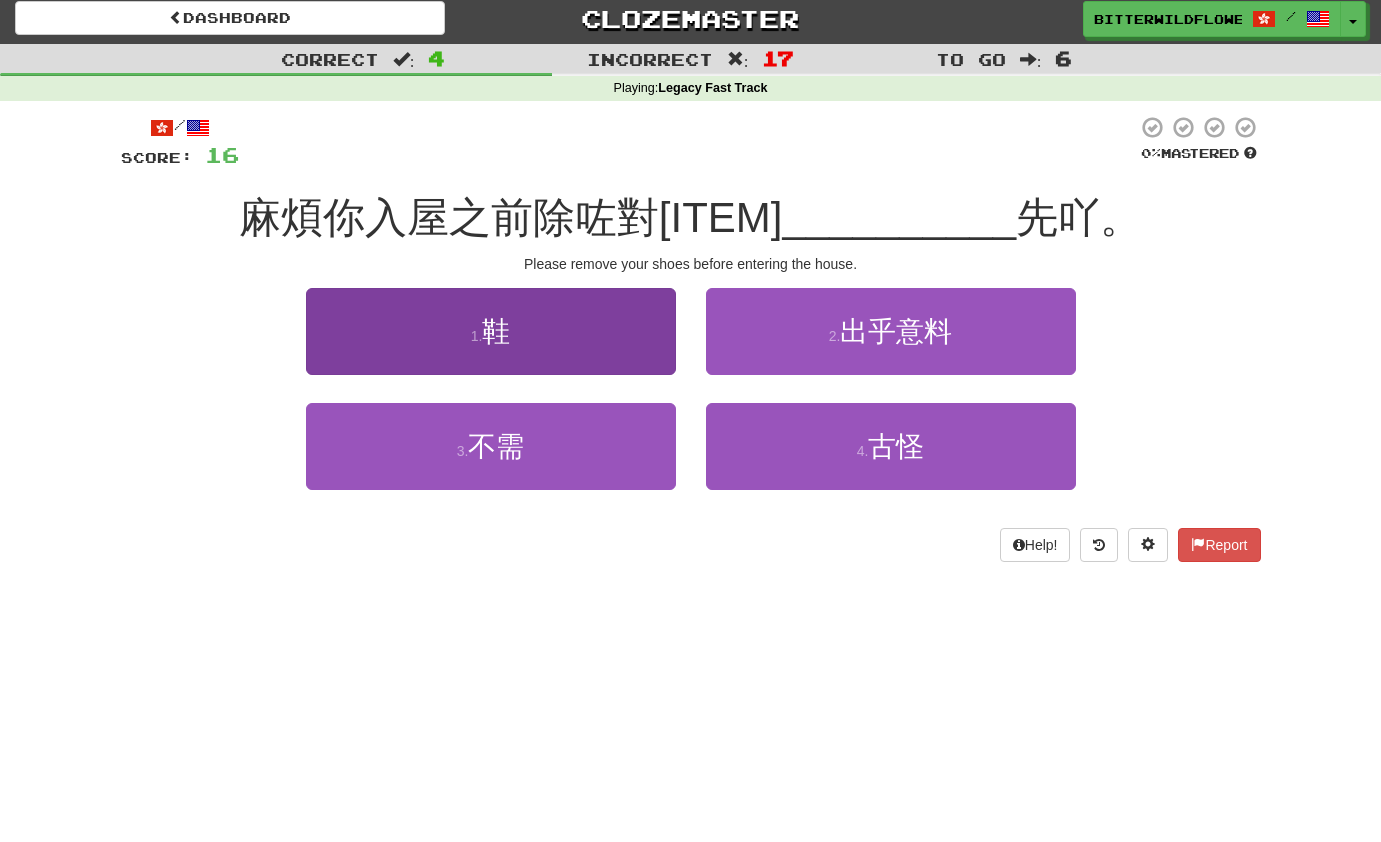 click on "1 .  鞋" at bounding box center [491, 331] 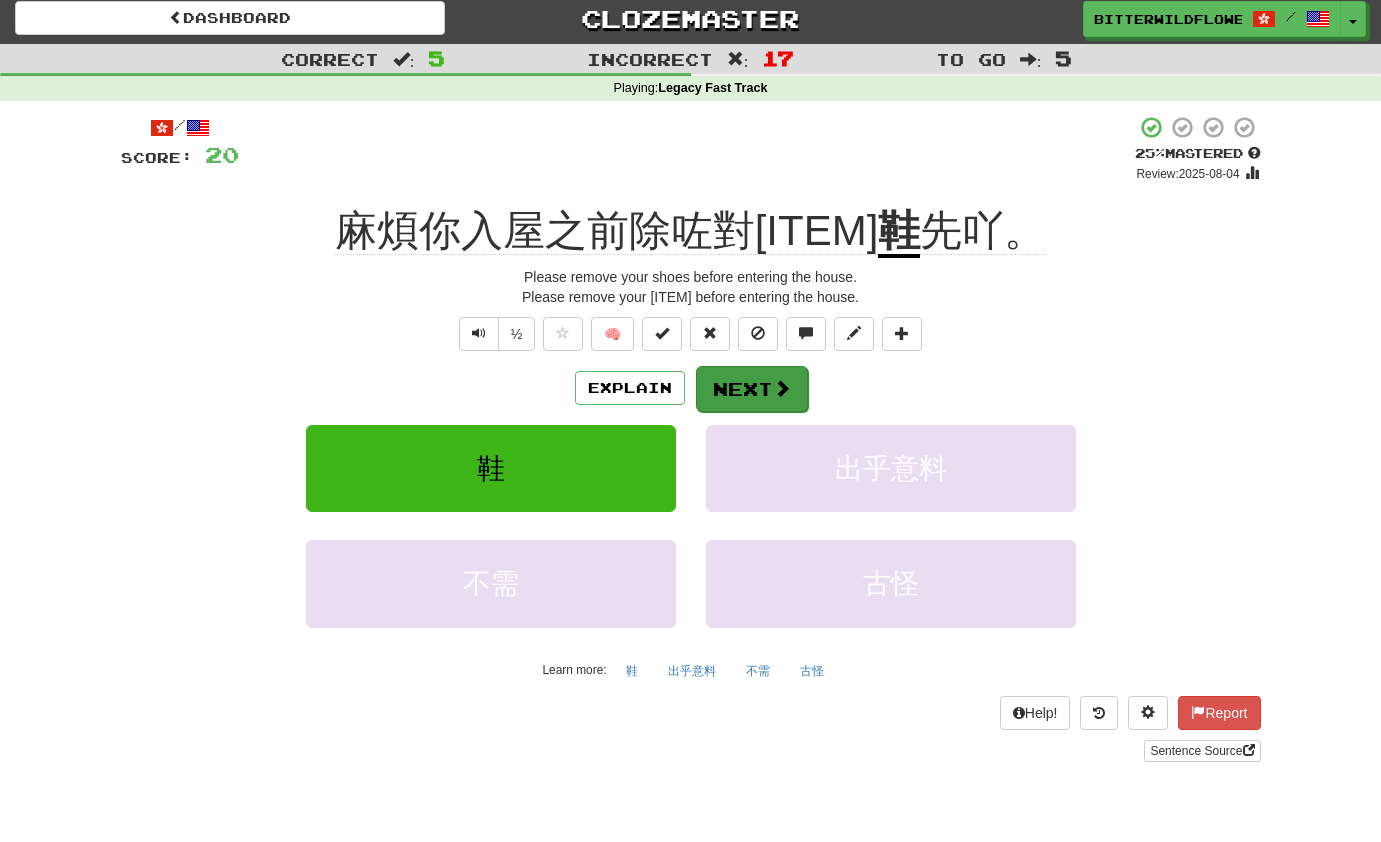 click on "Next" at bounding box center [752, 389] 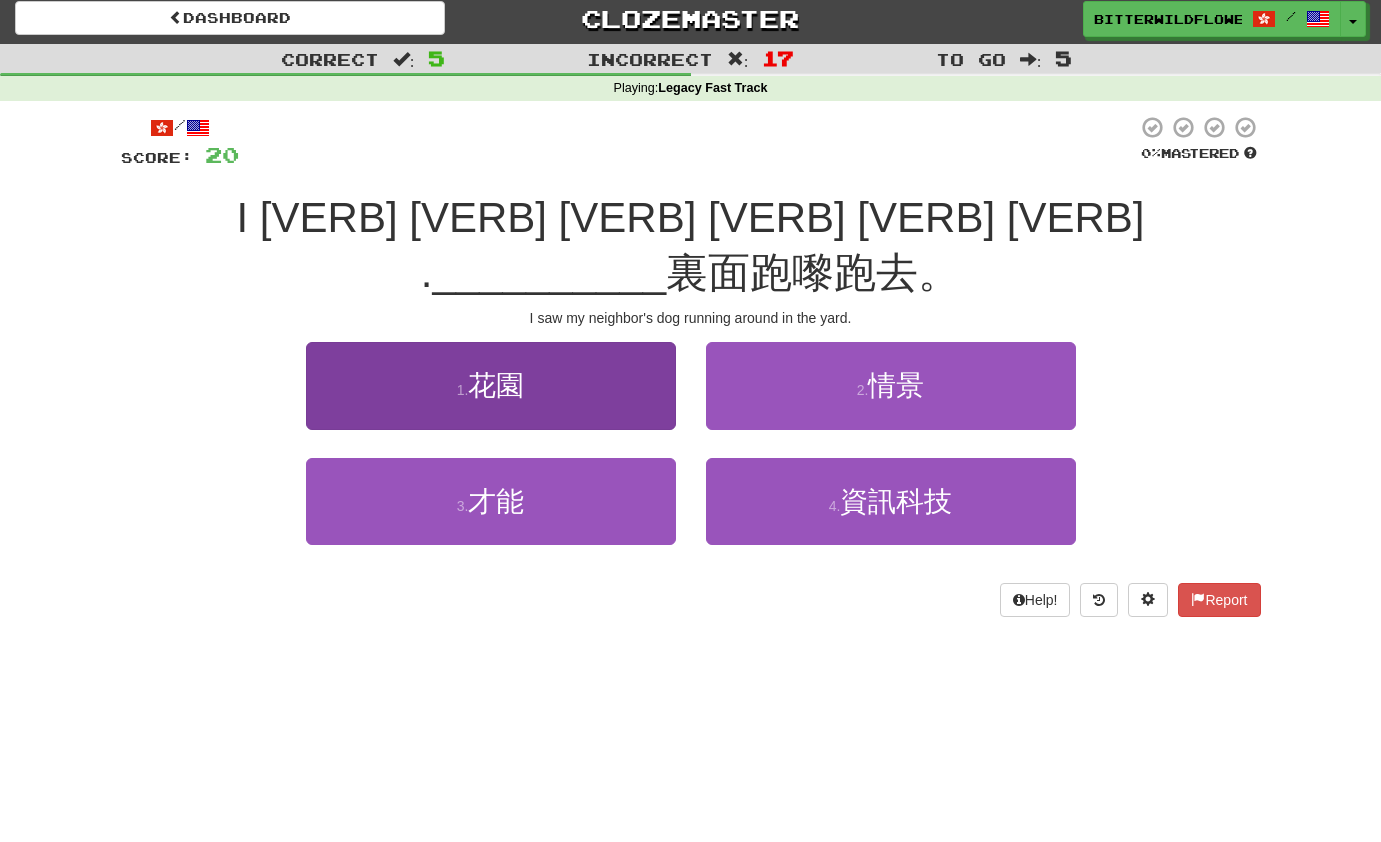 click on "1 .  花園" at bounding box center (491, 385) 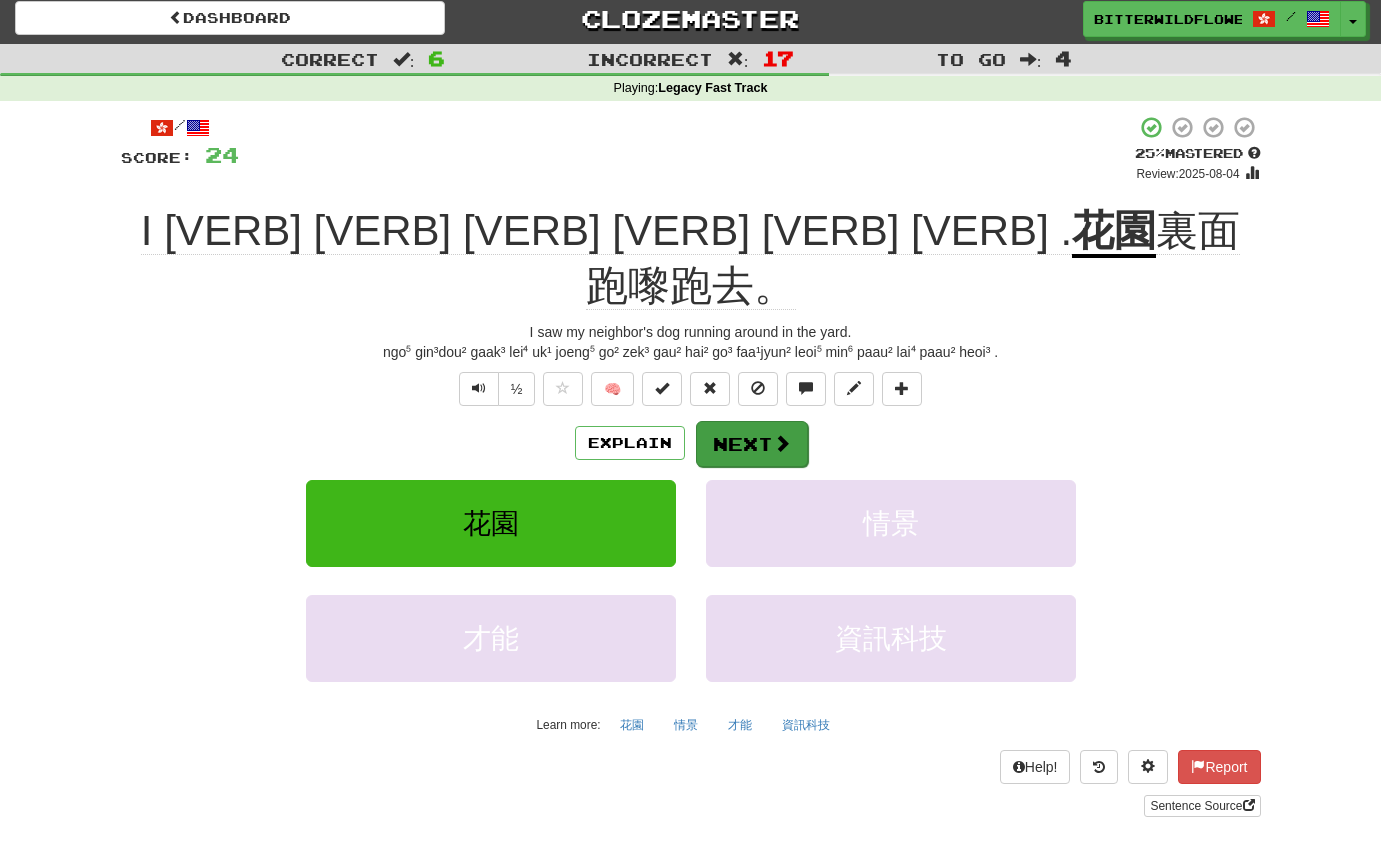 click on "Next" at bounding box center [752, 444] 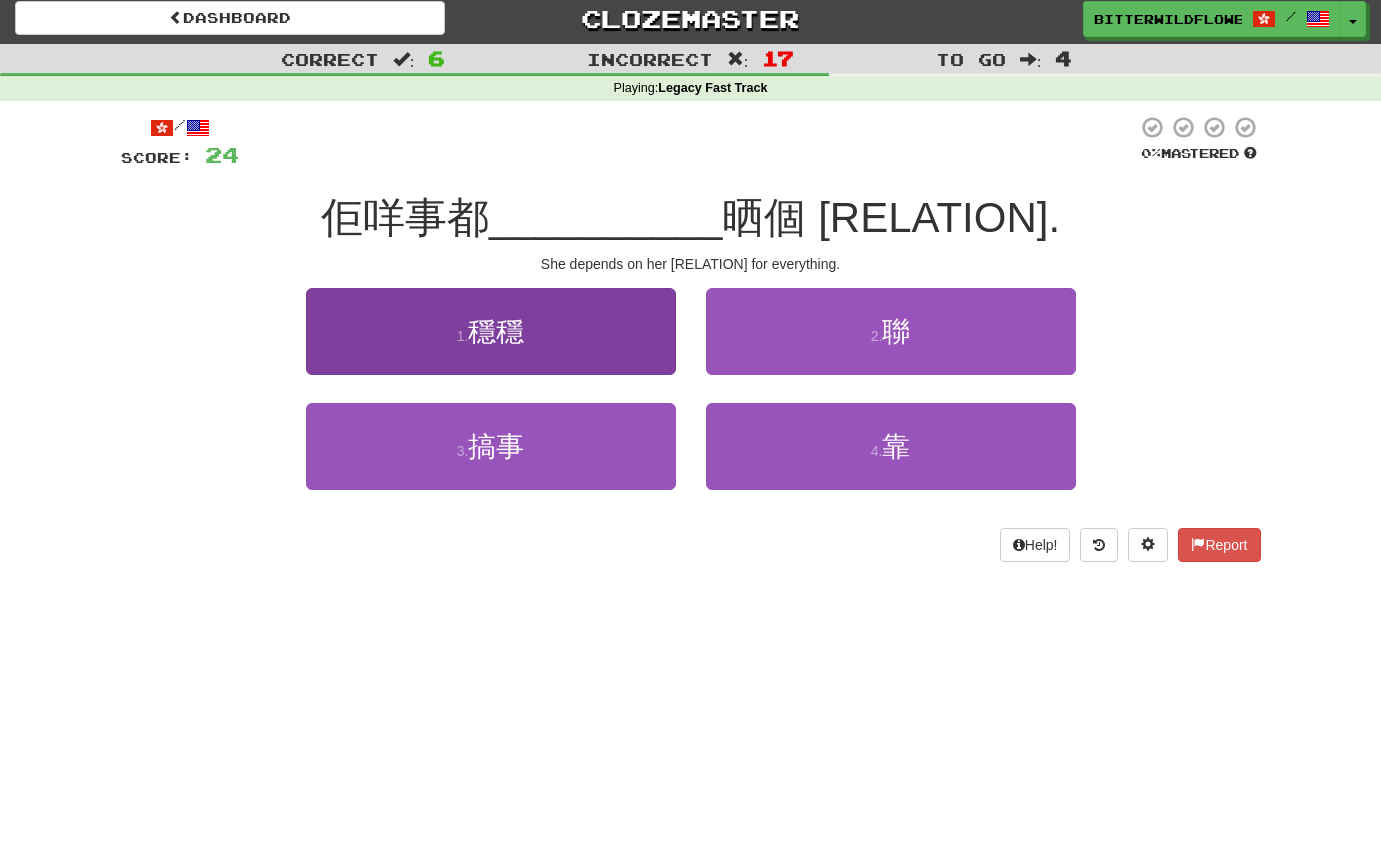 click on "1 .  穩穩" at bounding box center [491, 331] 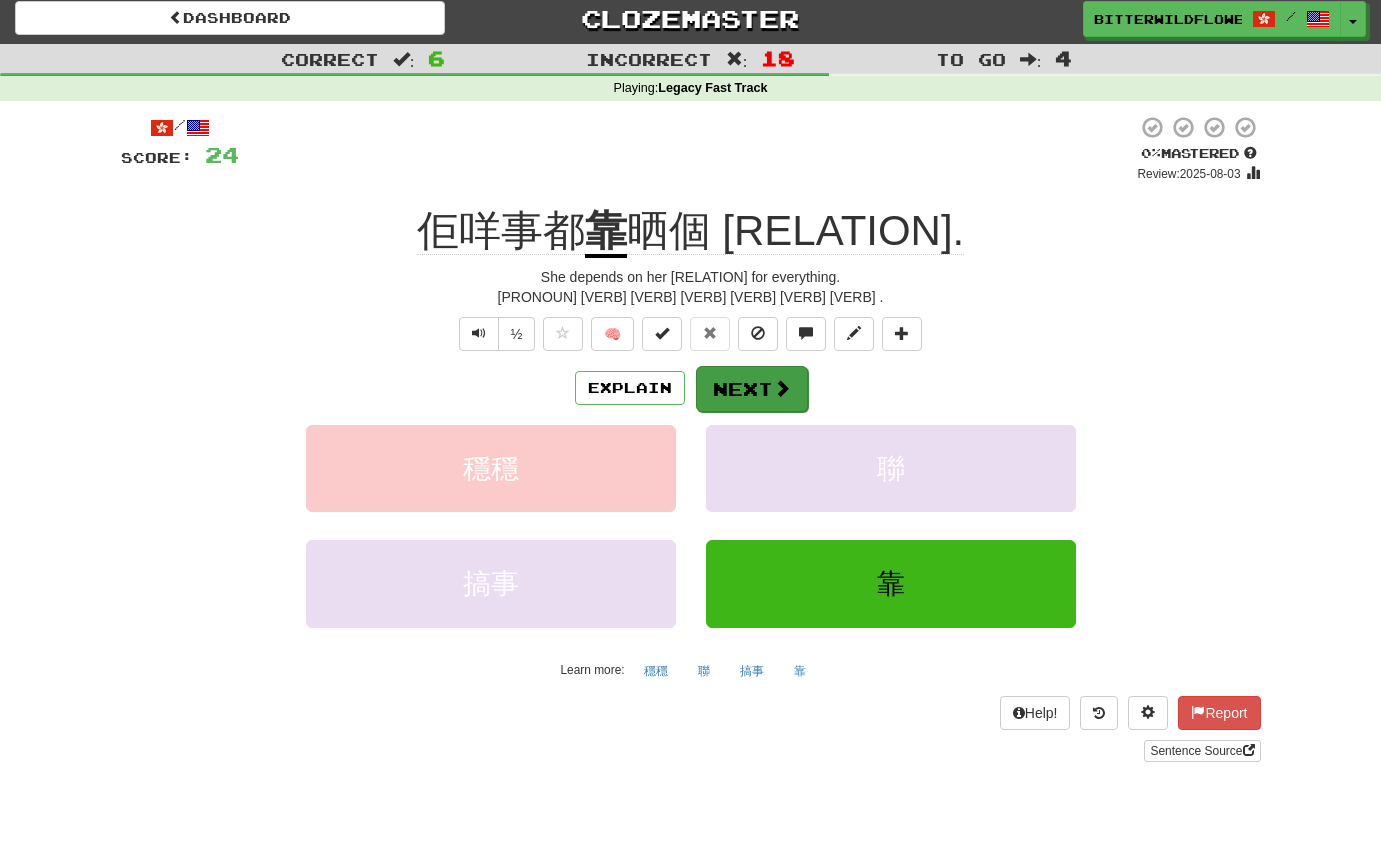 click on "Next" at bounding box center (752, 389) 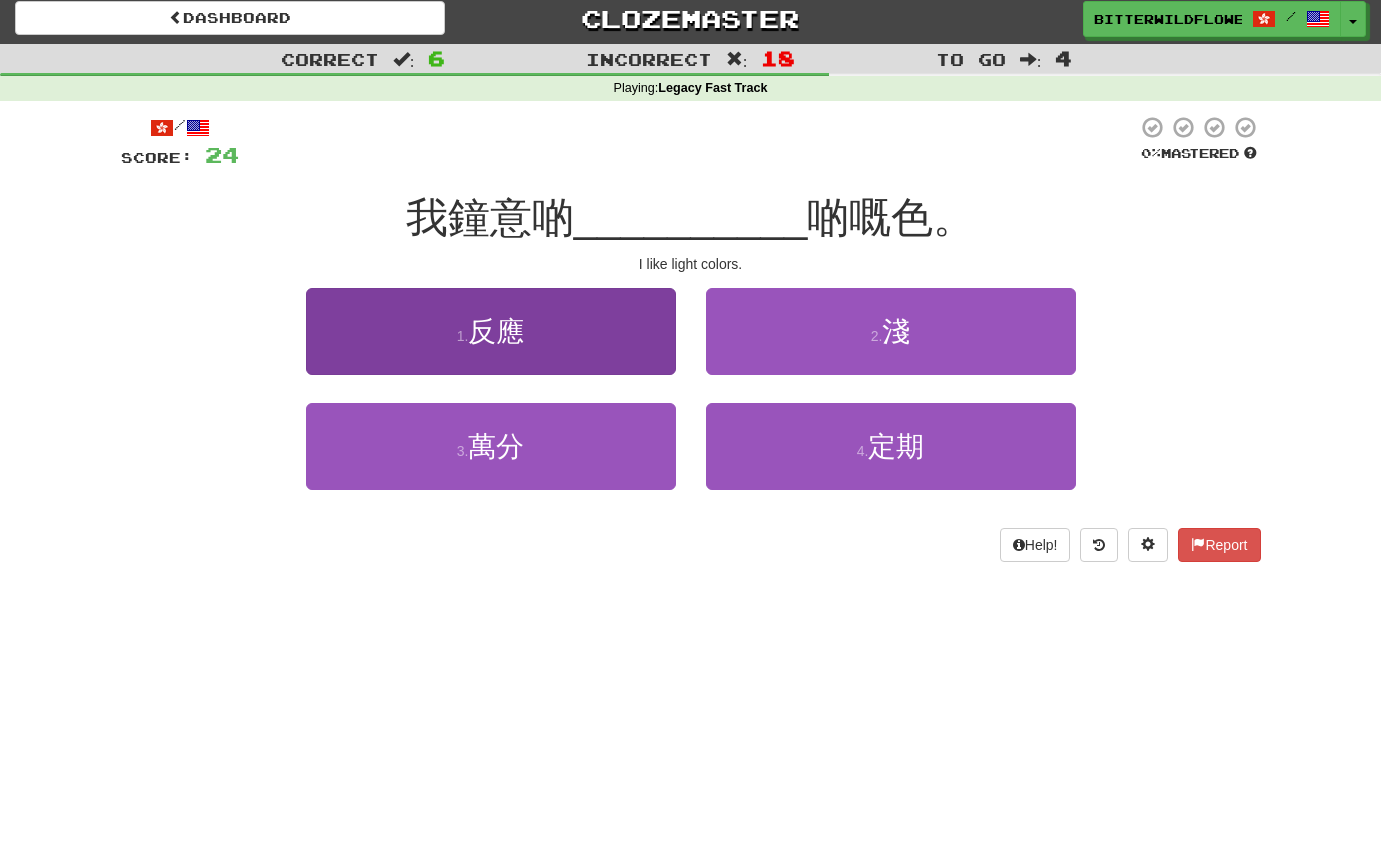 click on "反應" at bounding box center [496, 331] 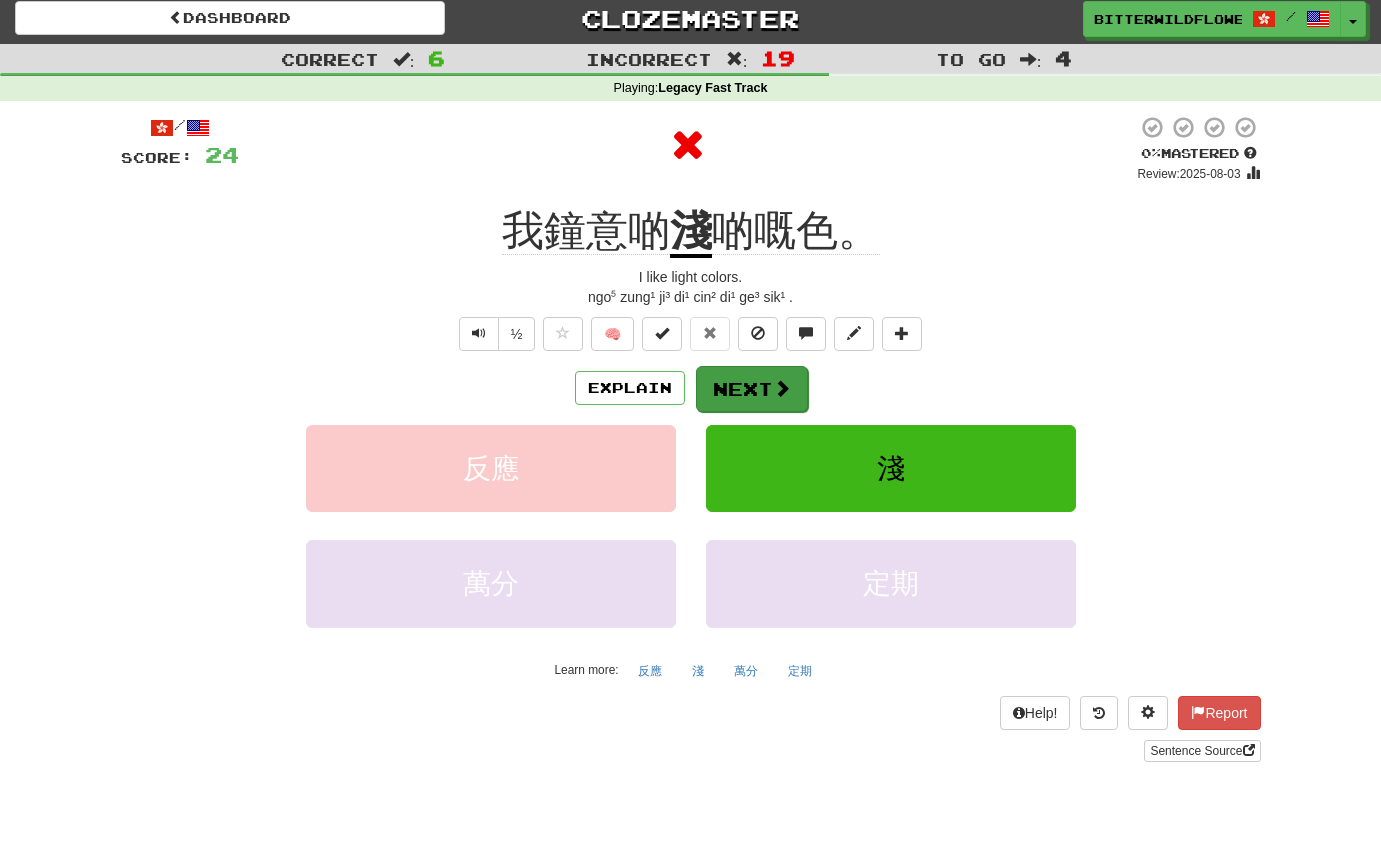 click on "Next" at bounding box center (752, 389) 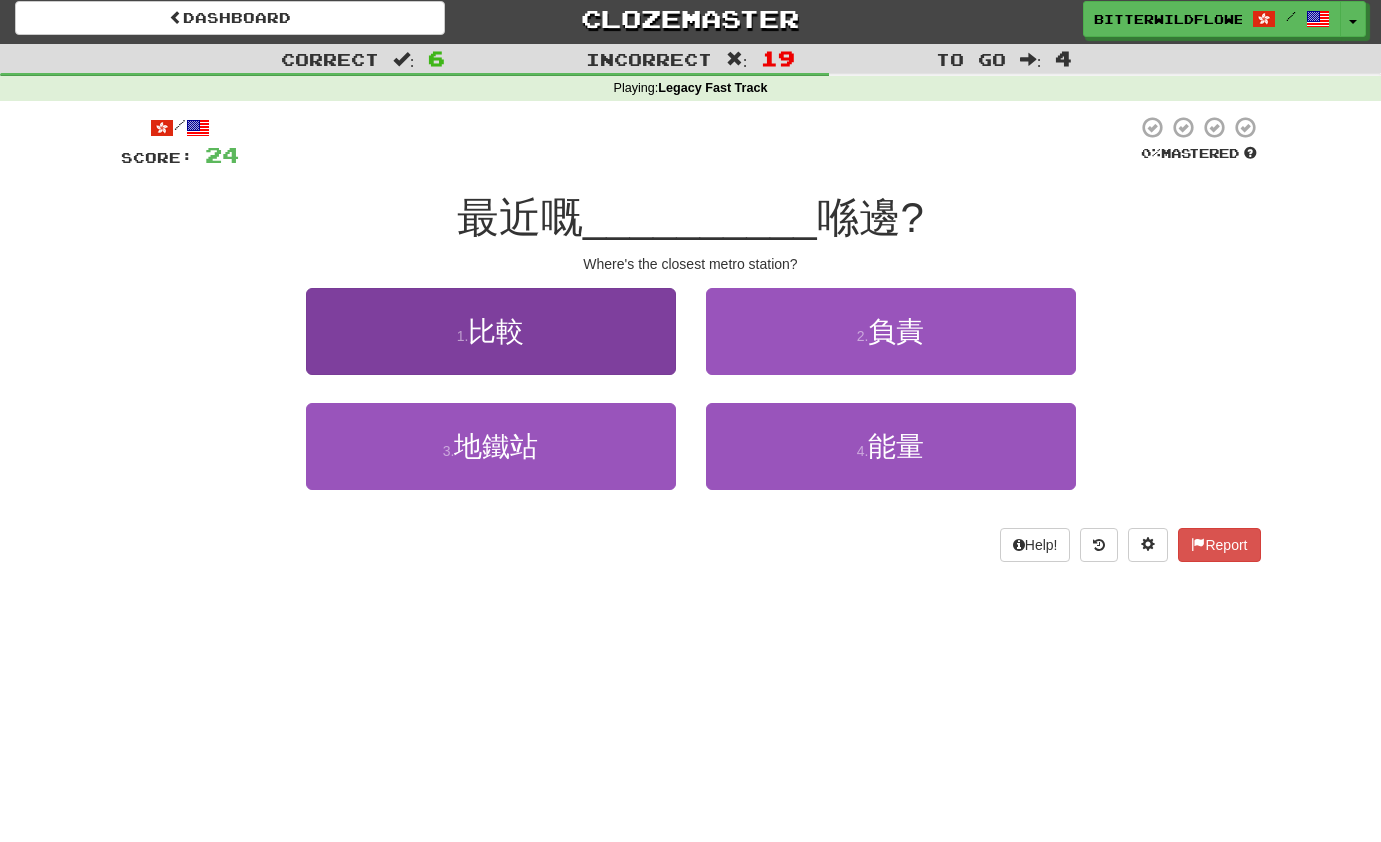click on "1 .  比較" at bounding box center (491, 331) 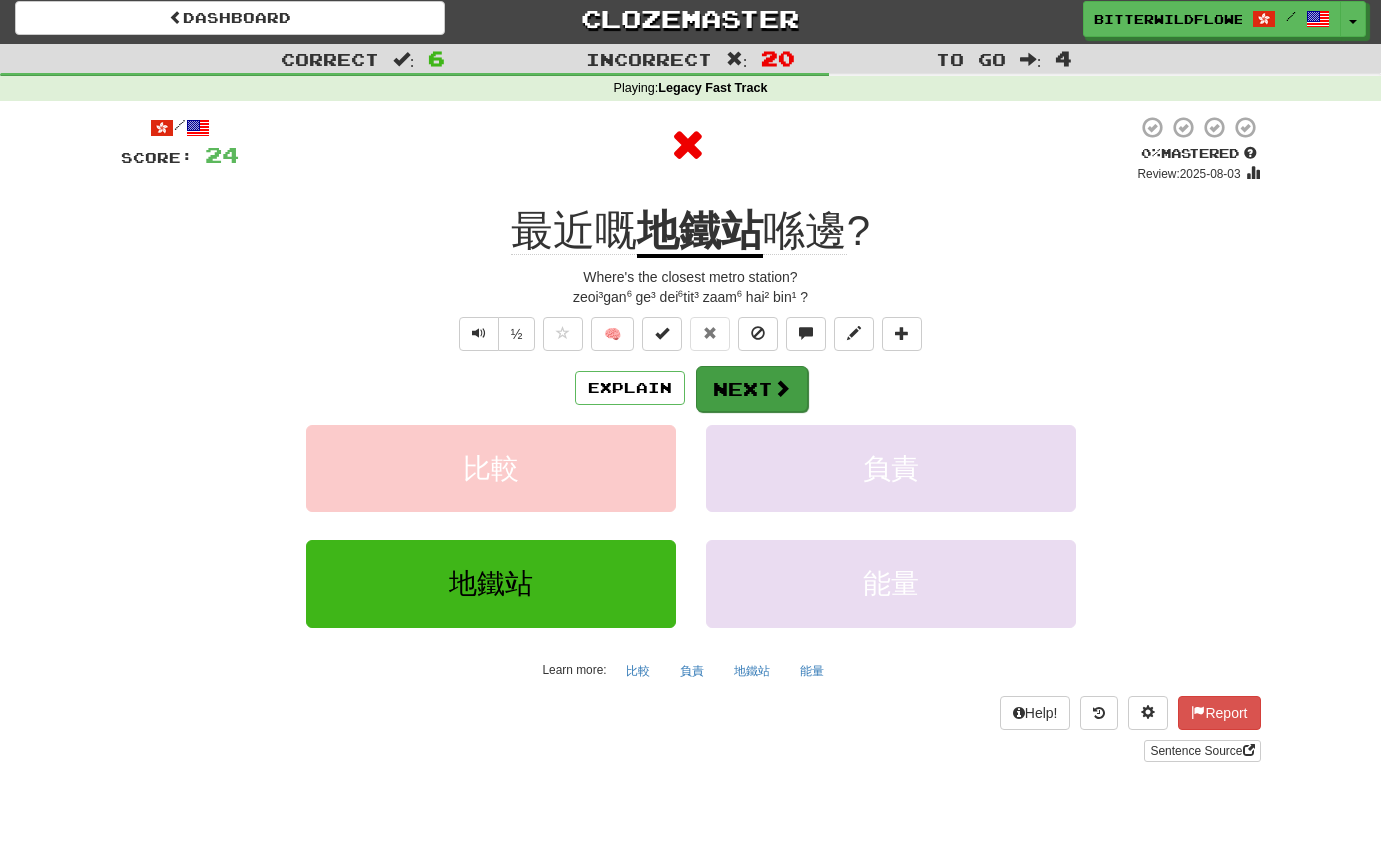 click on "Next" at bounding box center (752, 389) 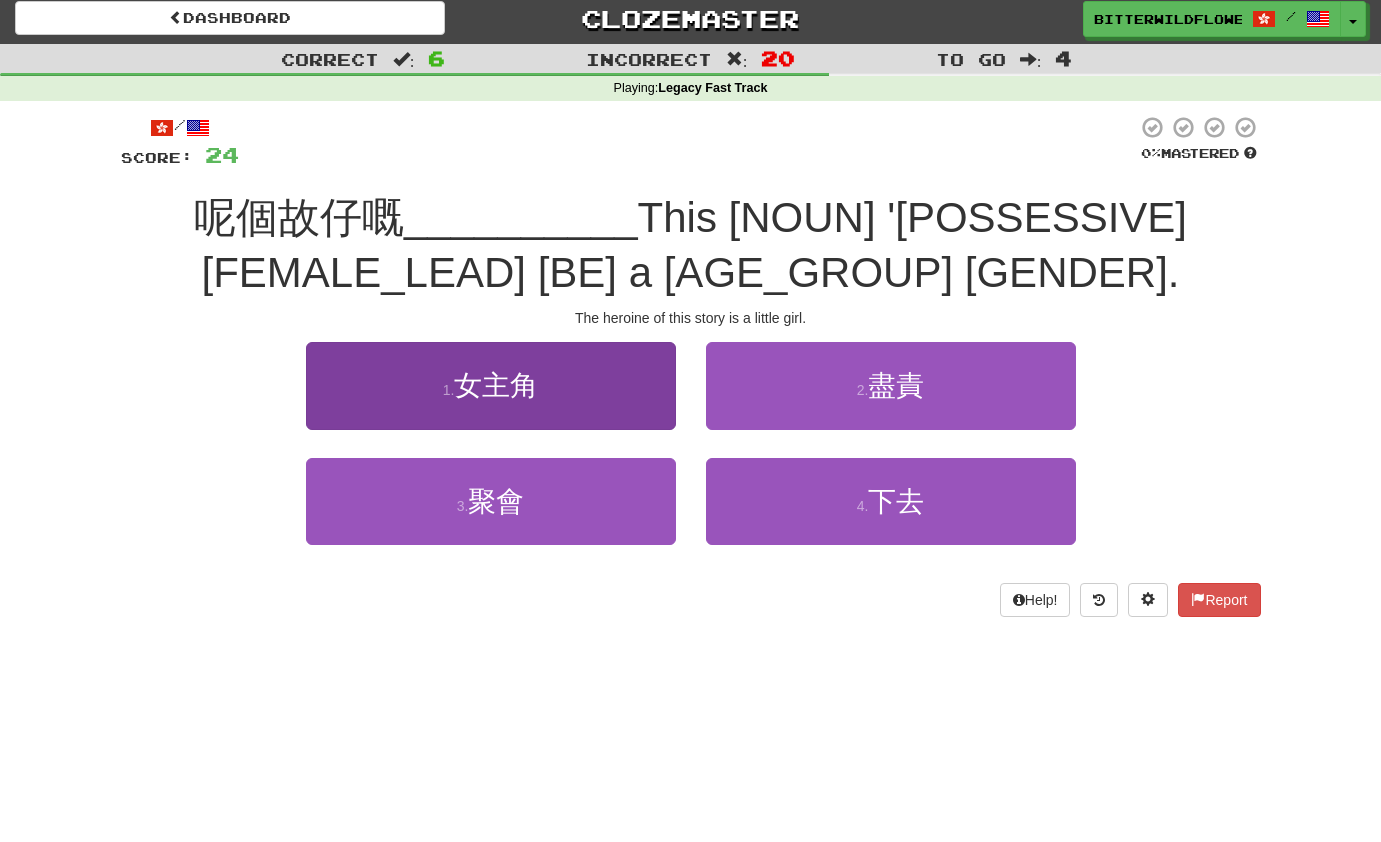 click on "女主角" at bounding box center [496, 385] 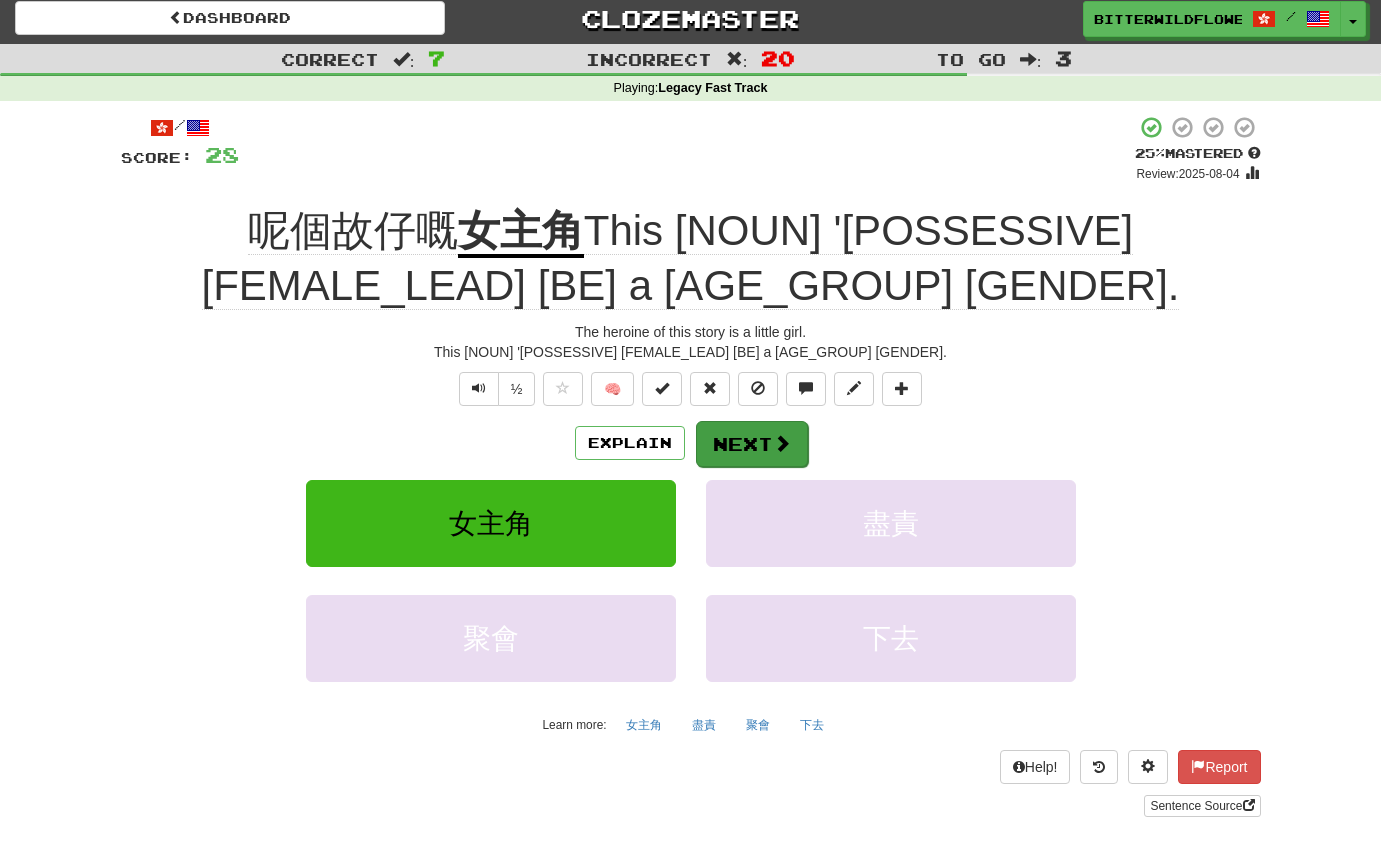 click on "Next" at bounding box center (752, 444) 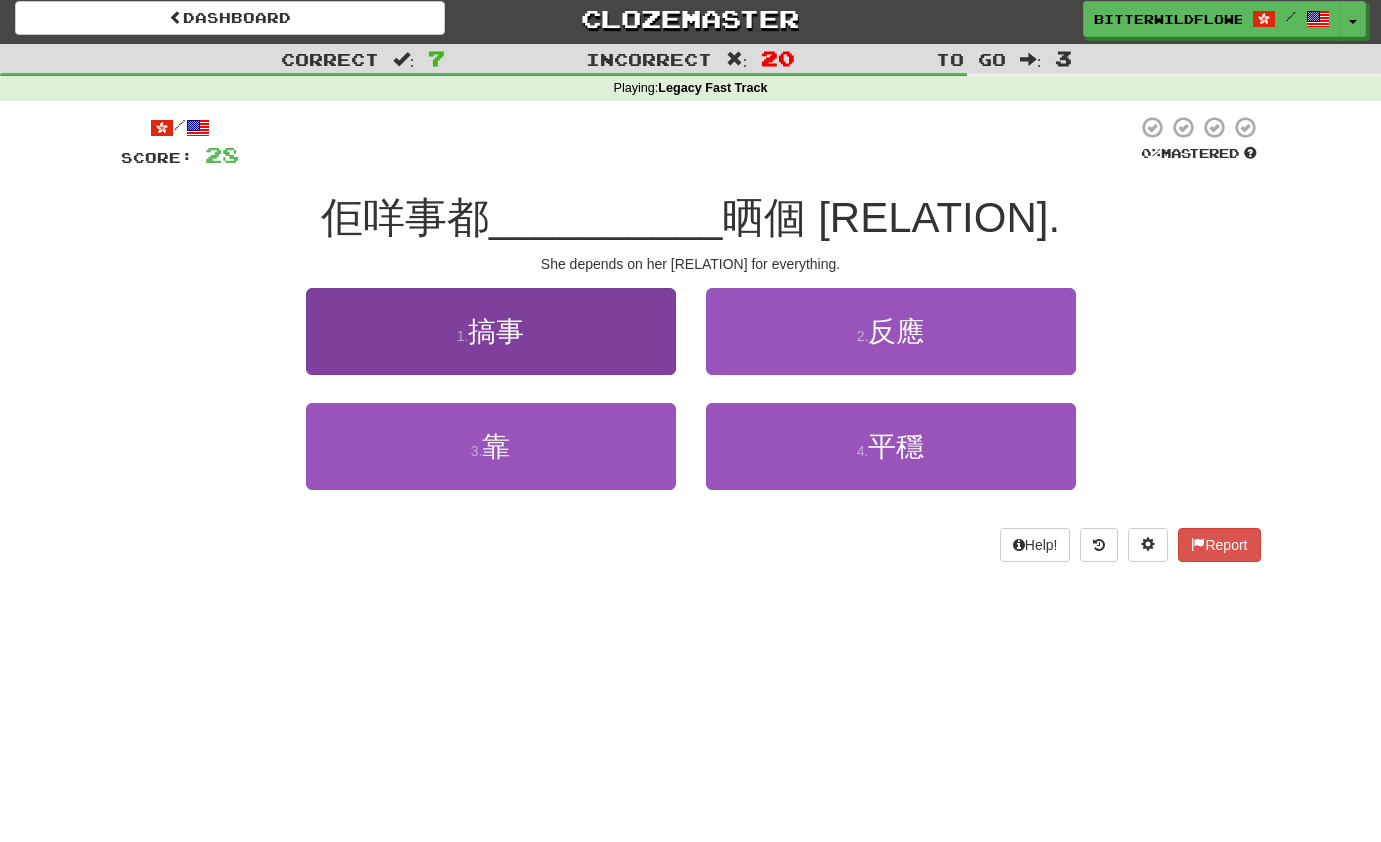 click on "1 .  搞事" at bounding box center (491, 331) 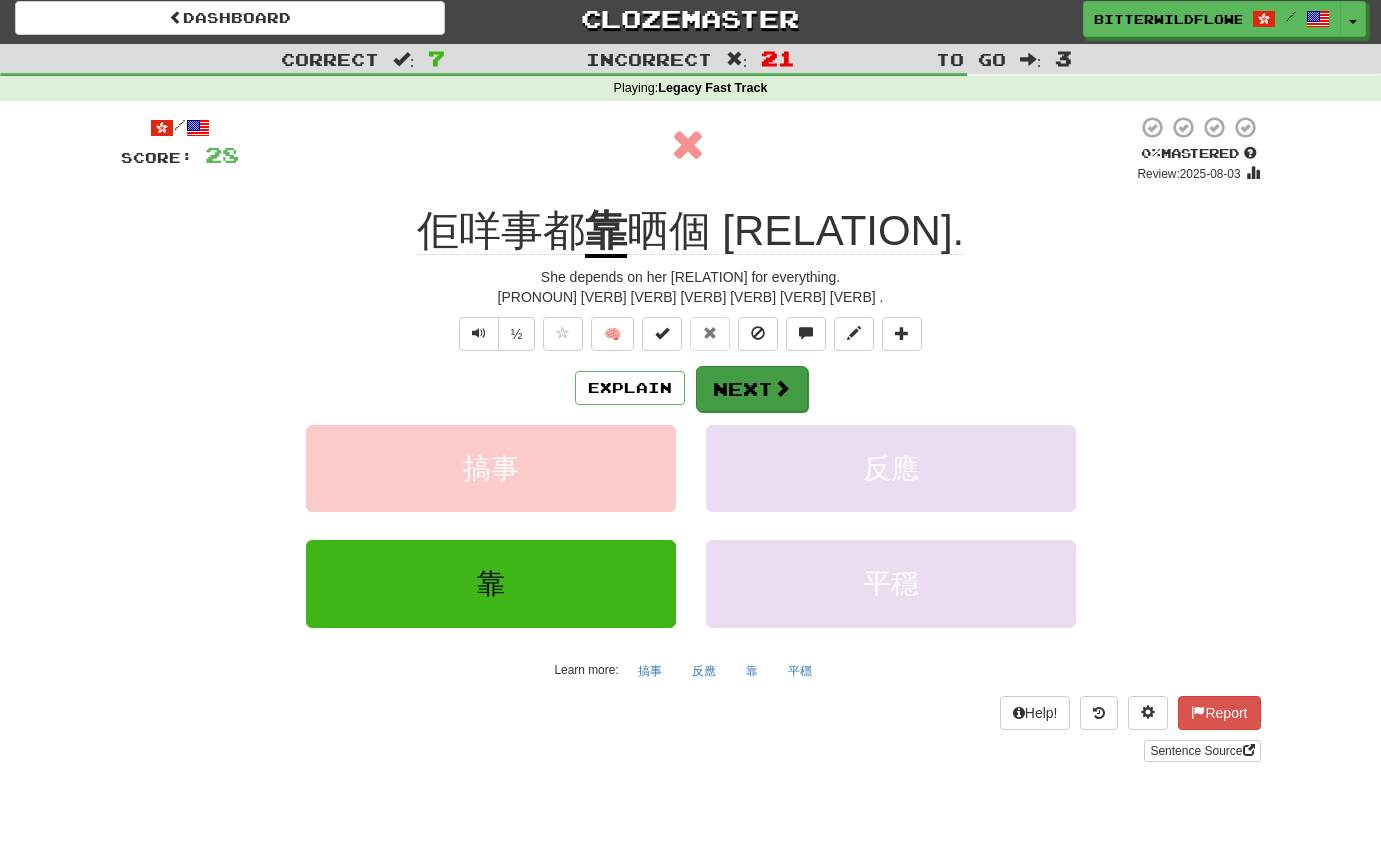 click on "Next" at bounding box center (752, 389) 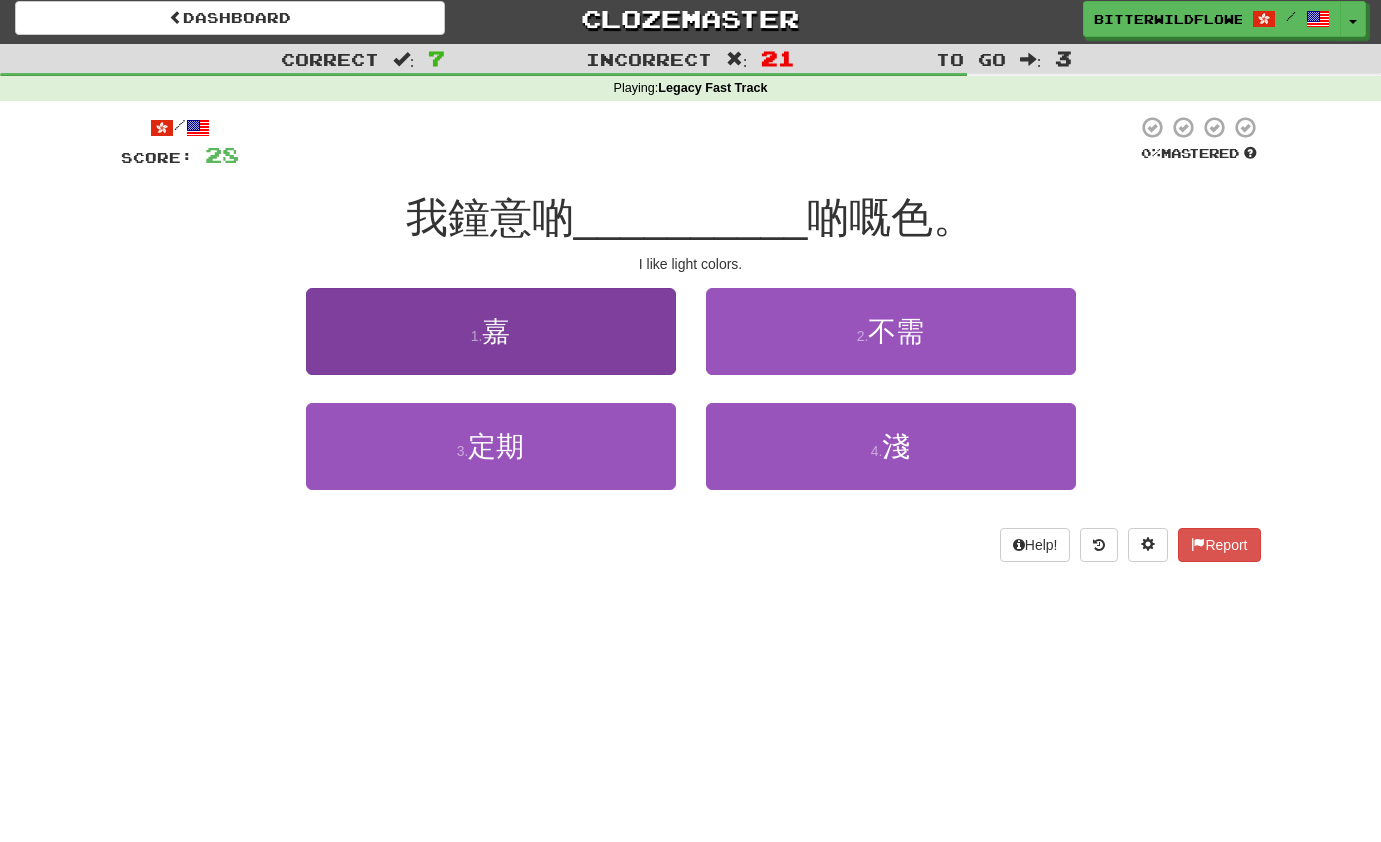 click on "1 .  嘉" at bounding box center (491, 331) 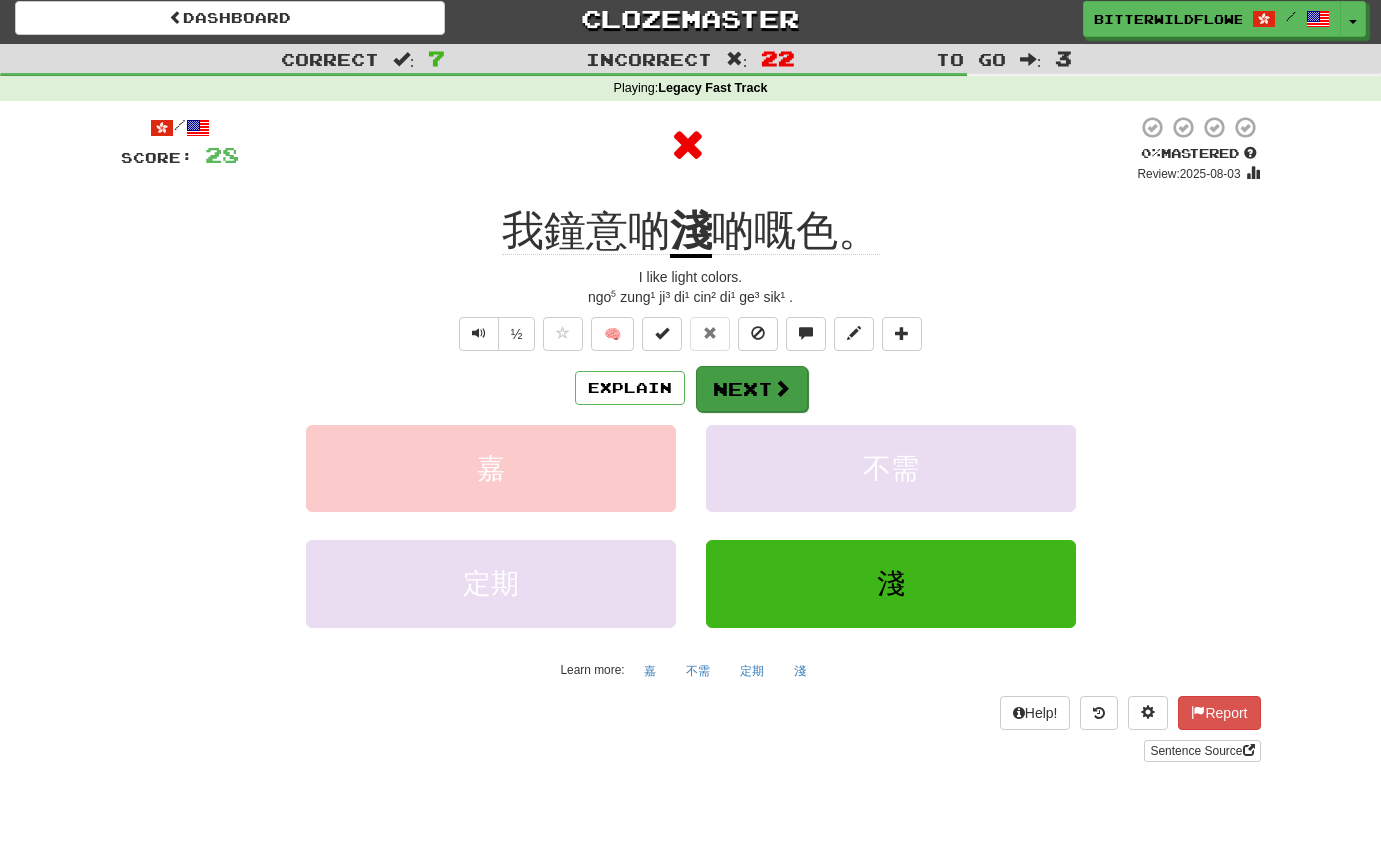 click on "Next" at bounding box center (752, 389) 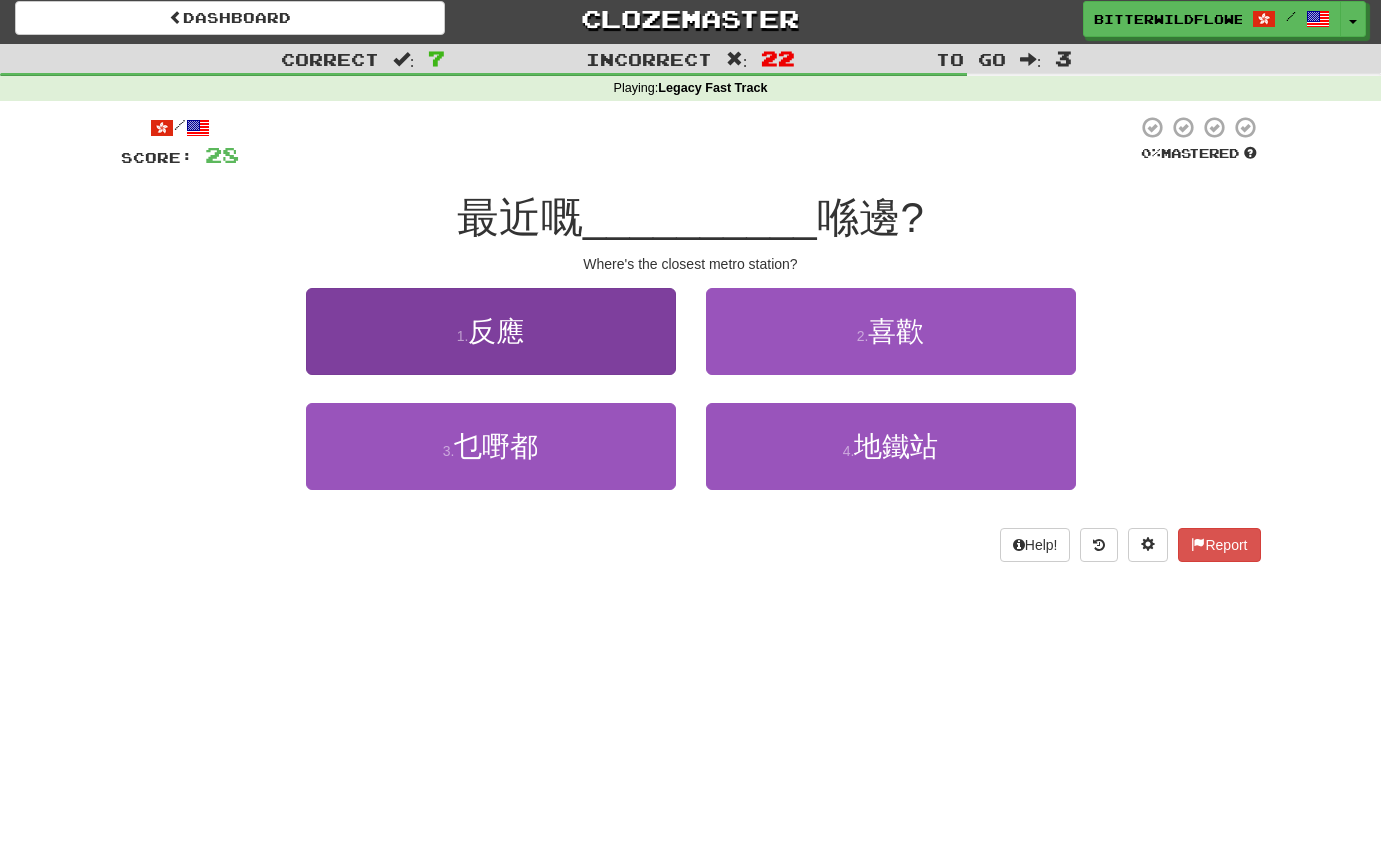 click on "1 .  反應" at bounding box center [491, 331] 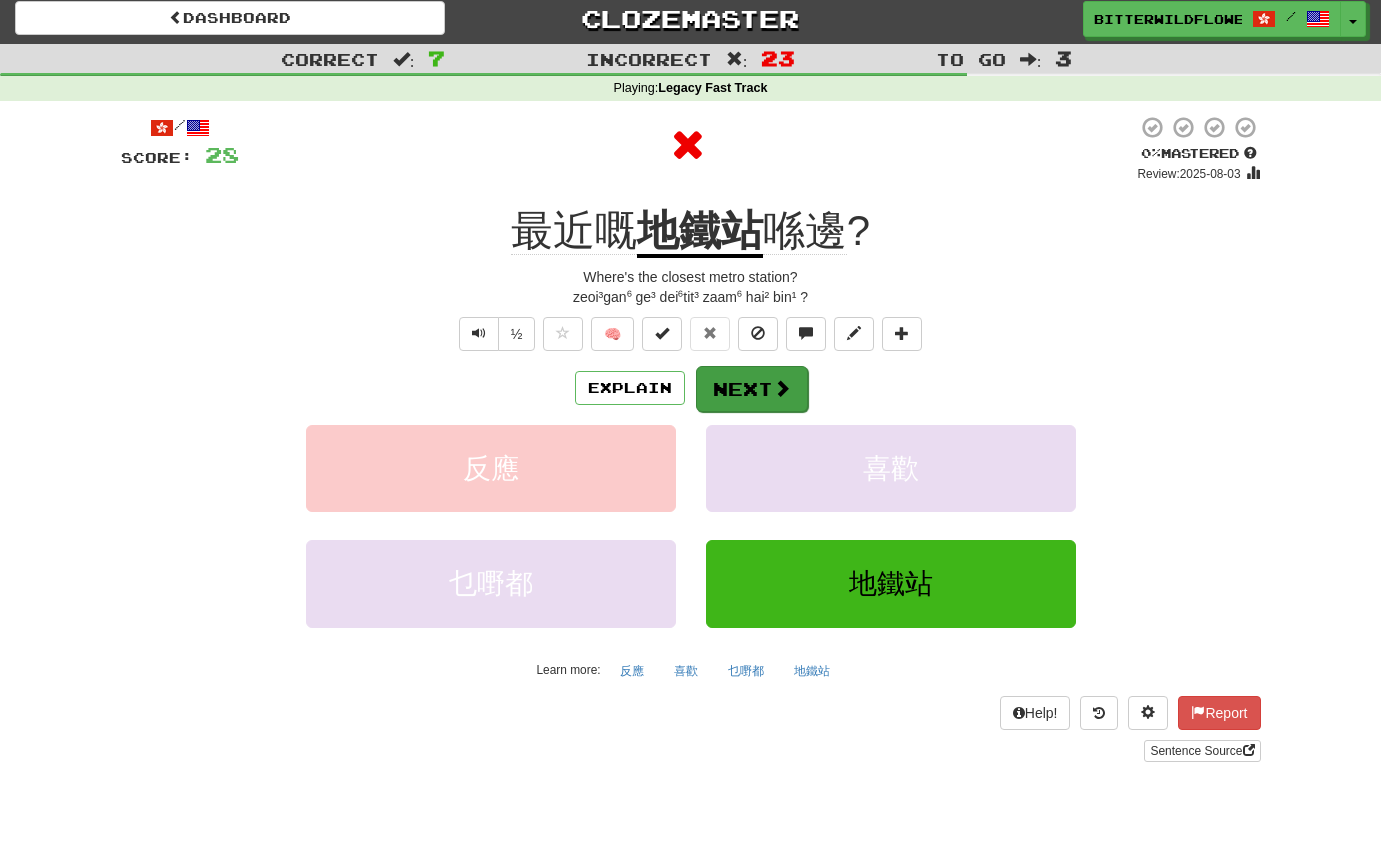 click on "Next" at bounding box center [752, 389] 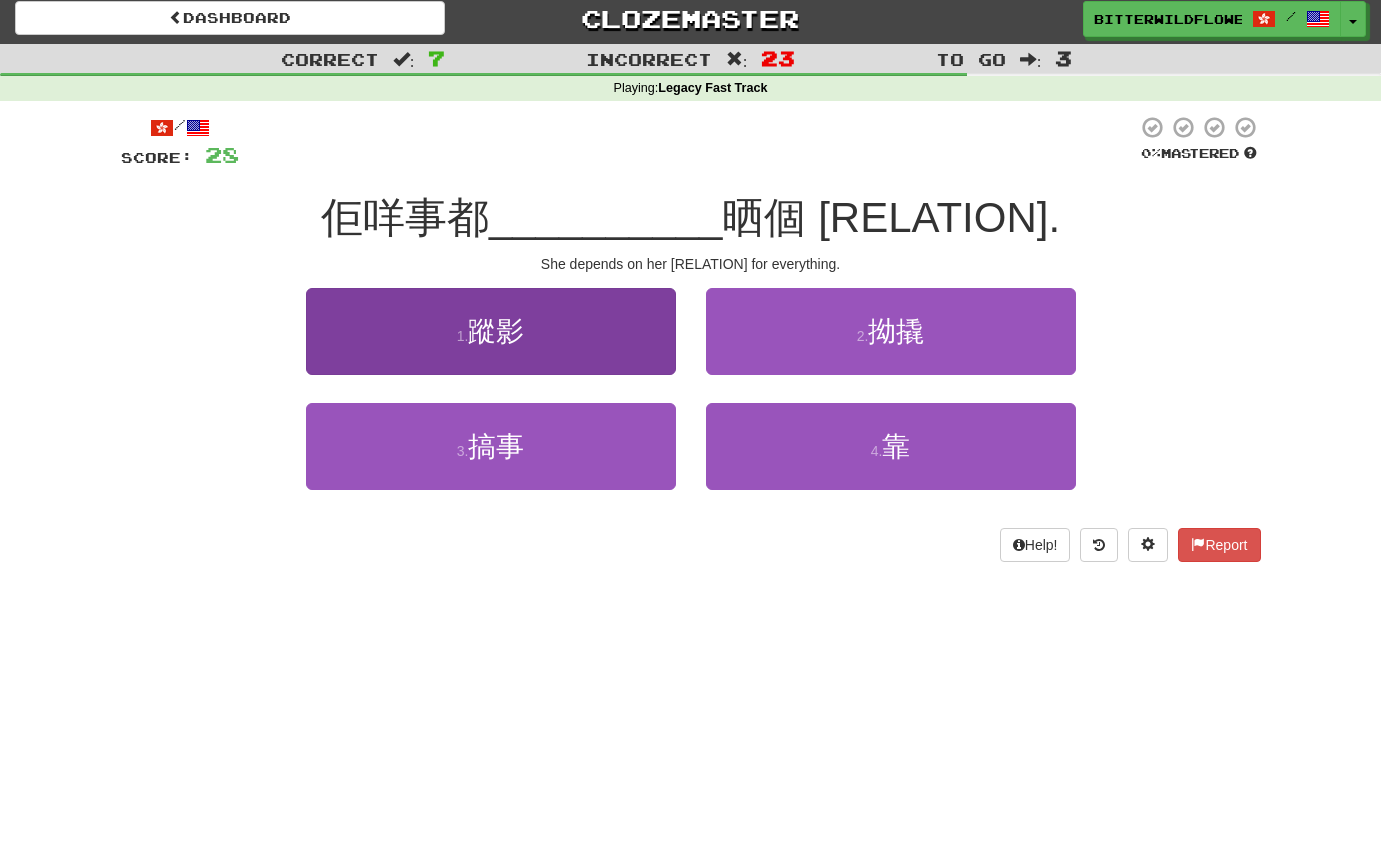 click on "1 .  蹤影" at bounding box center [491, 331] 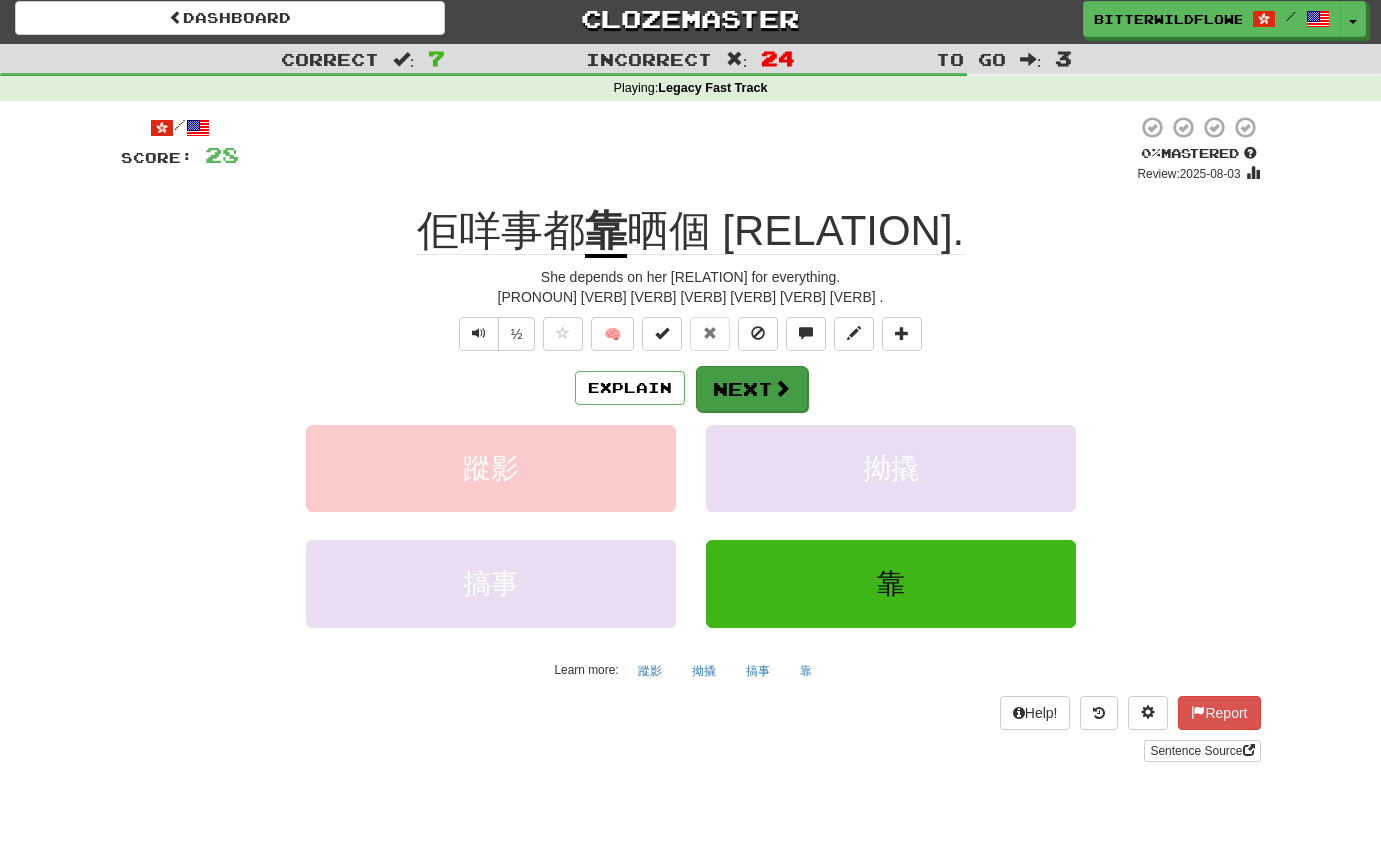 click on "Next" at bounding box center [752, 389] 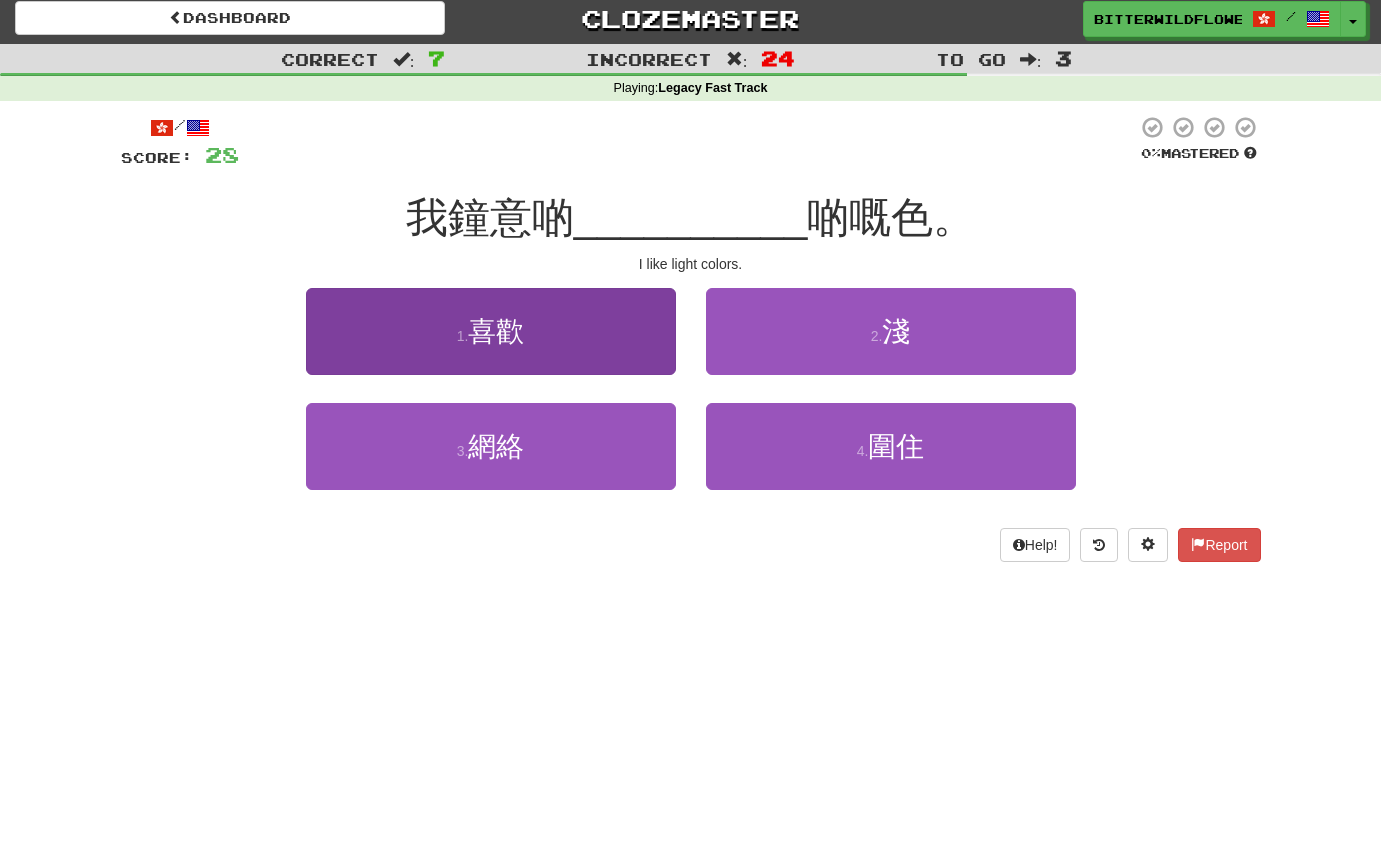 click on "喜歡" at bounding box center [496, 331] 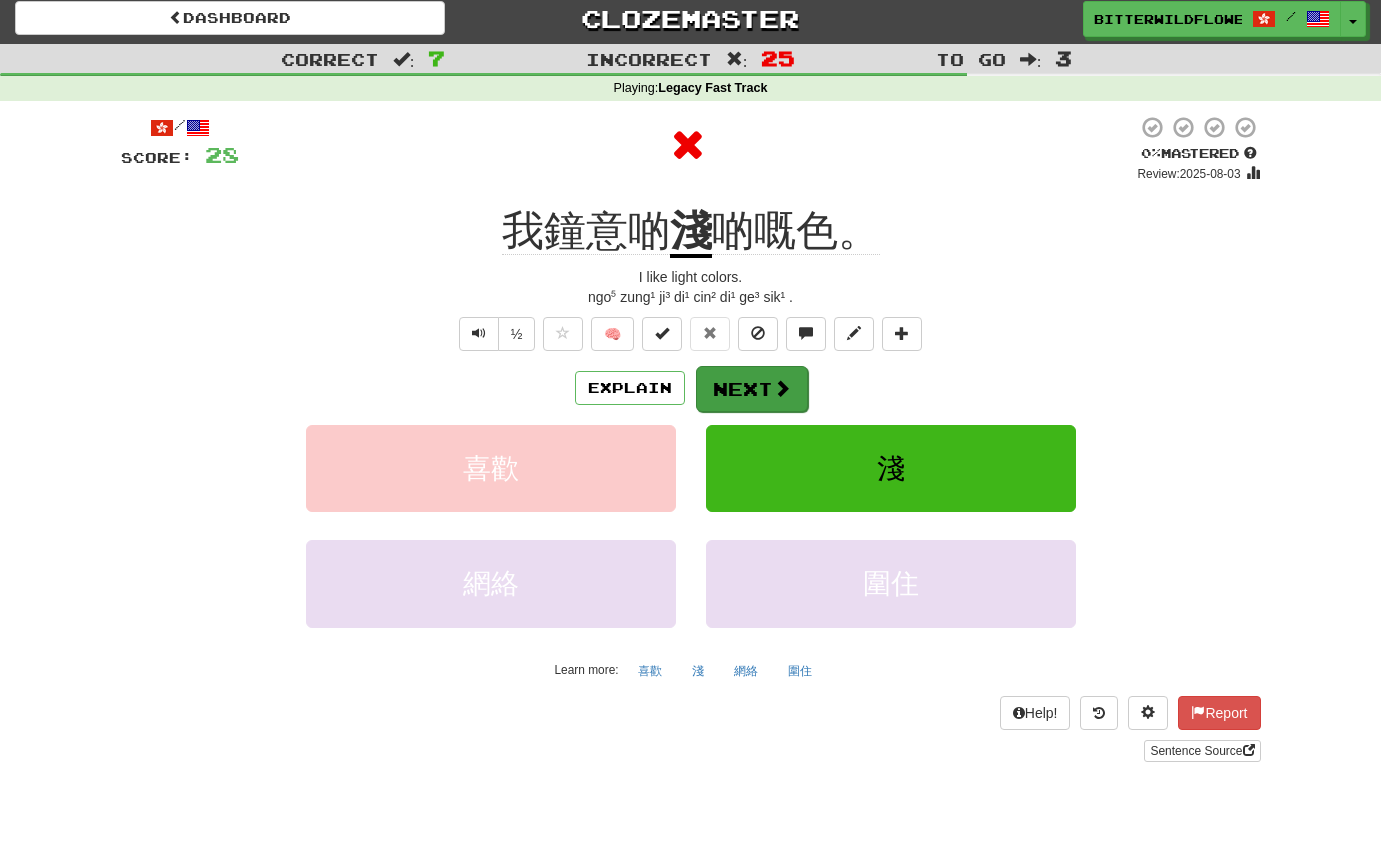 click on "Next" at bounding box center (752, 389) 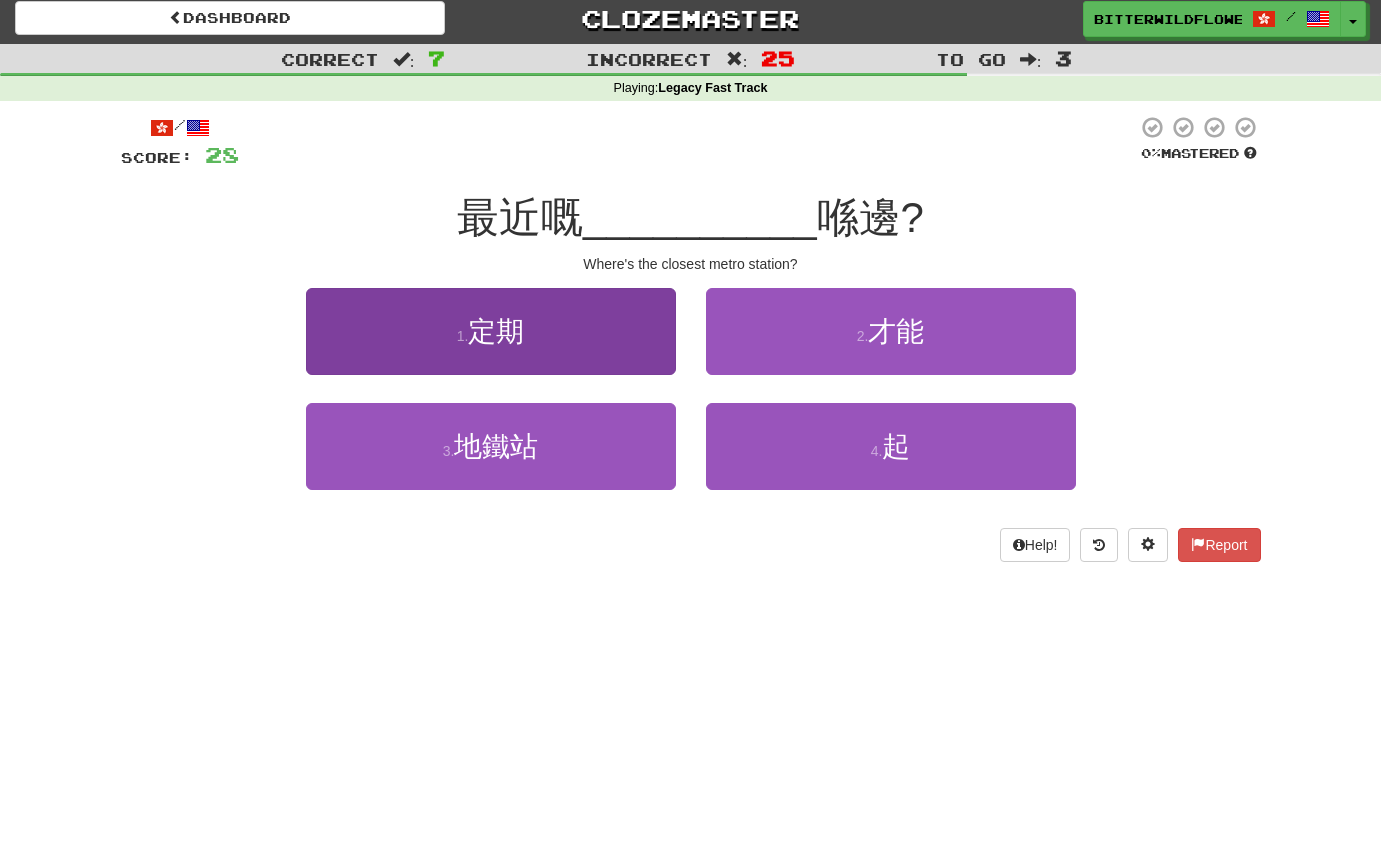 click on "定期" at bounding box center (496, 331) 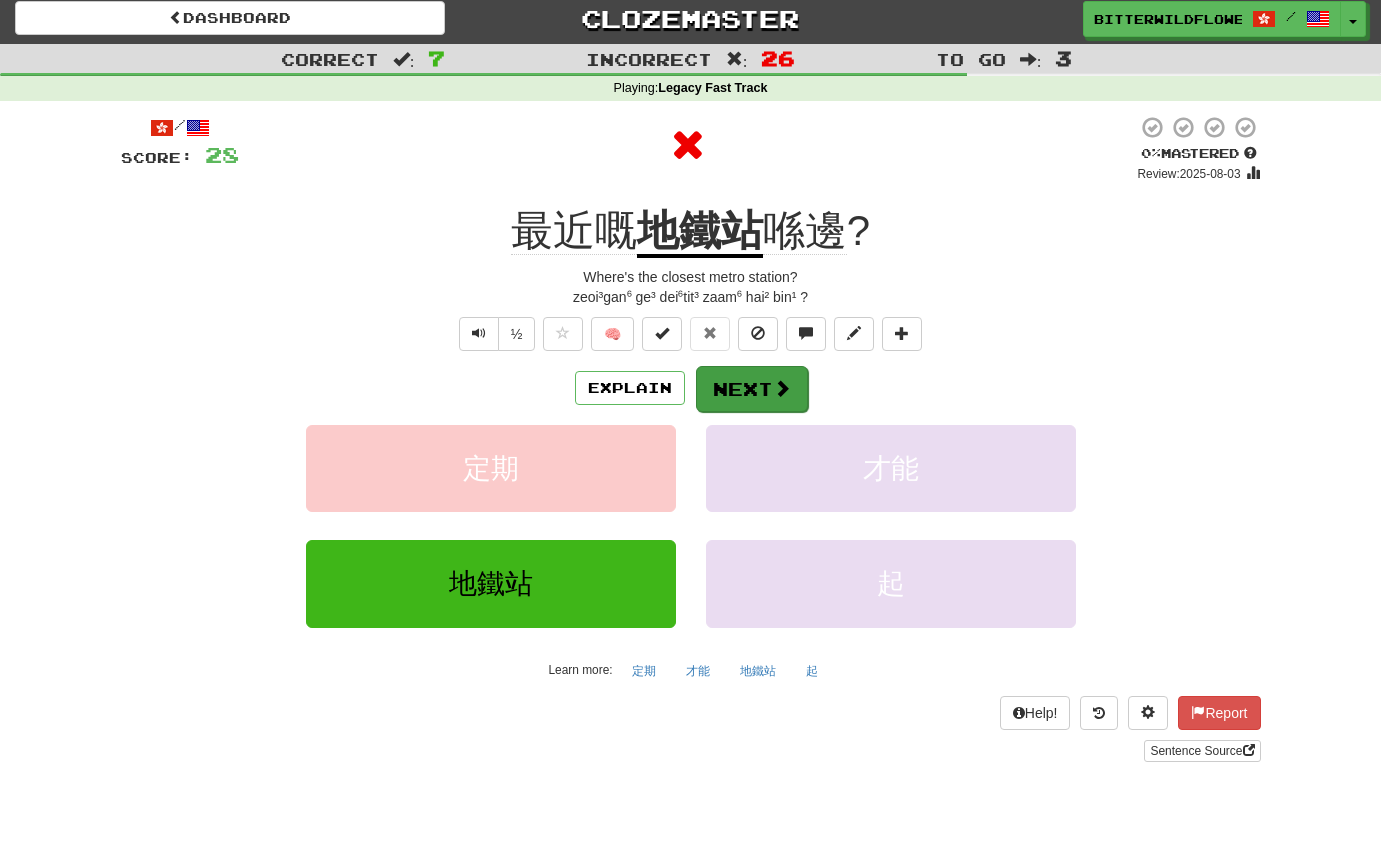 click on "Next" at bounding box center (752, 389) 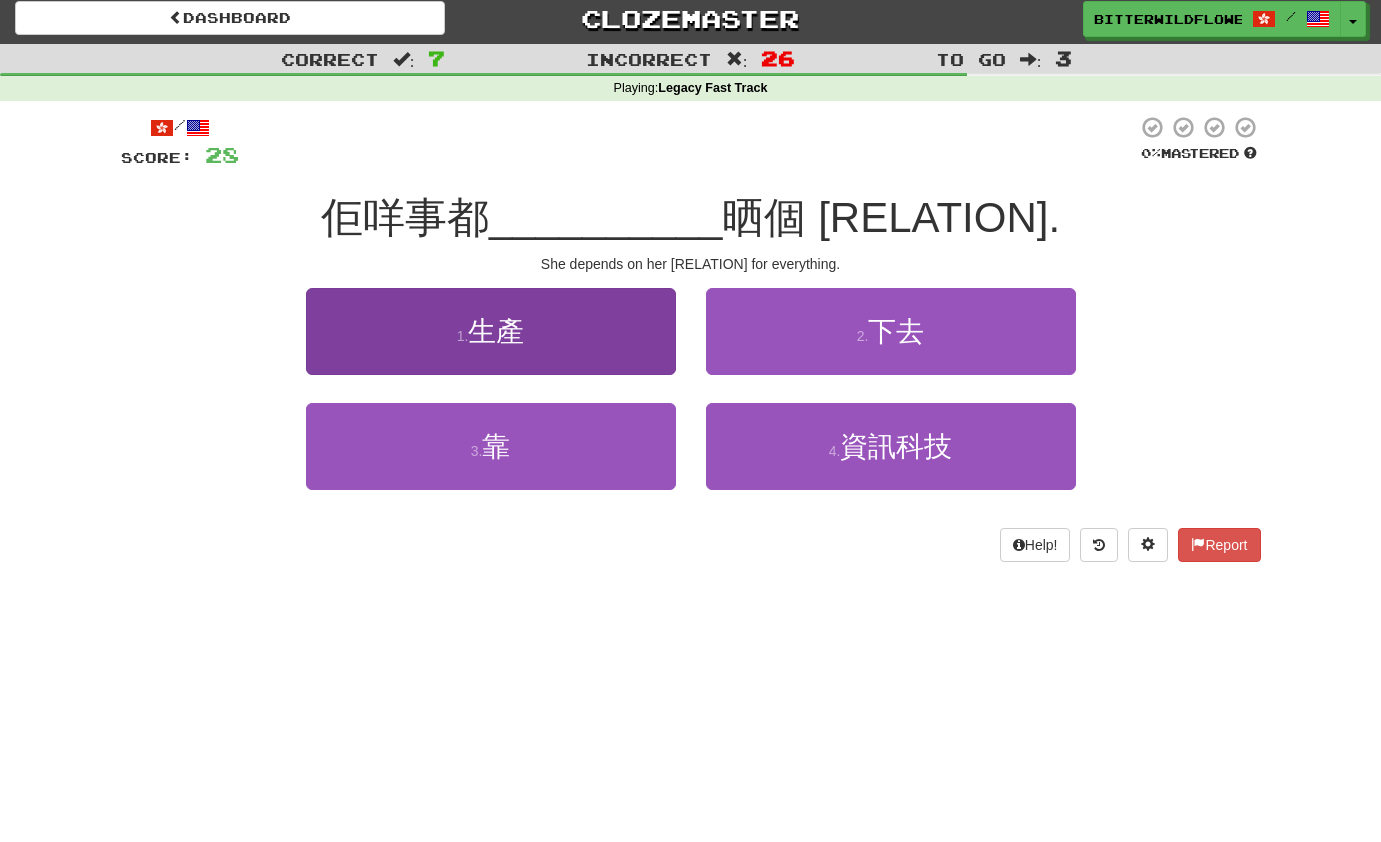 click on "生產" at bounding box center (496, 331) 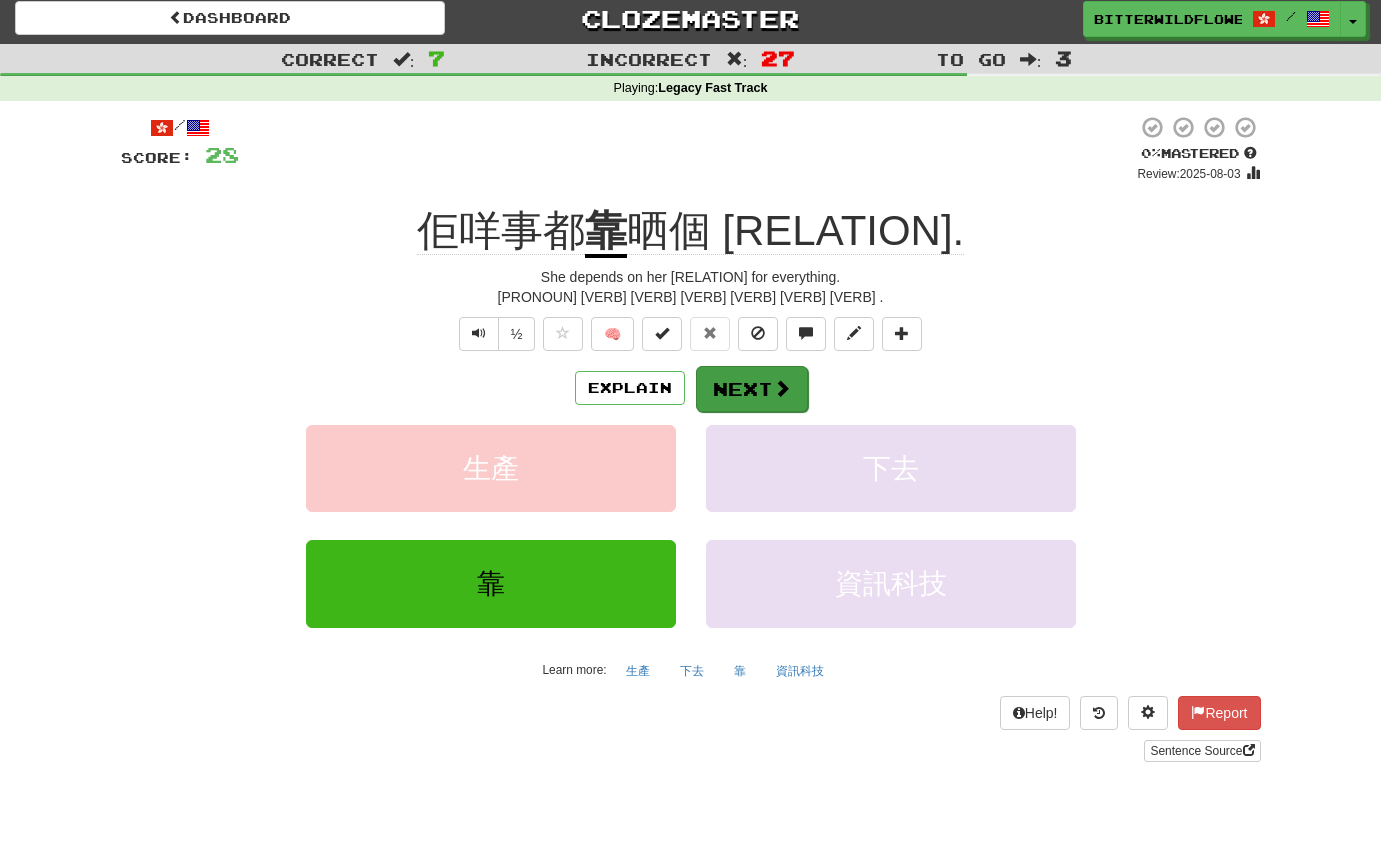 click on "Next" at bounding box center [752, 389] 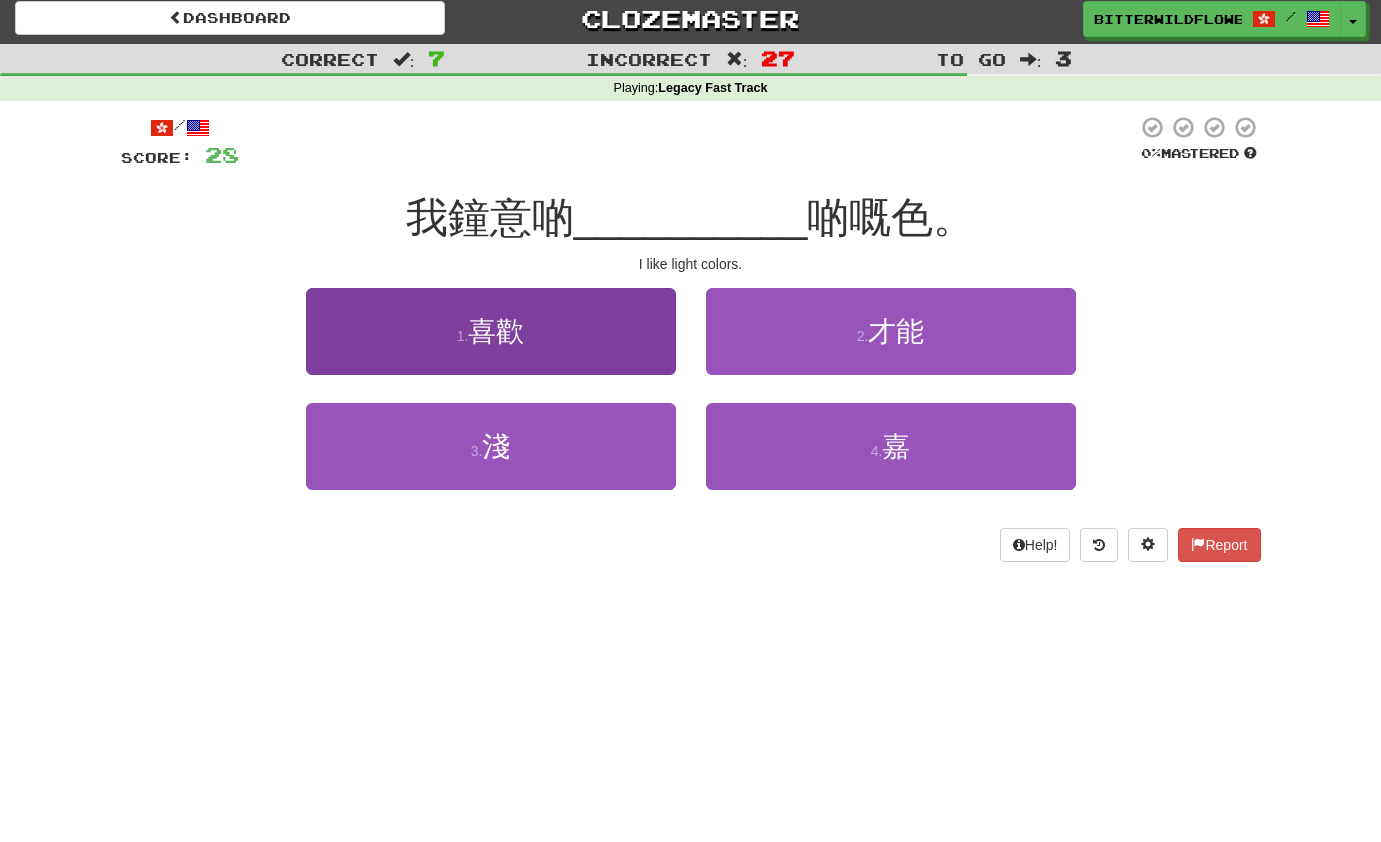 click on "1 .  喜歡" at bounding box center [491, 331] 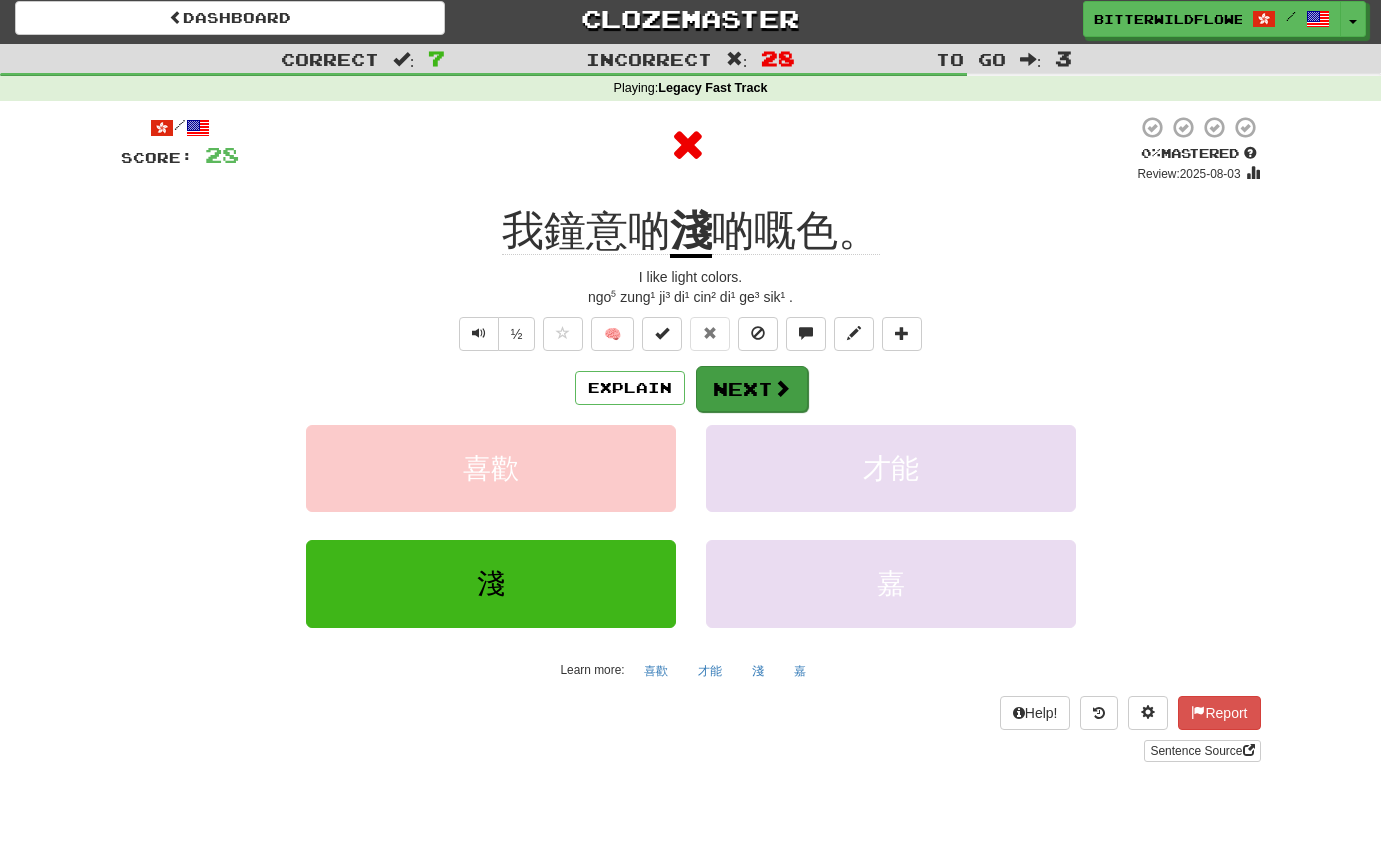 click on "Next" at bounding box center [752, 389] 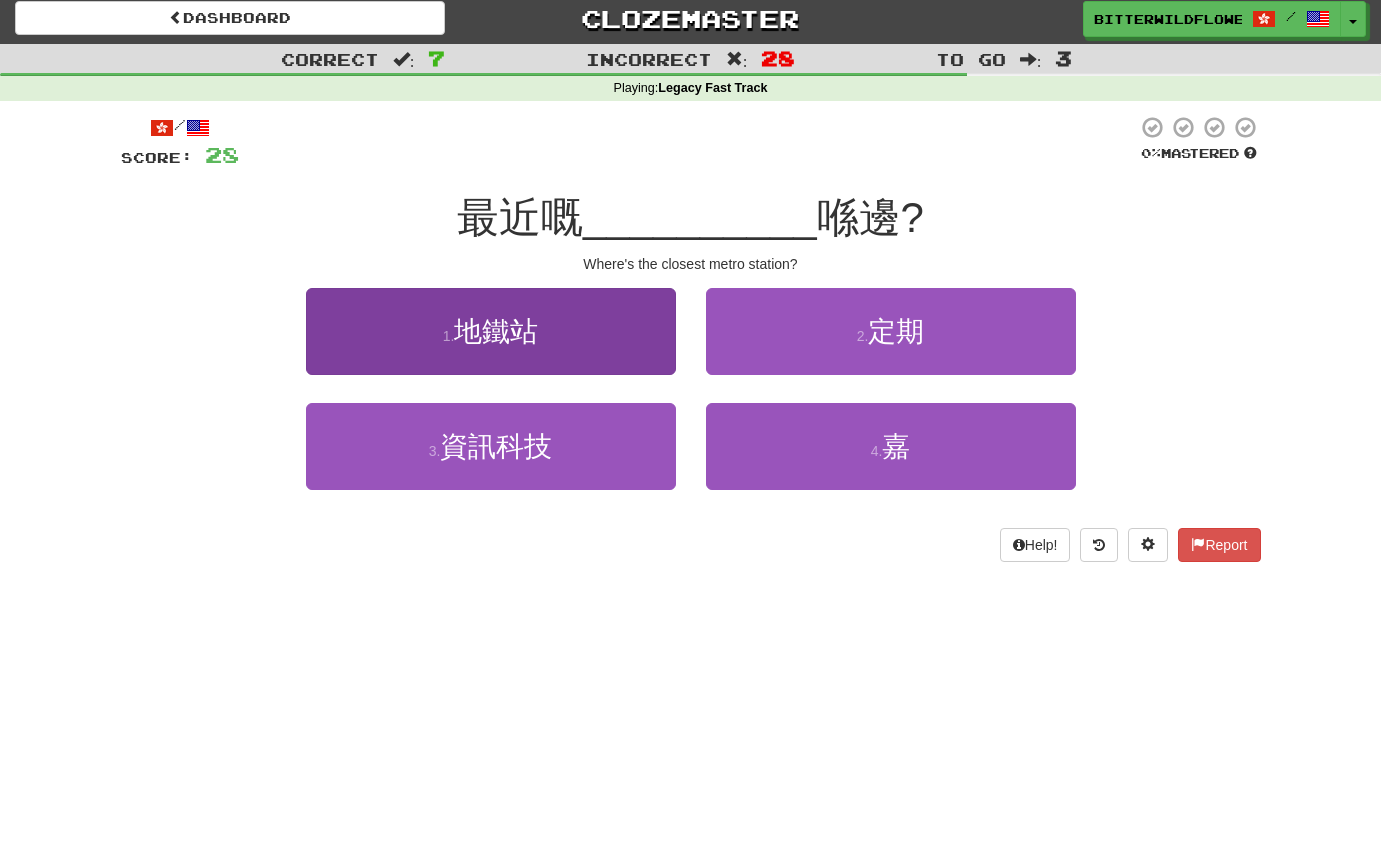 click on "地鐵站" at bounding box center [496, 331] 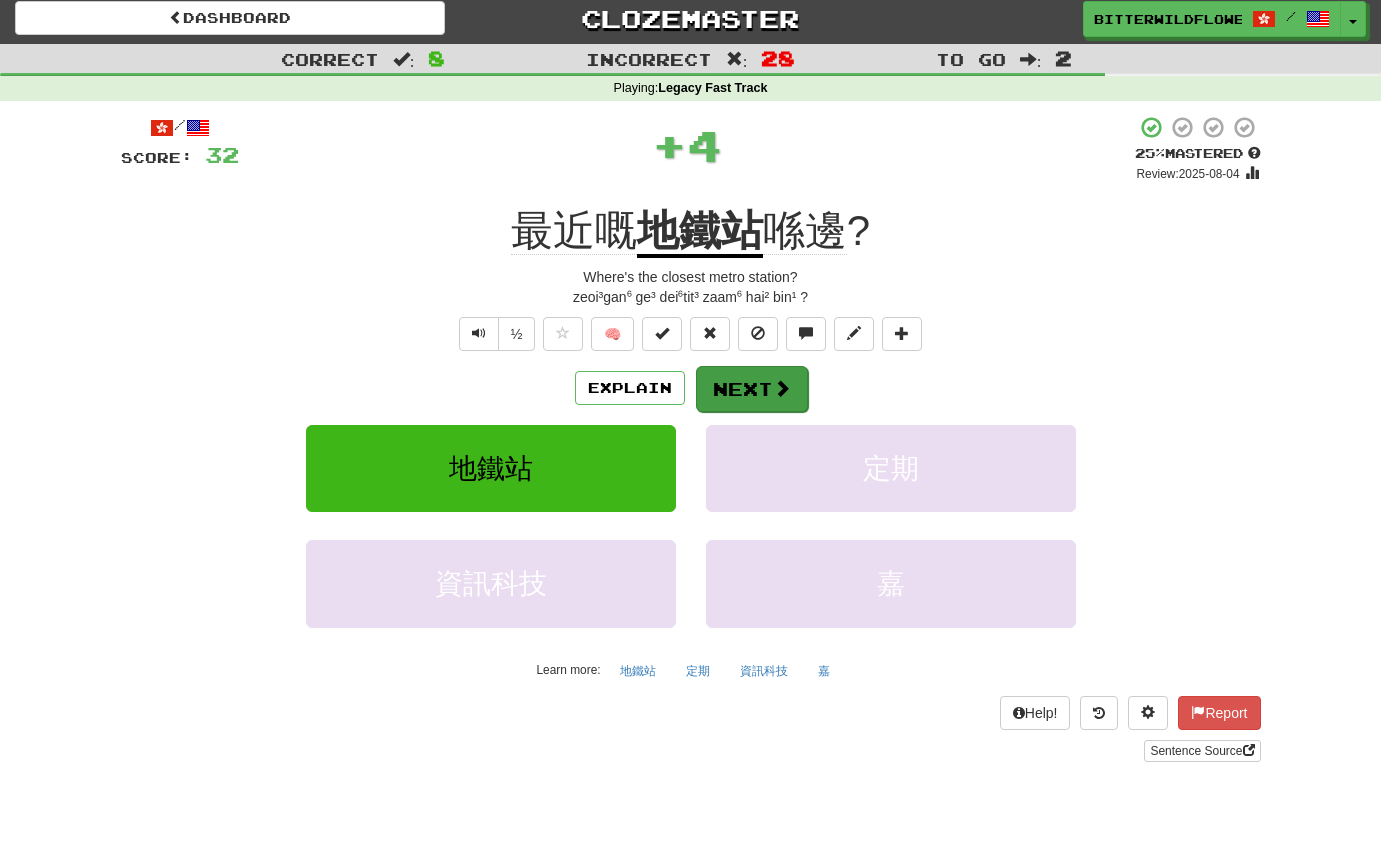 click on "Next" at bounding box center (752, 389) 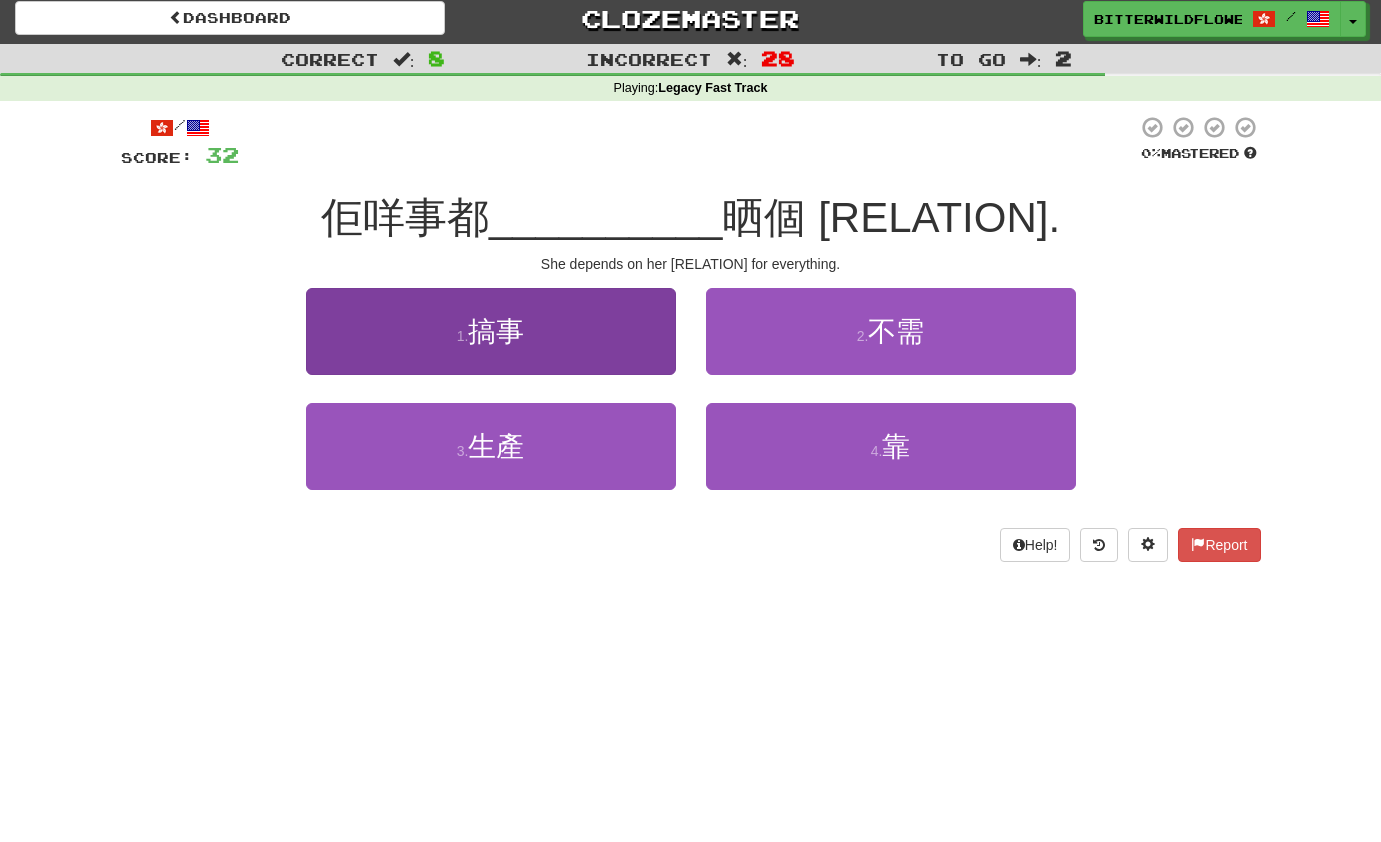 click on "1 .  搞事" at bounding box center (491, 331) 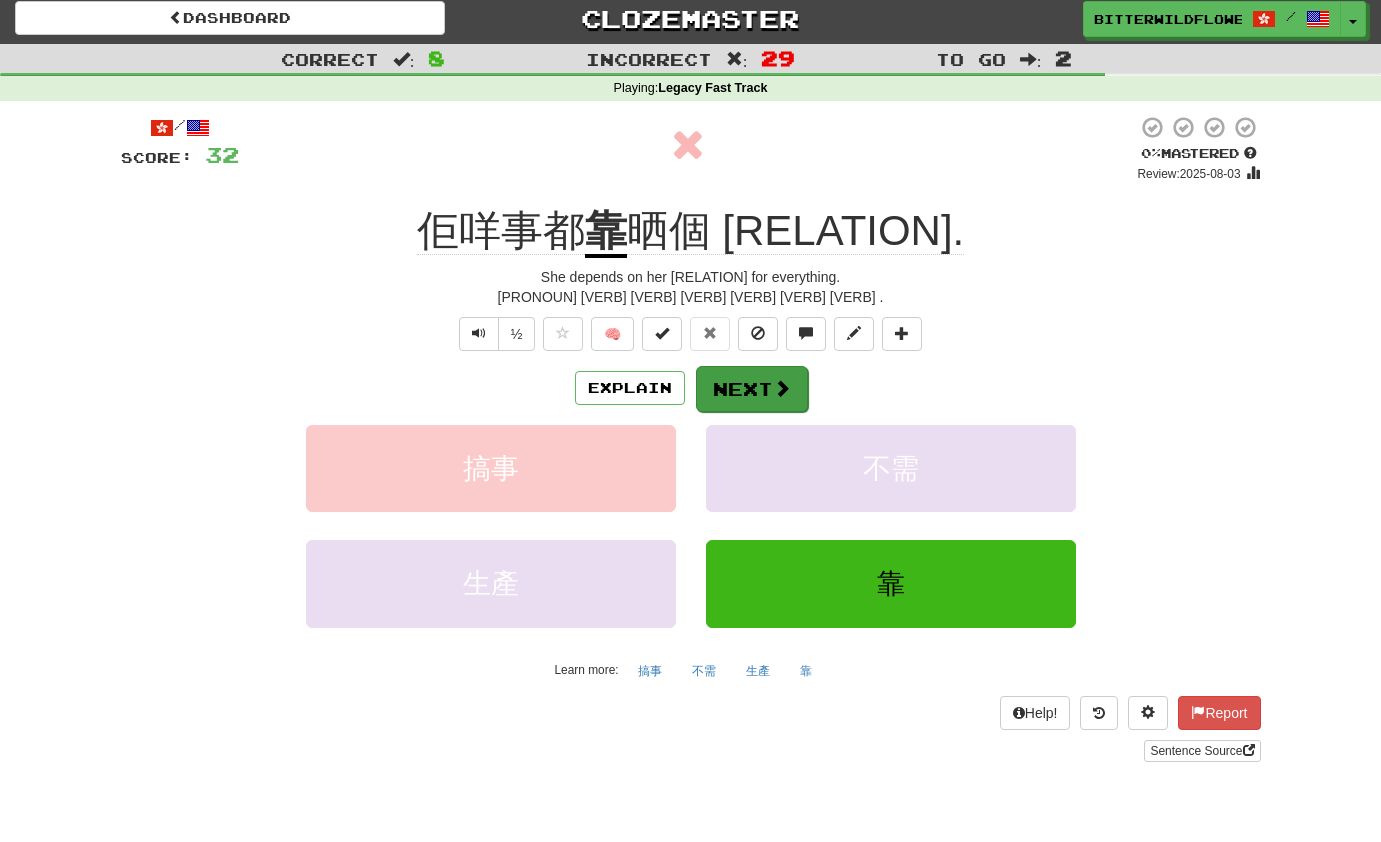 click on "Next" at bounding box center [752, 389] 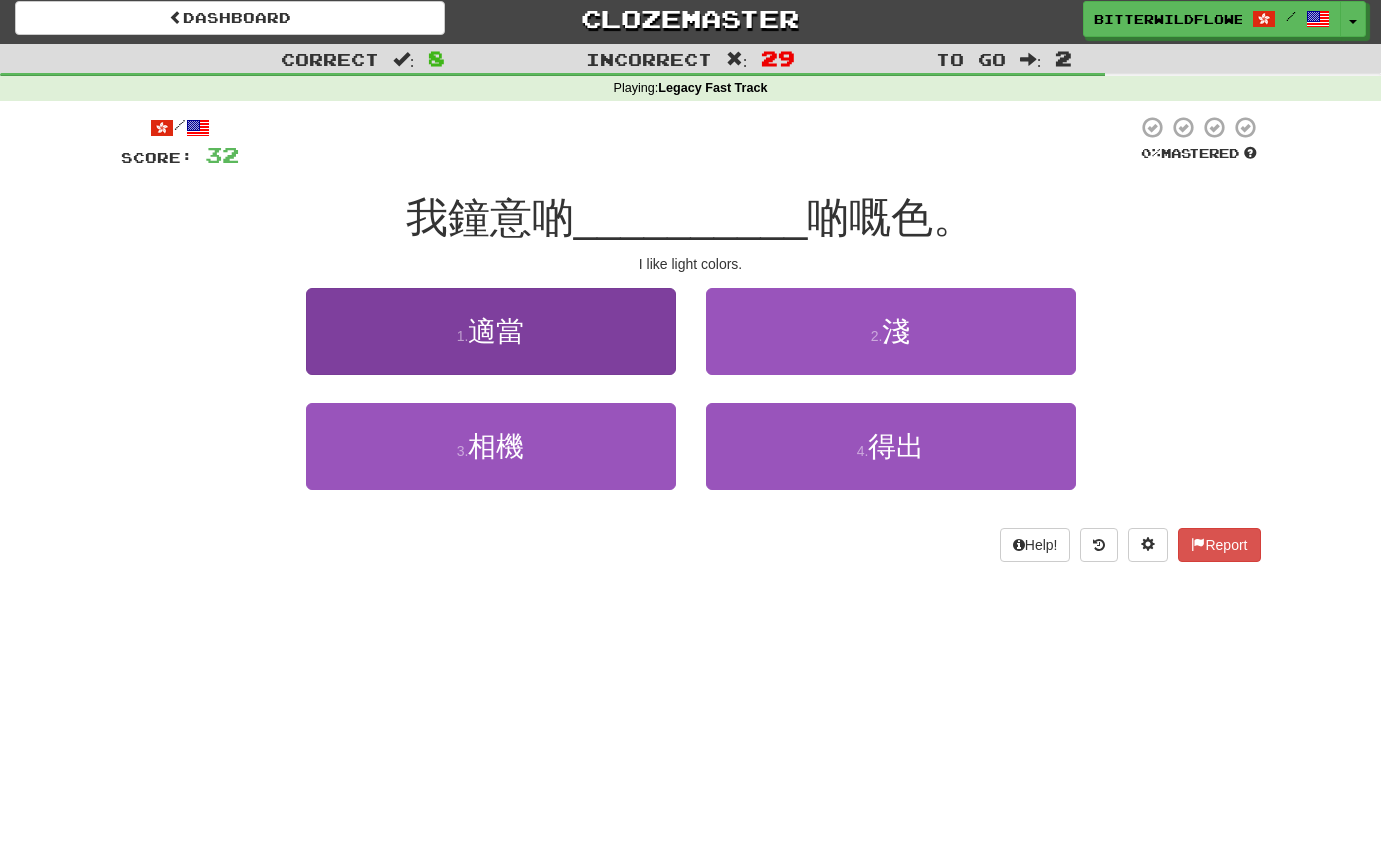 click on "適當" at bounding box center [496, 331] 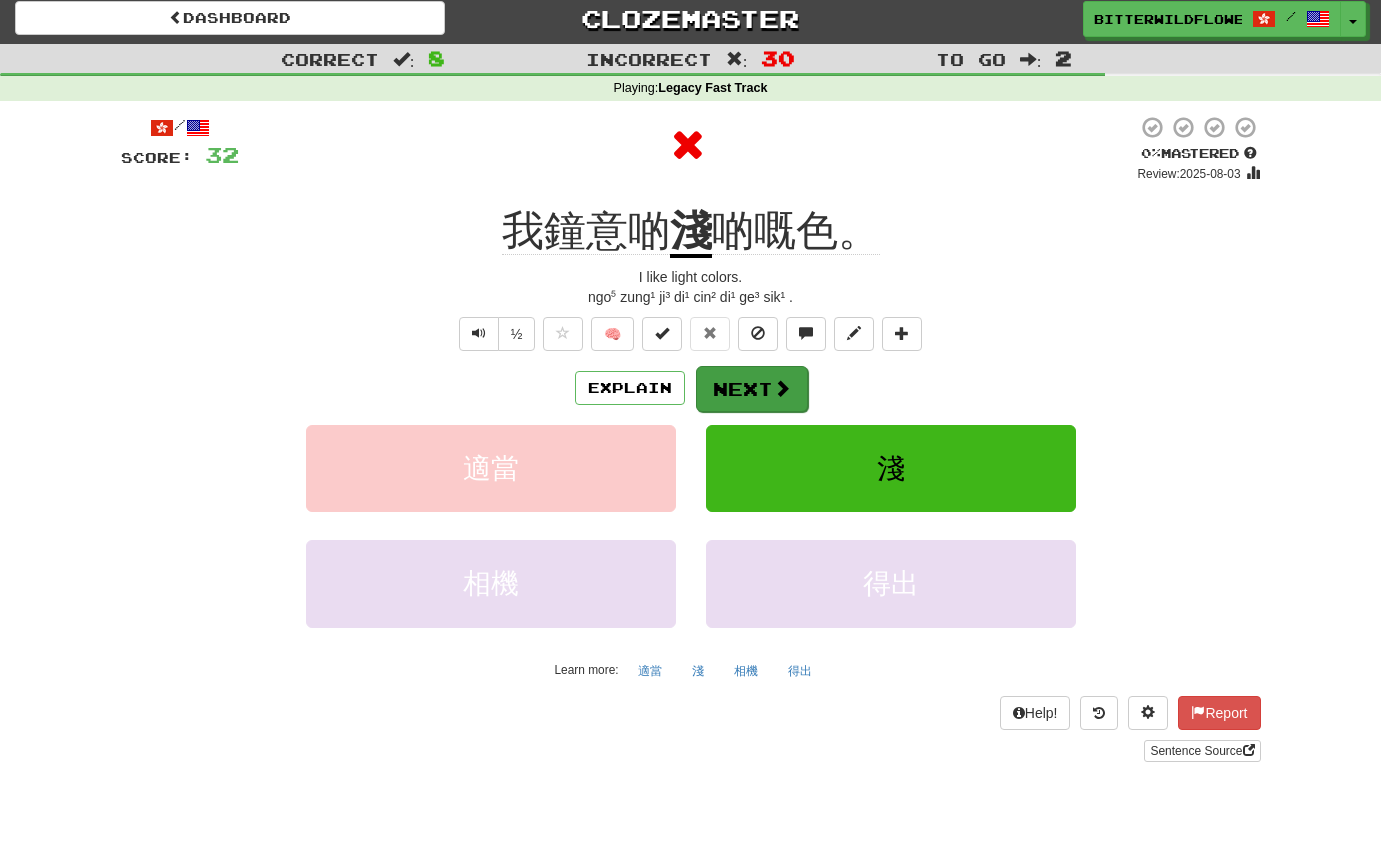 click on "Next" at bounding box center (752, 389) 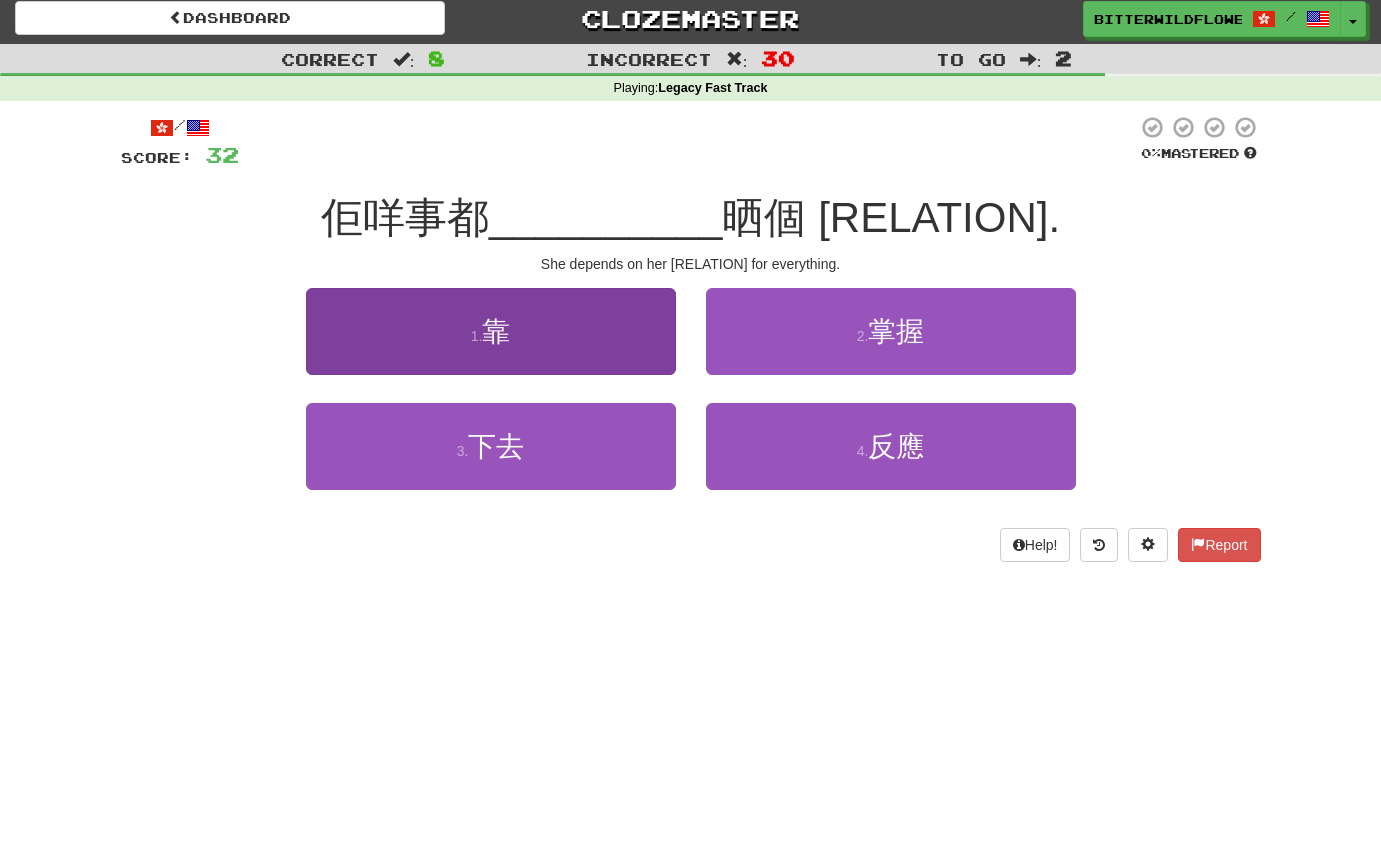click on "1 .  靠" at bounding box center (491, 331) 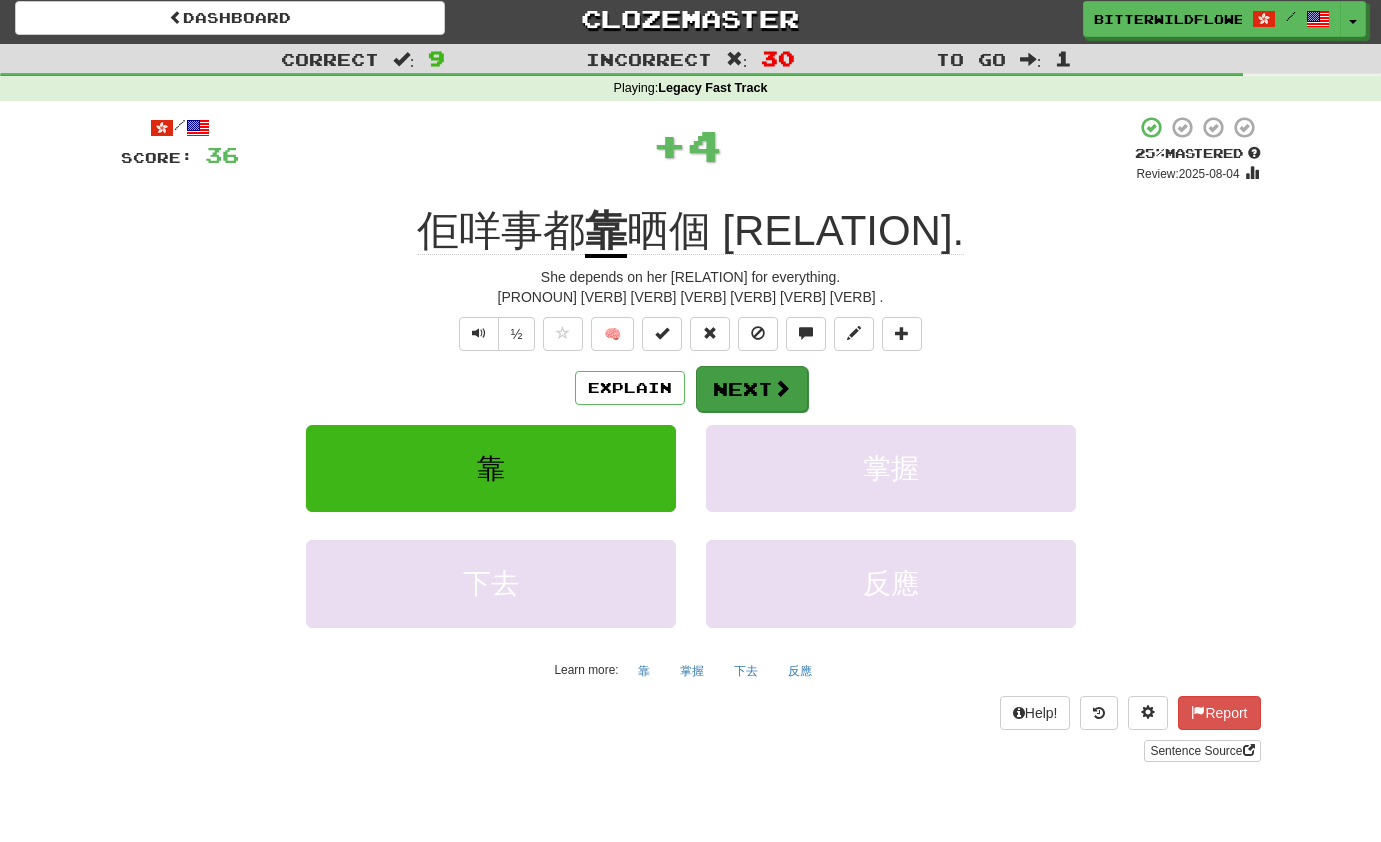 click on "Next" at bounding box center (752, 389) 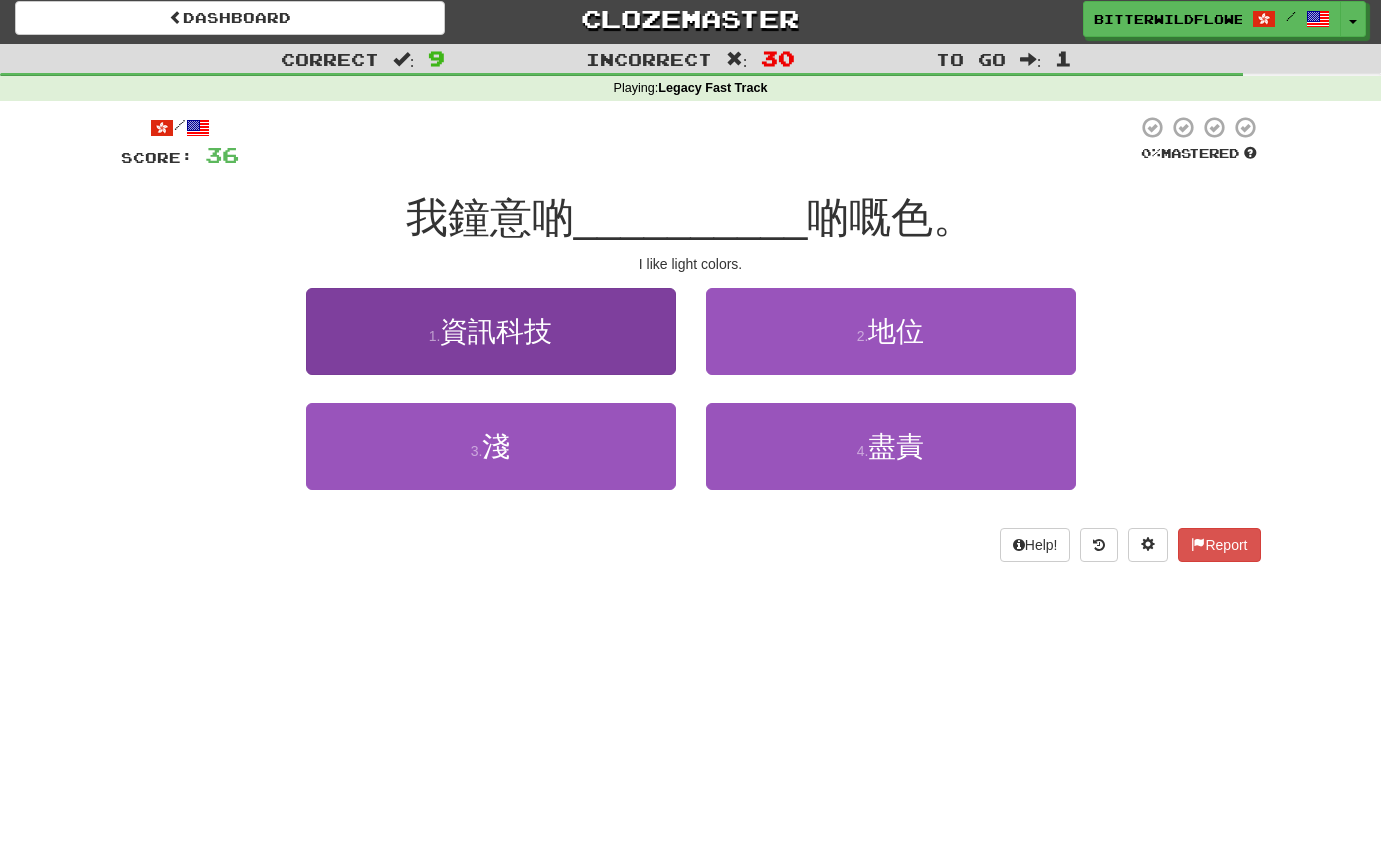 click on "1 .  資訊科技" at bounding box center (491, 331) 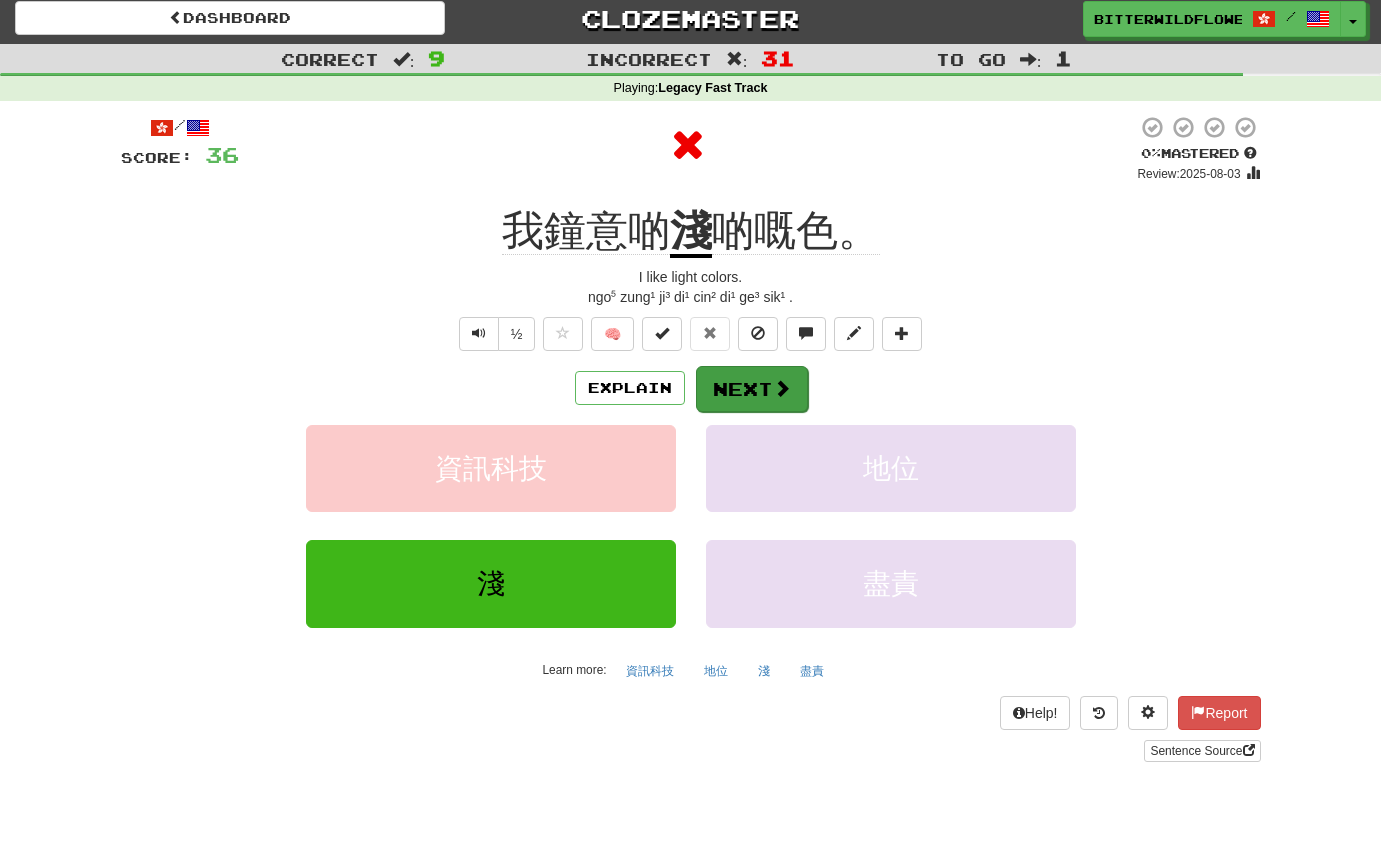 click on "Next" at bounding box center [752, 389] 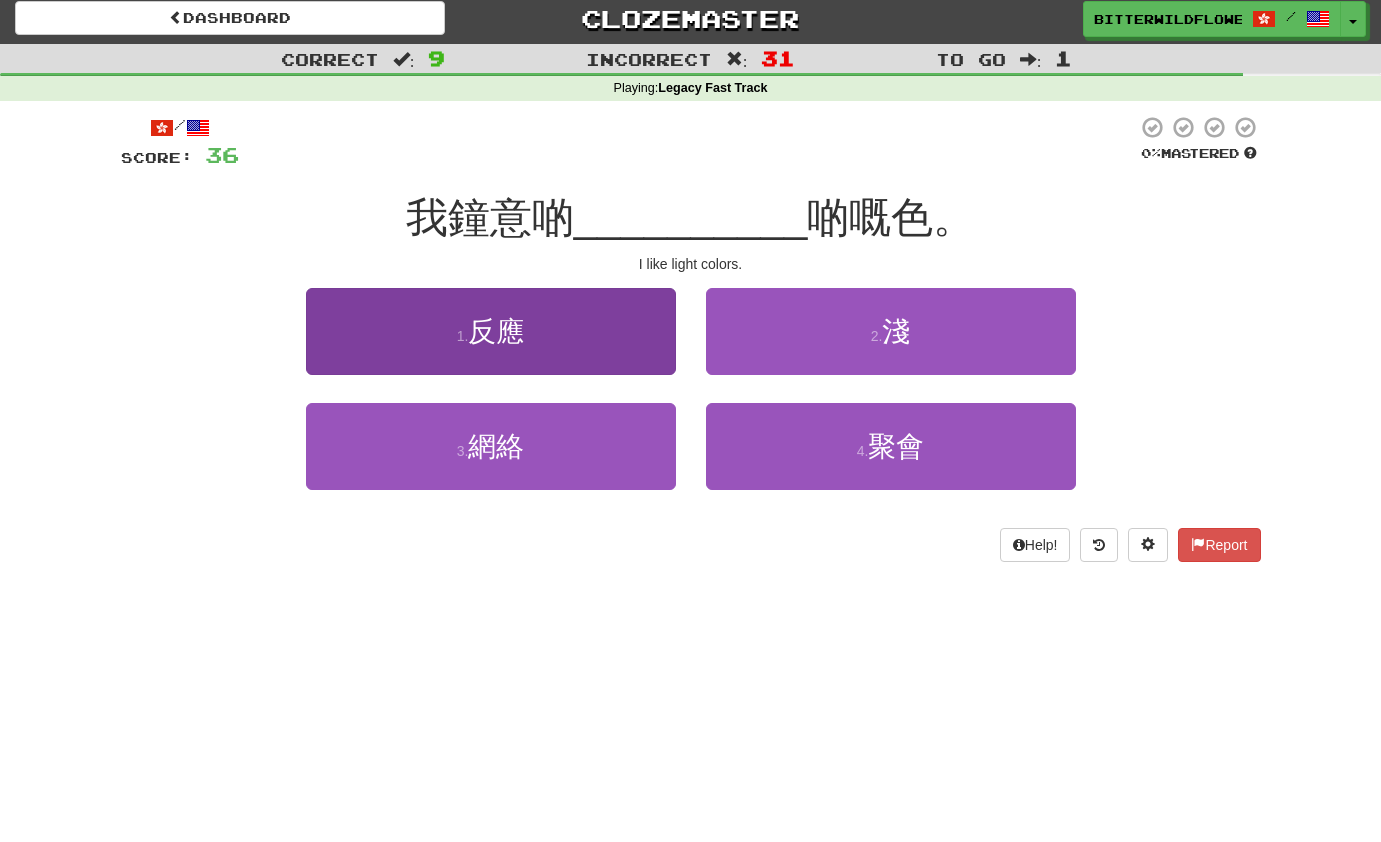 click on "1 .  反應" at bounding box center [491, 331] 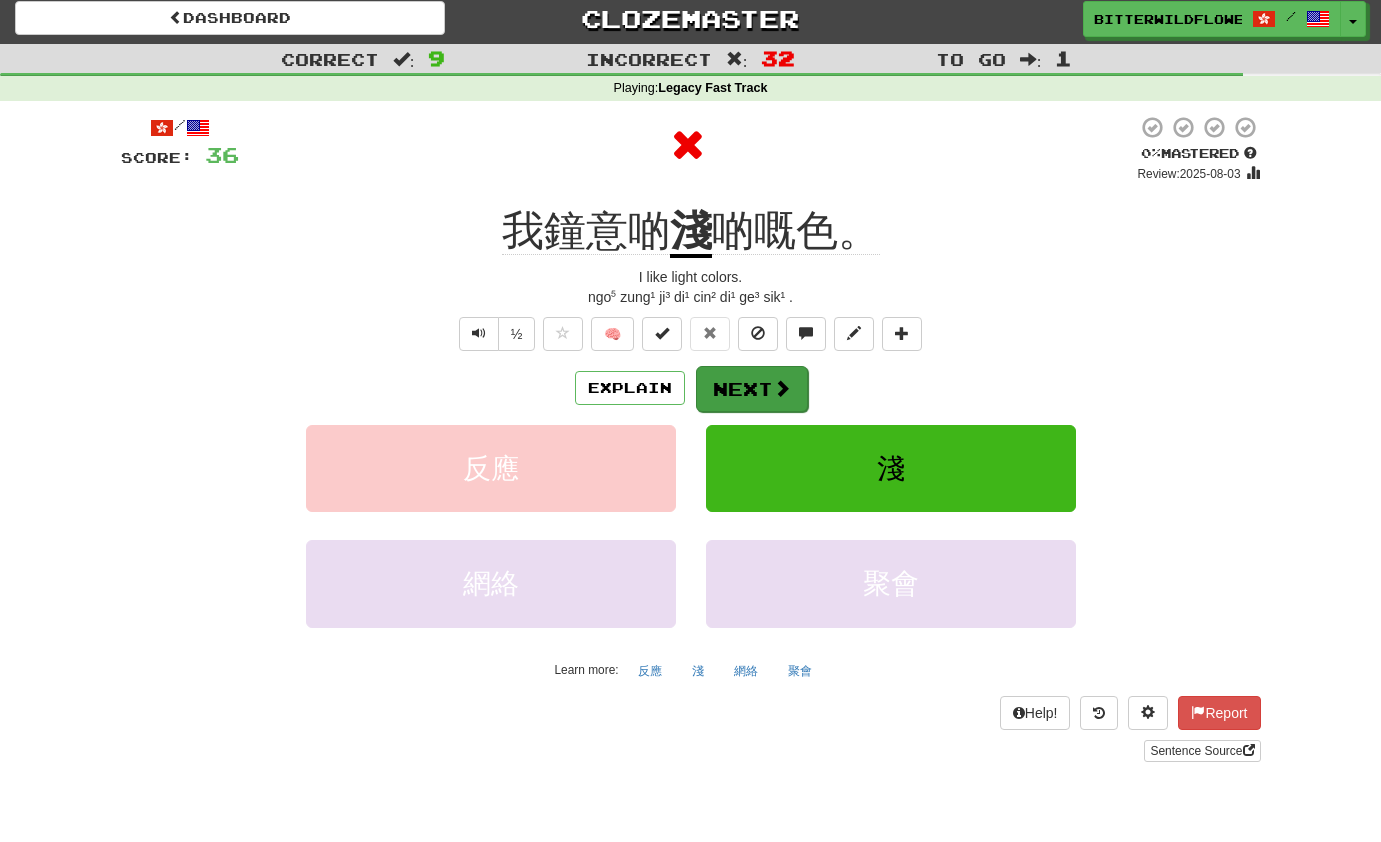 click on "Next" at bounding box center [752, 389] 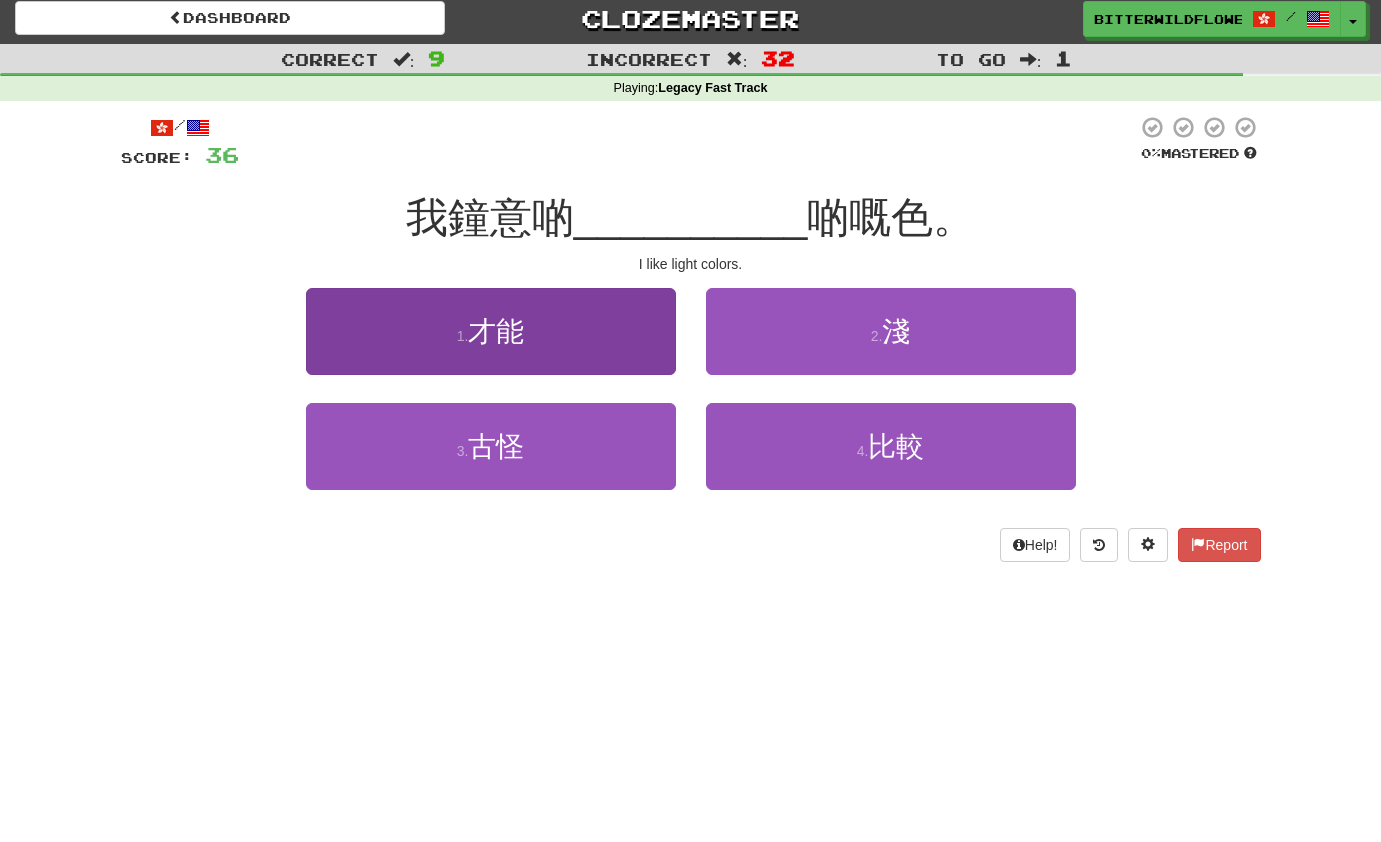 click on "1 .  才能" at bounding box center (491, 331) 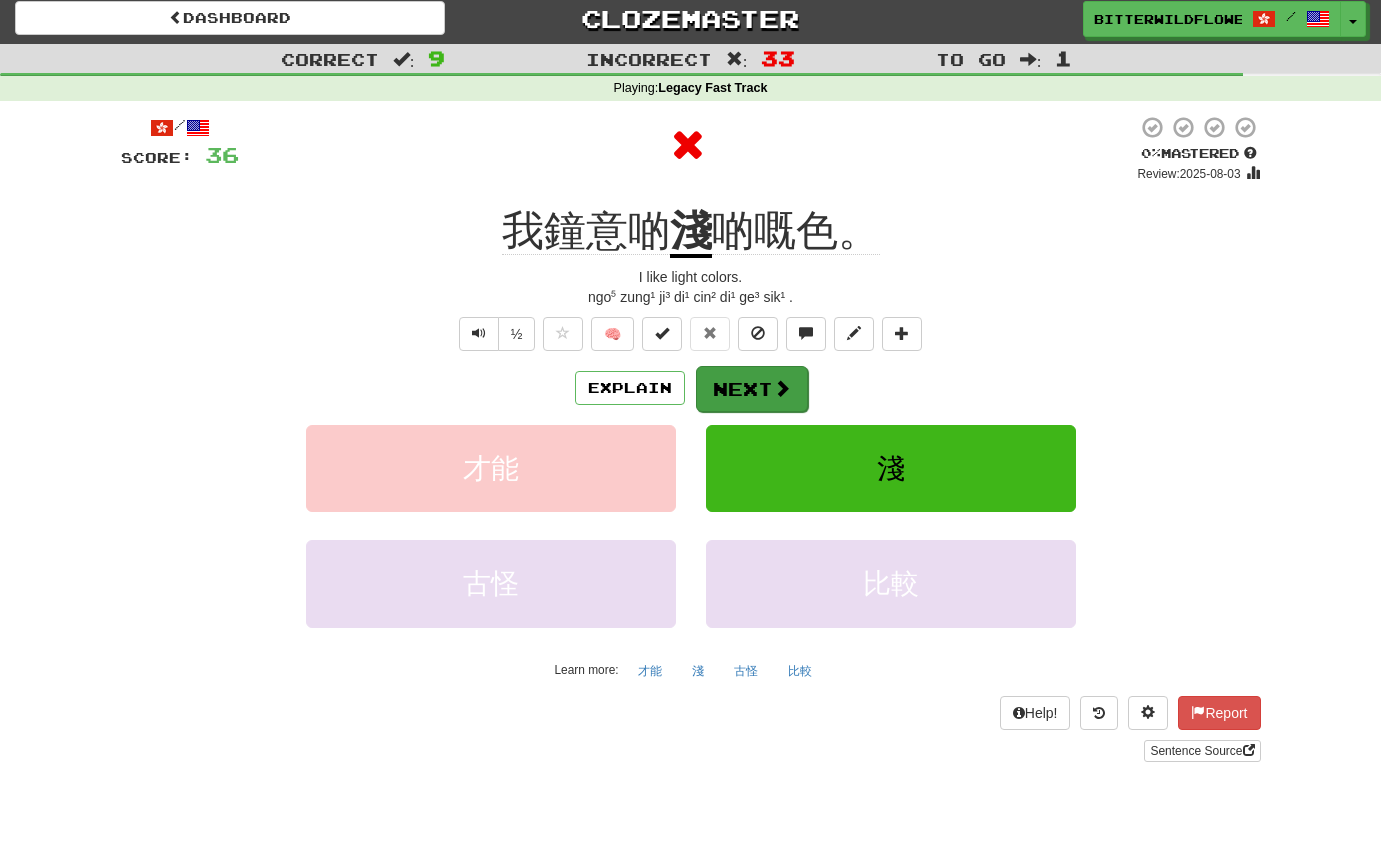 click on "Next" at bounding box center [752, 389] 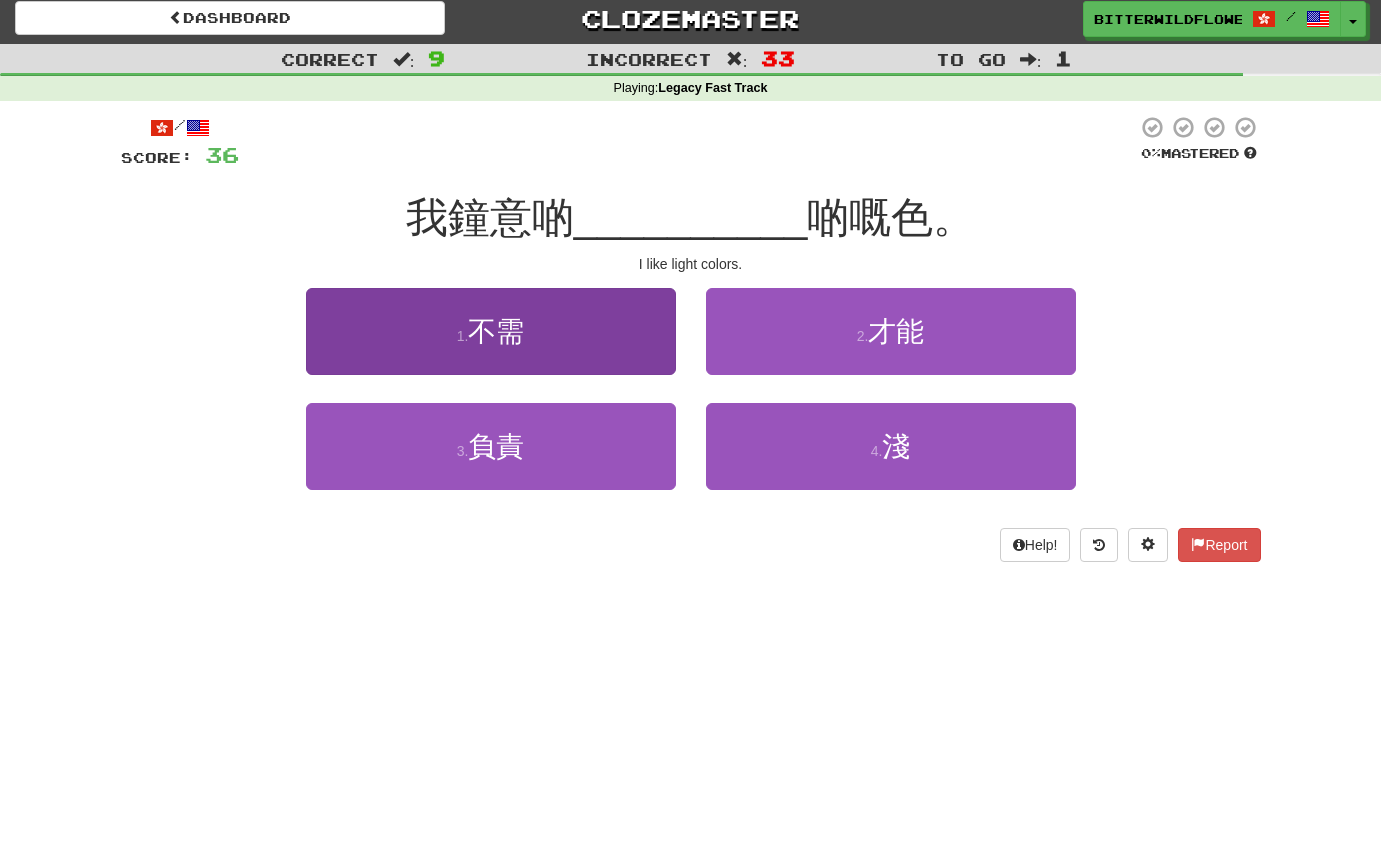 click on "1 .  不需" at bounding box center (491, 331) 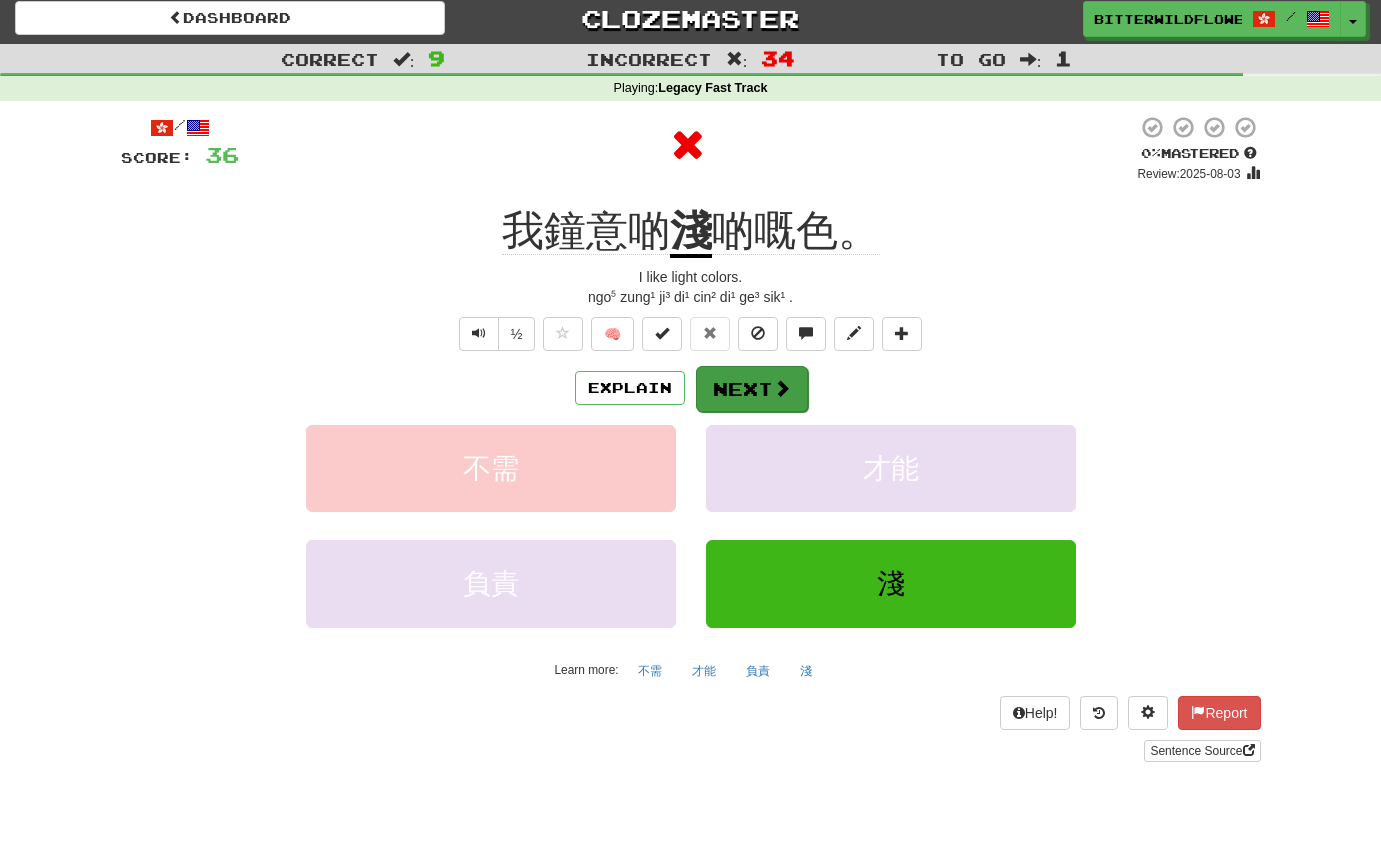 click on "Next" at bounding box center [752, 389] 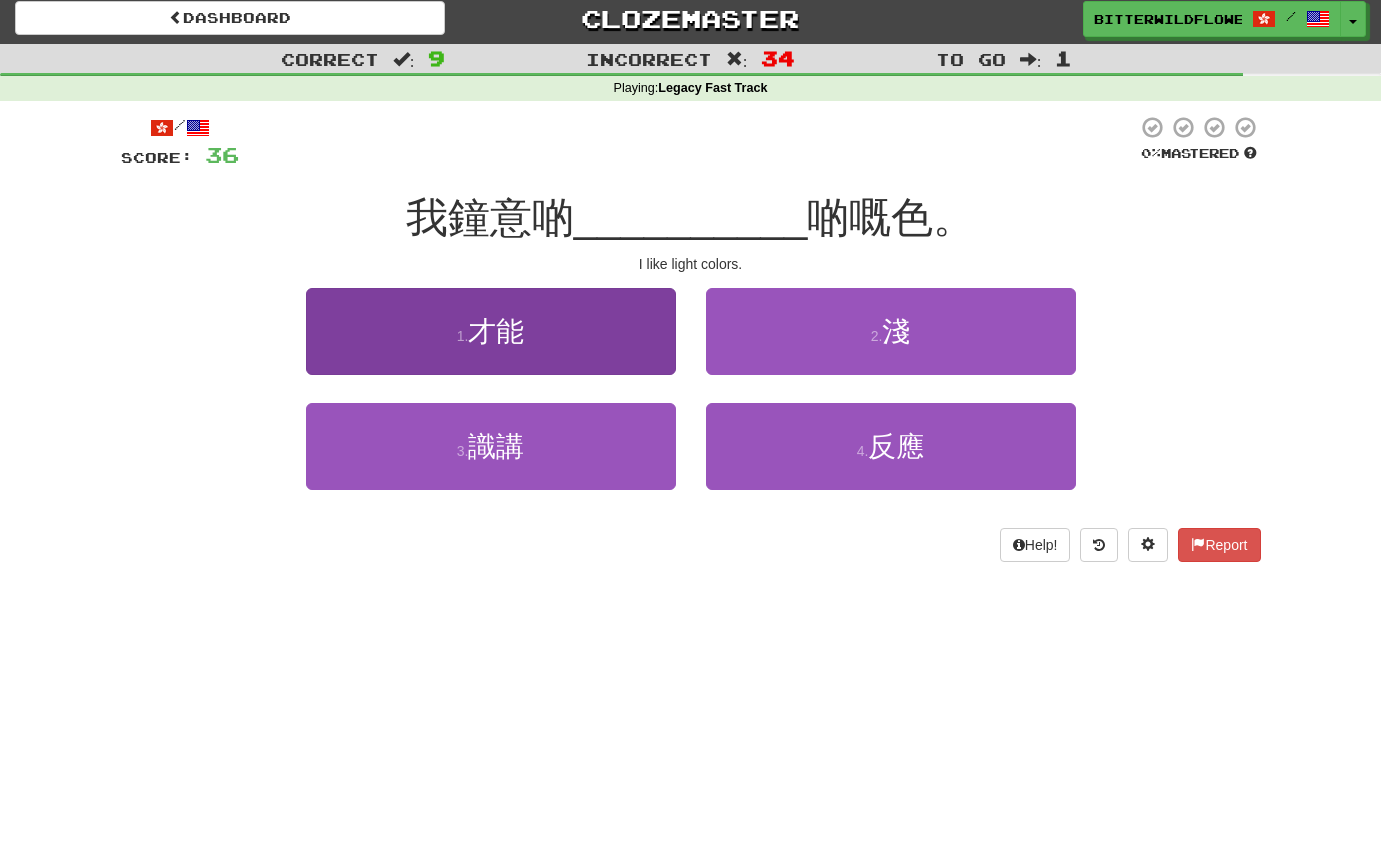 click on "1 .  才能" at bounding box center [491, 331] 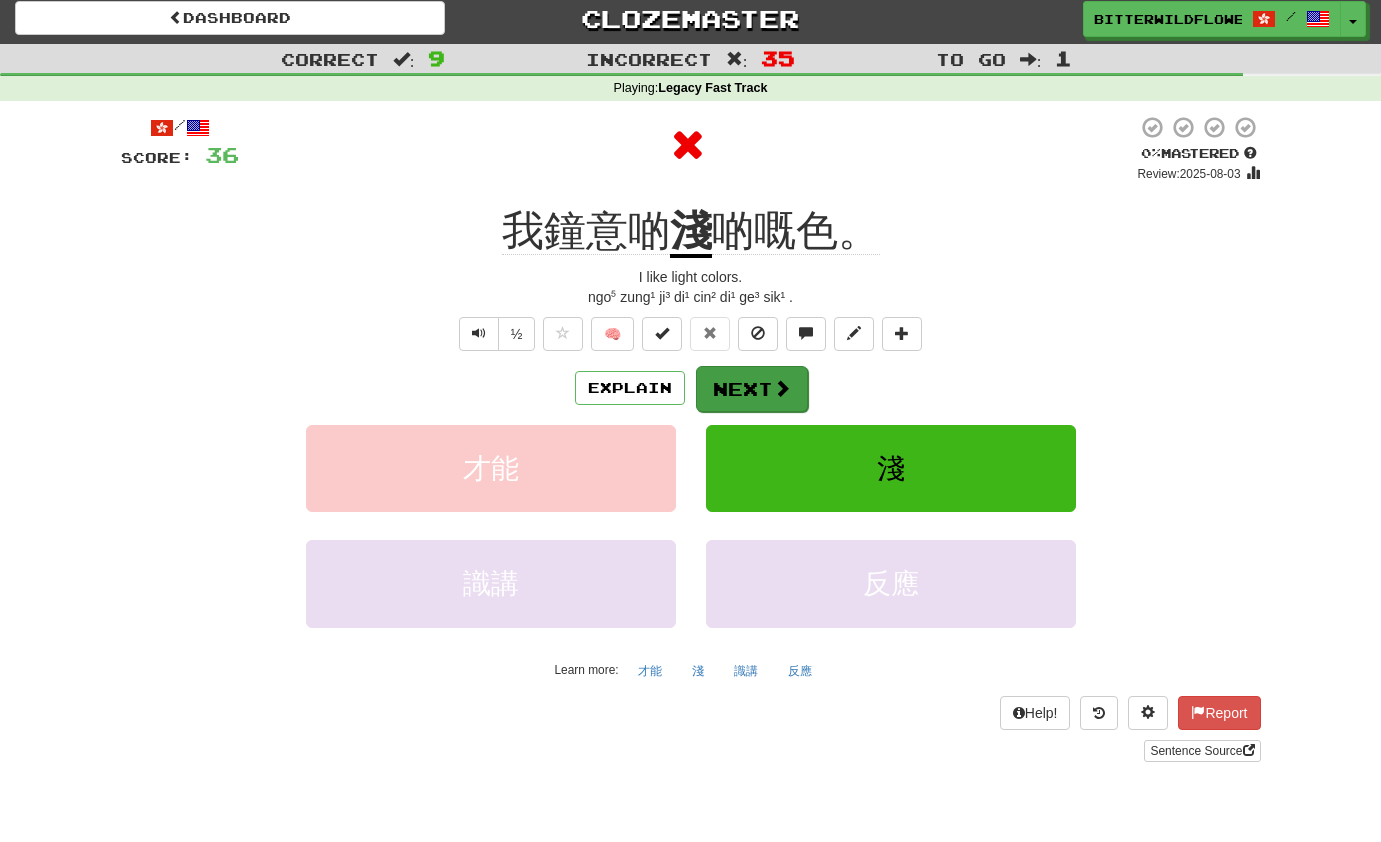 click on "Next" at bounding box center [752, 389] 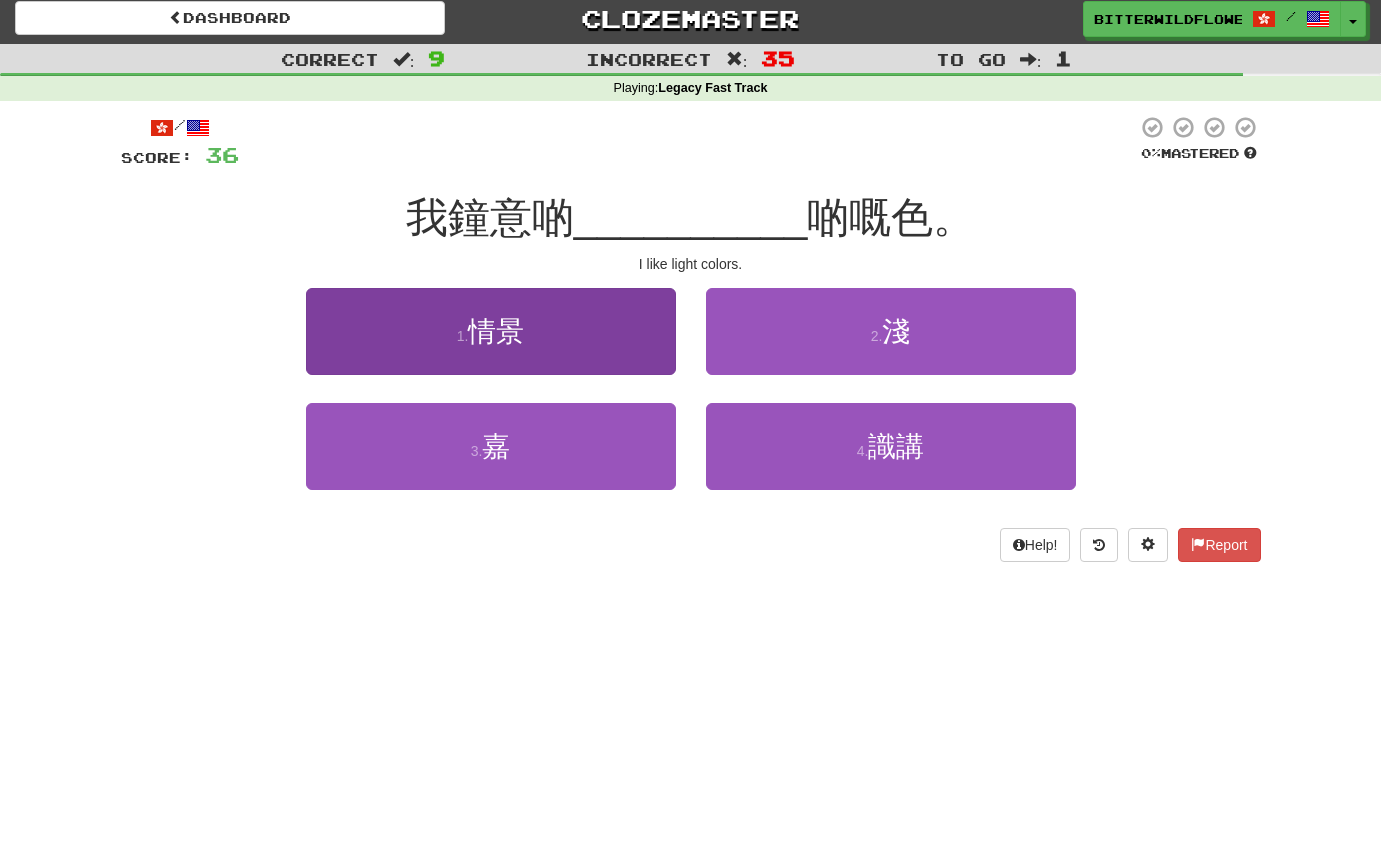 click on "1 .  情景" at bounding box center (491, 331) 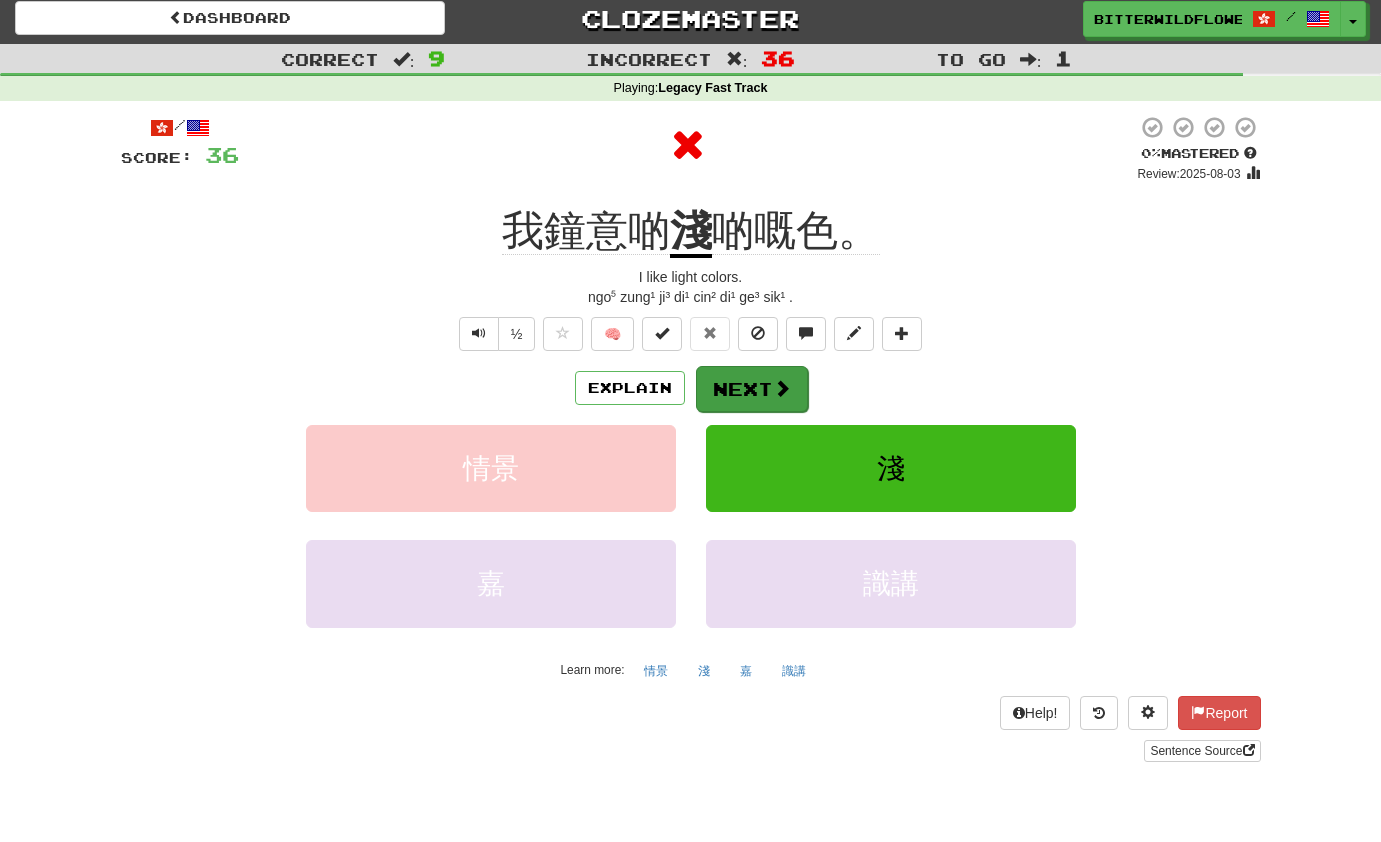 click on "Next" at bounding box center [752, 389] 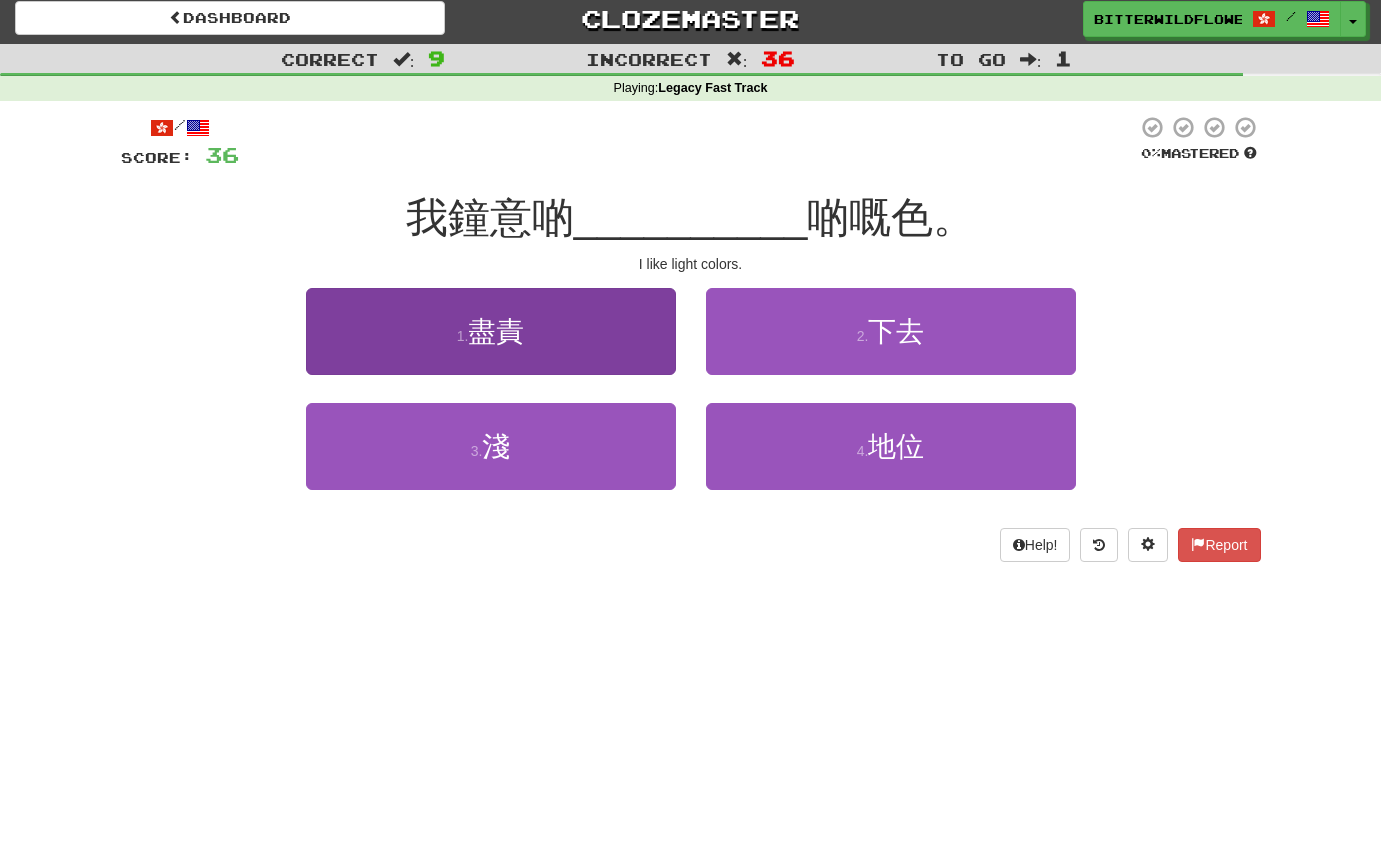 click on "1 .  盡責" at bounding box center (491, 331) 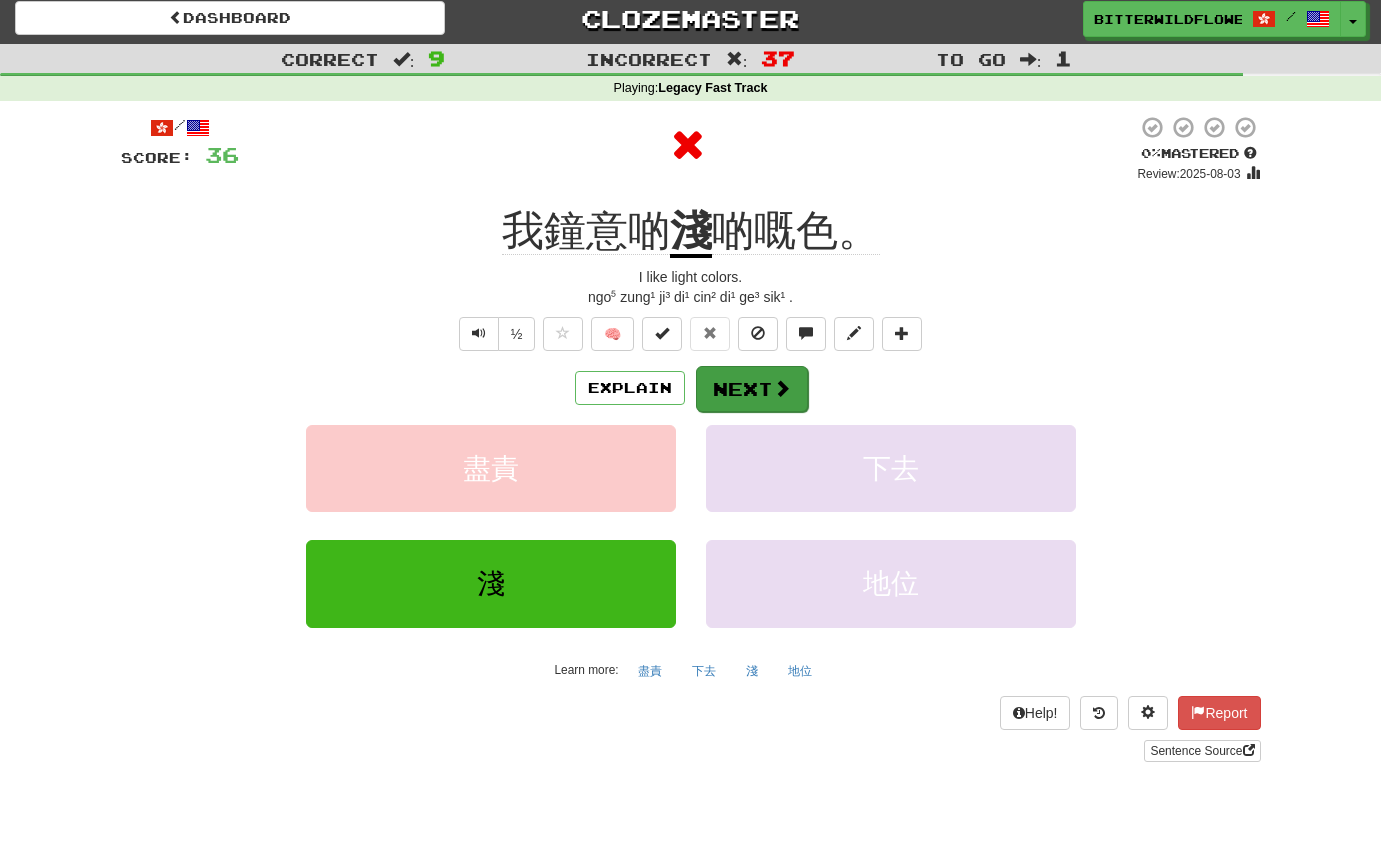 click on "Next" at bounding box center [752, 389] 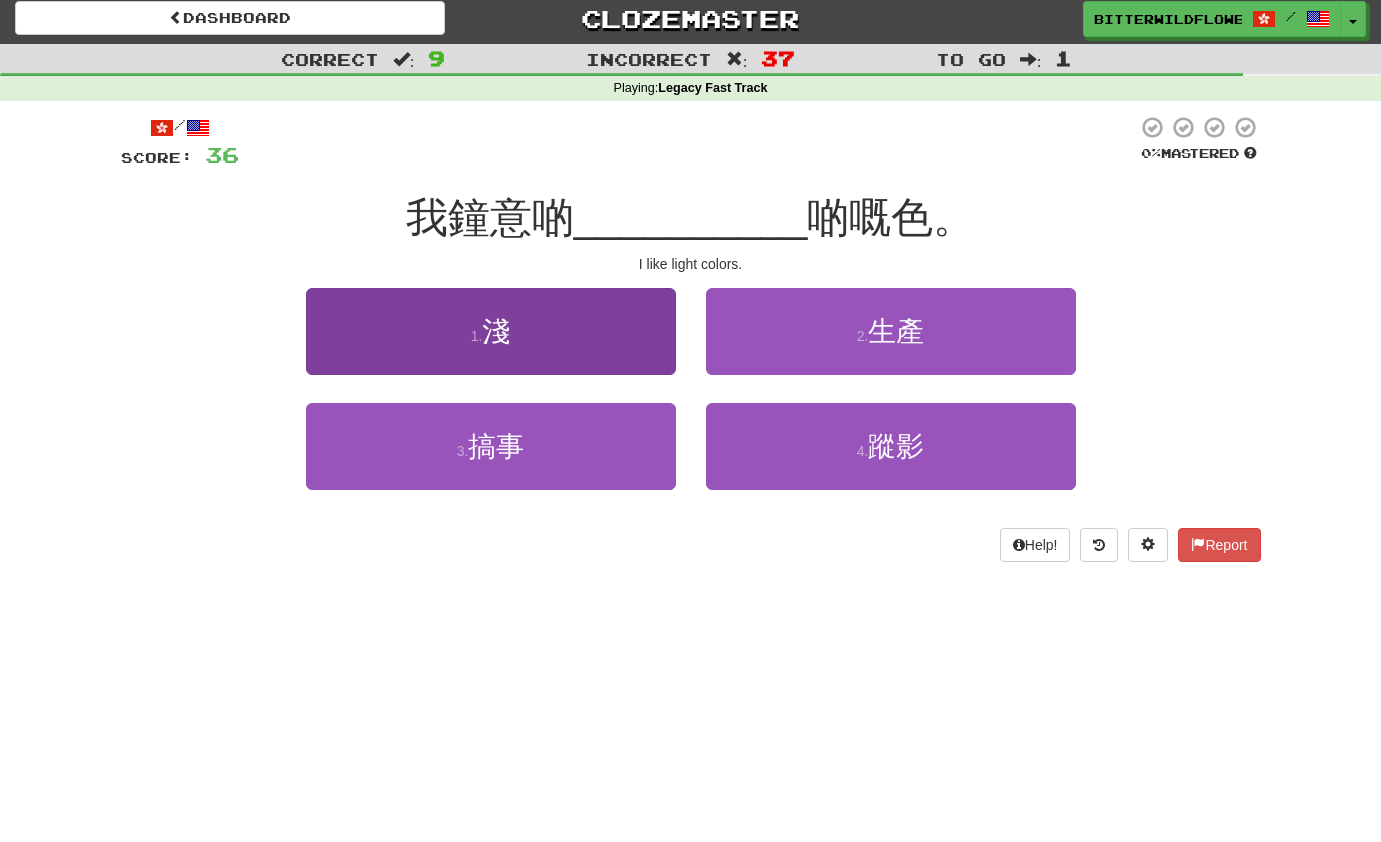 click on "淺" at bounding box center [496, 331] 